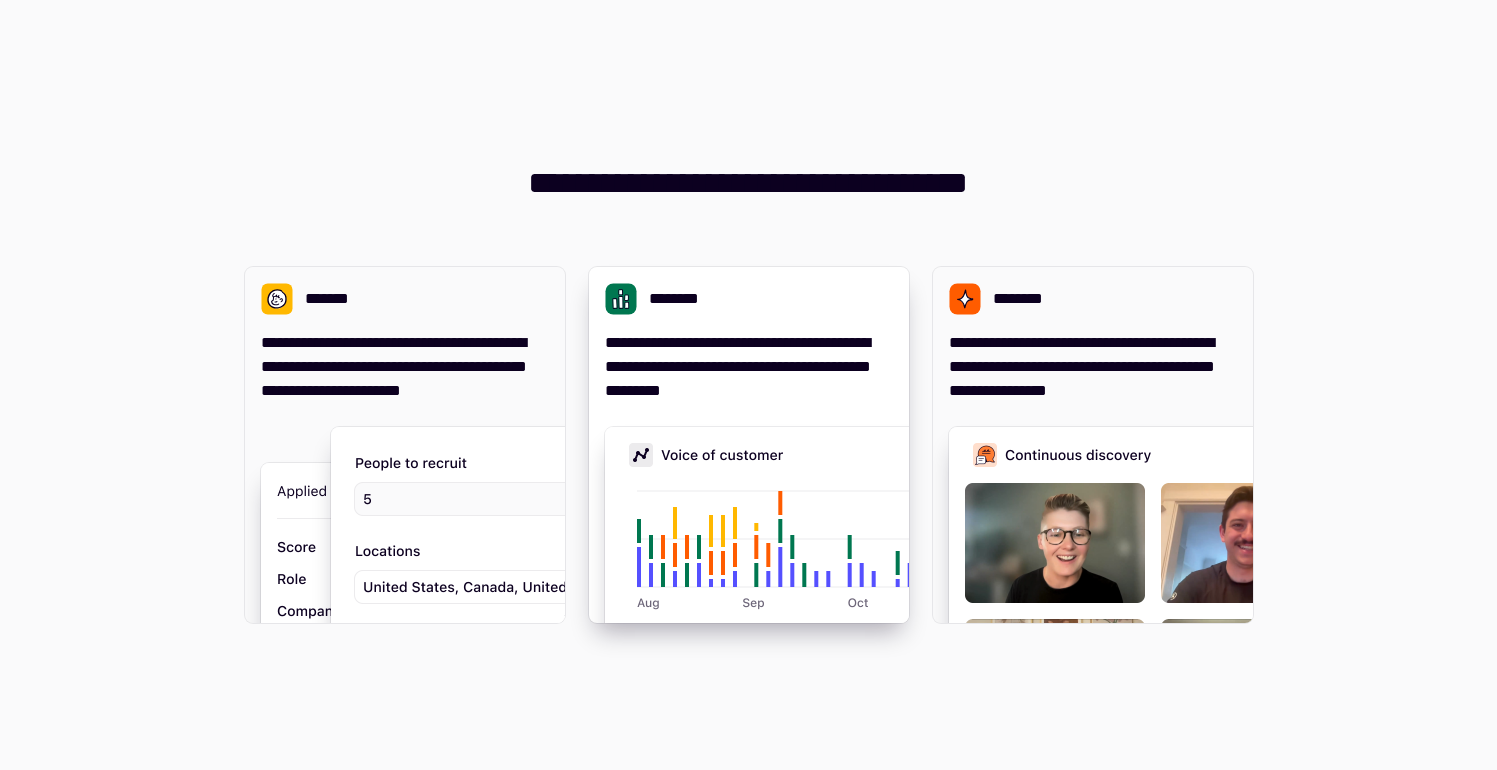 scroll, scrollTop: 0, scrollLeft: 0, axis: both 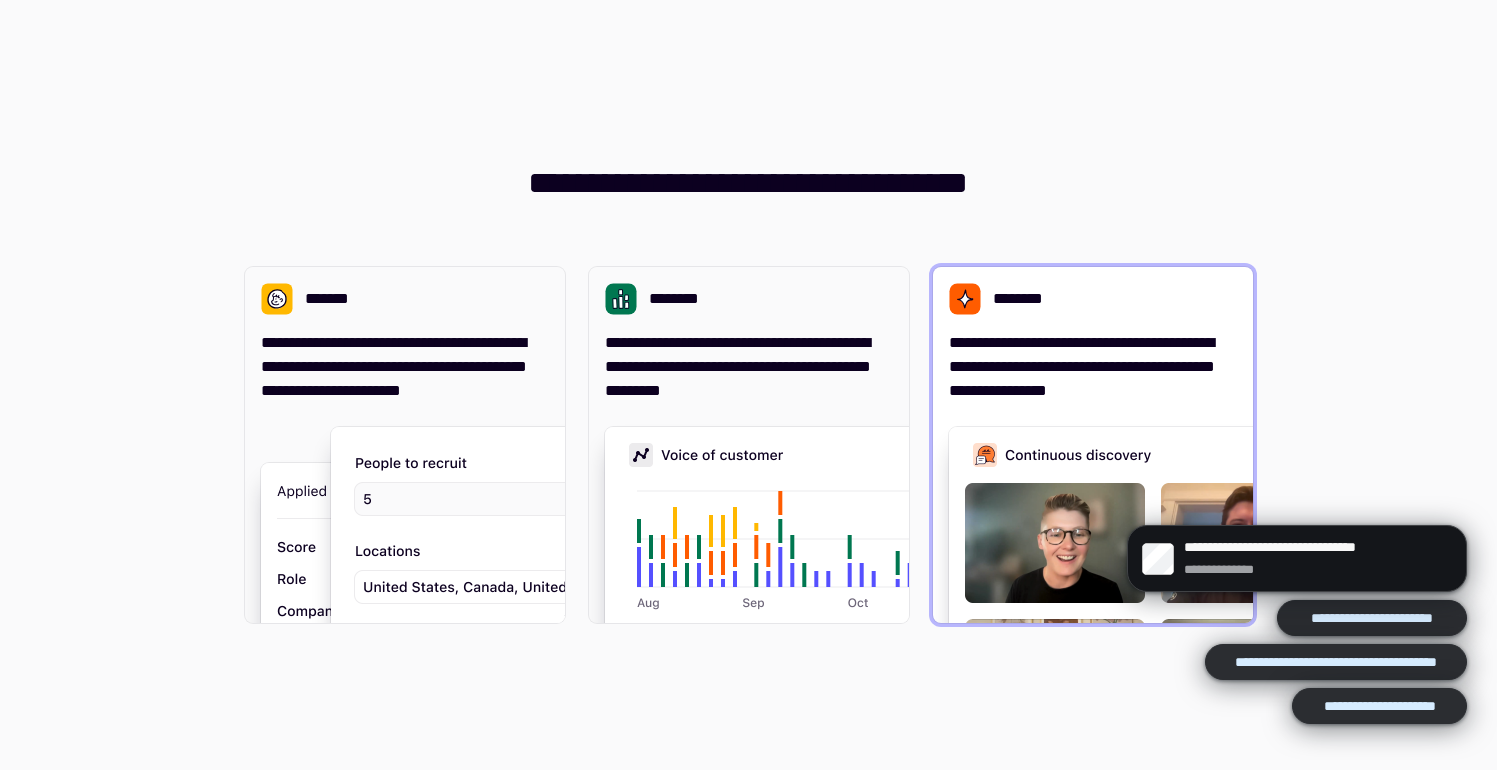 click on "**********" at bounding box center [1093, 367] 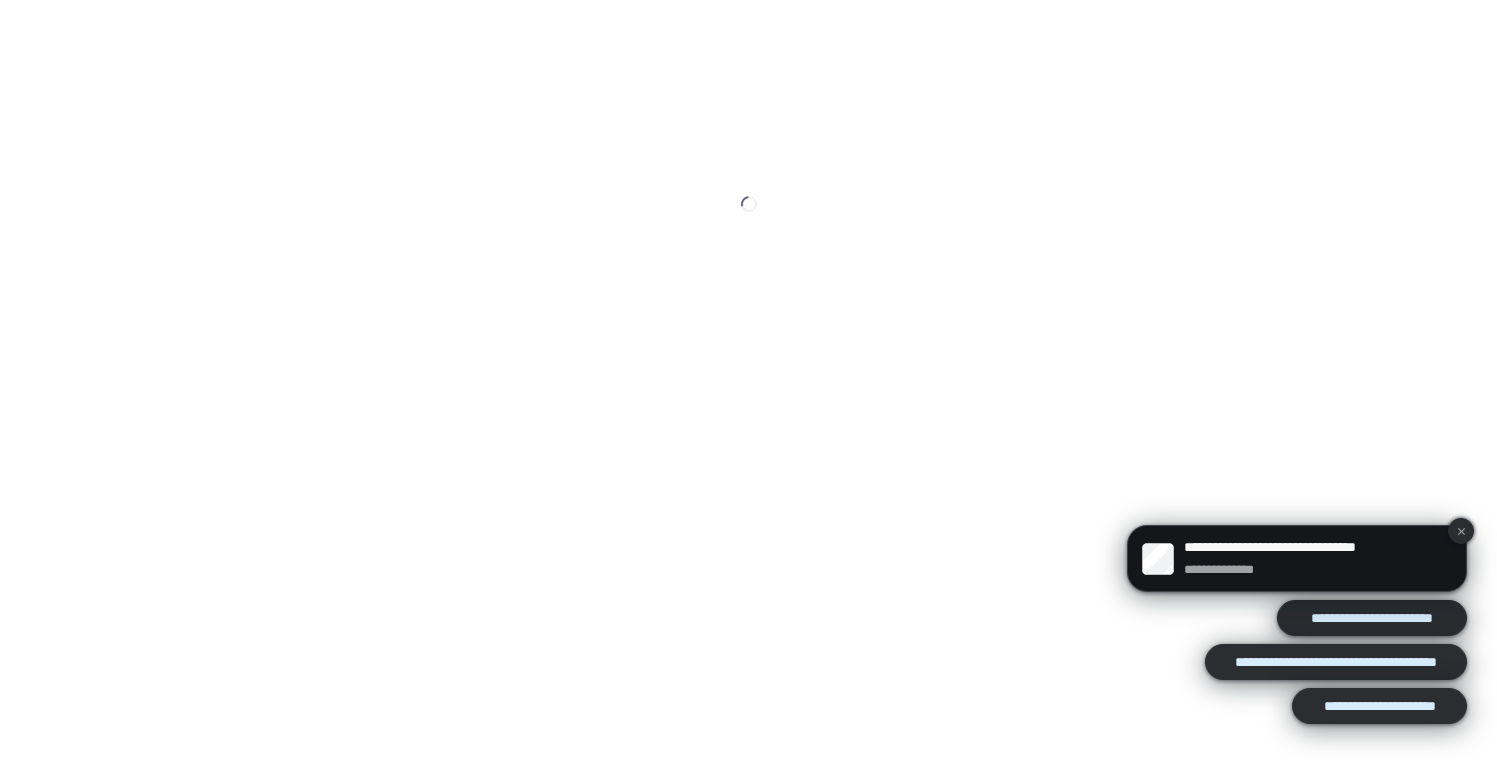 click 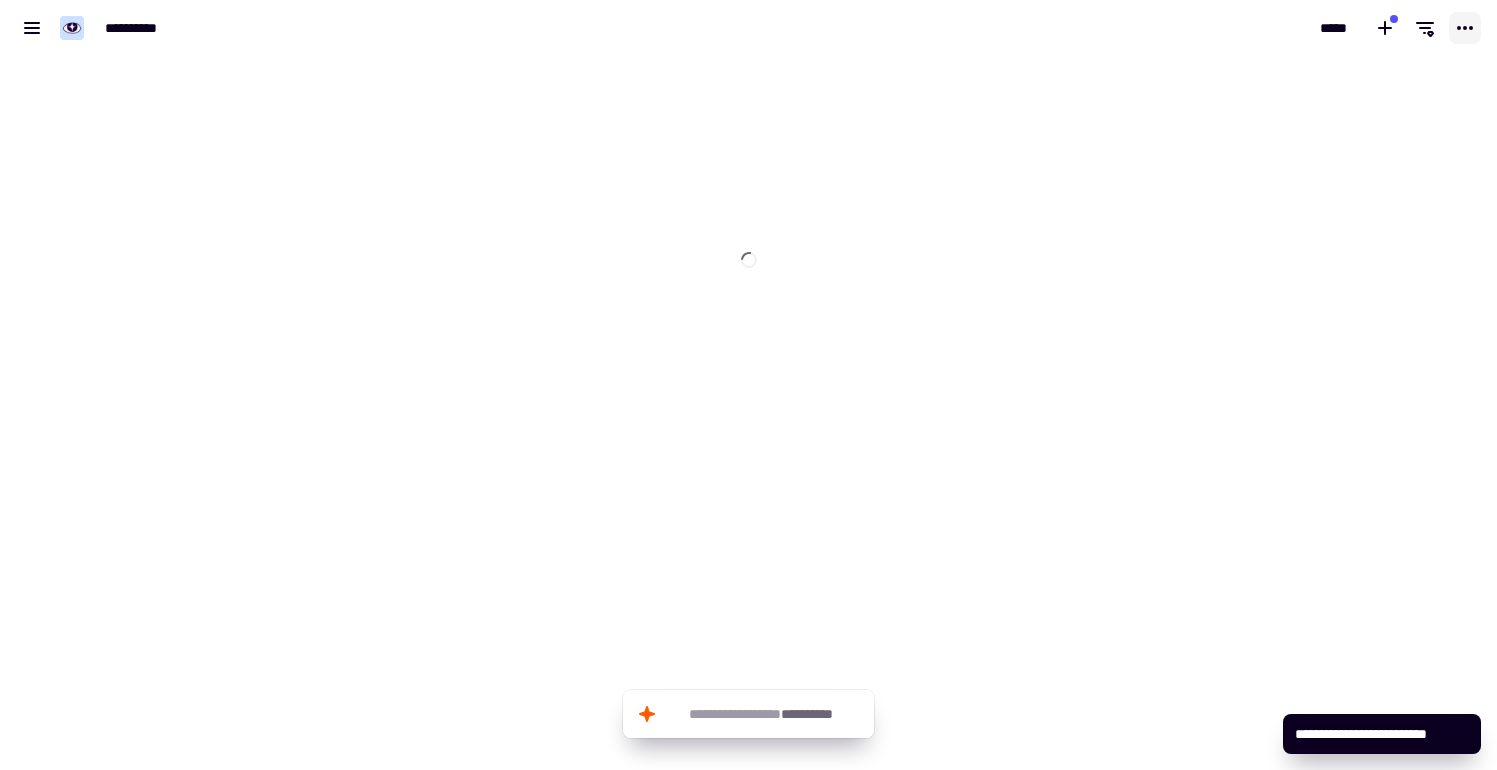 click 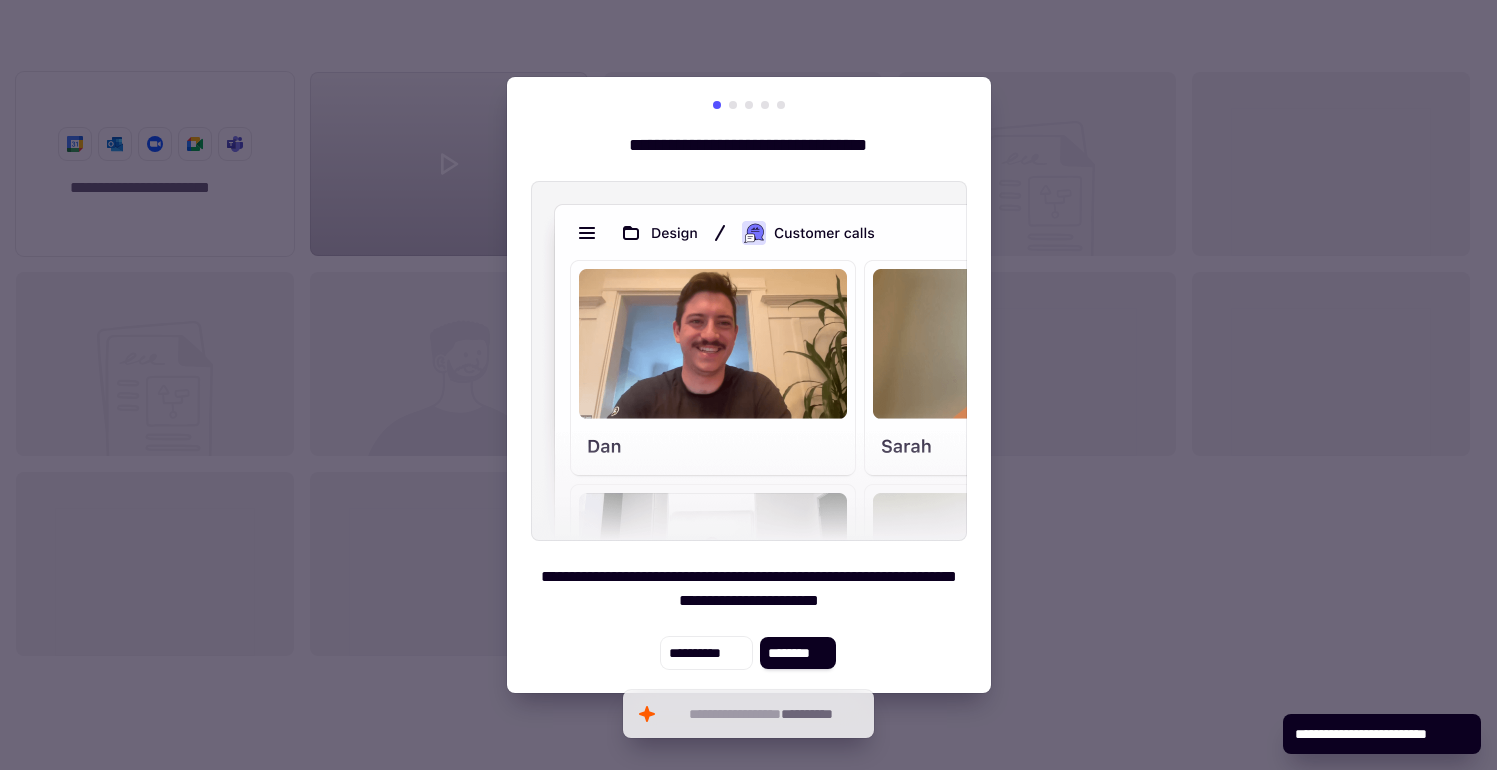 scroll, scrollTop: 16, scrollLeft: 16, axis: both 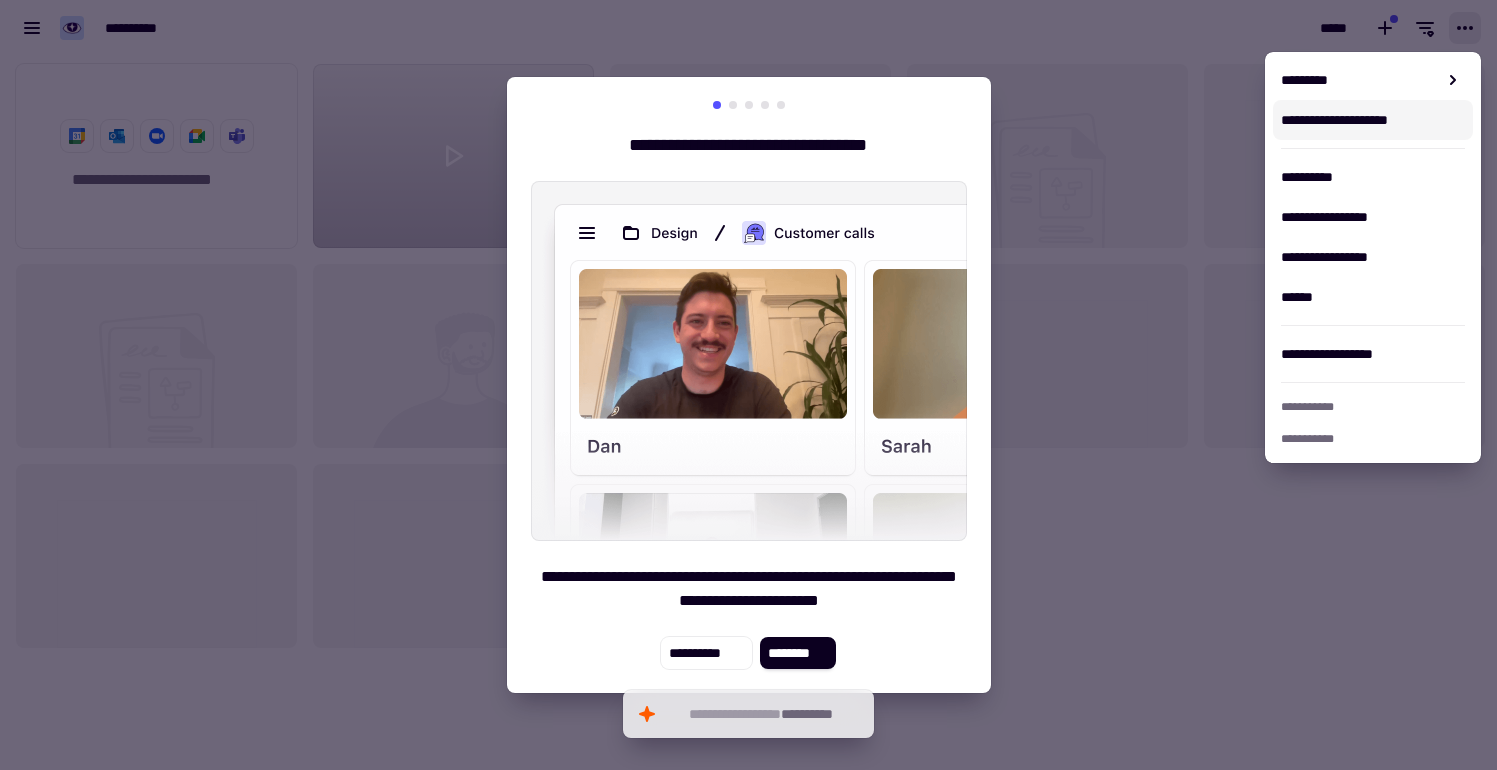click at bounding box center (748, 385) 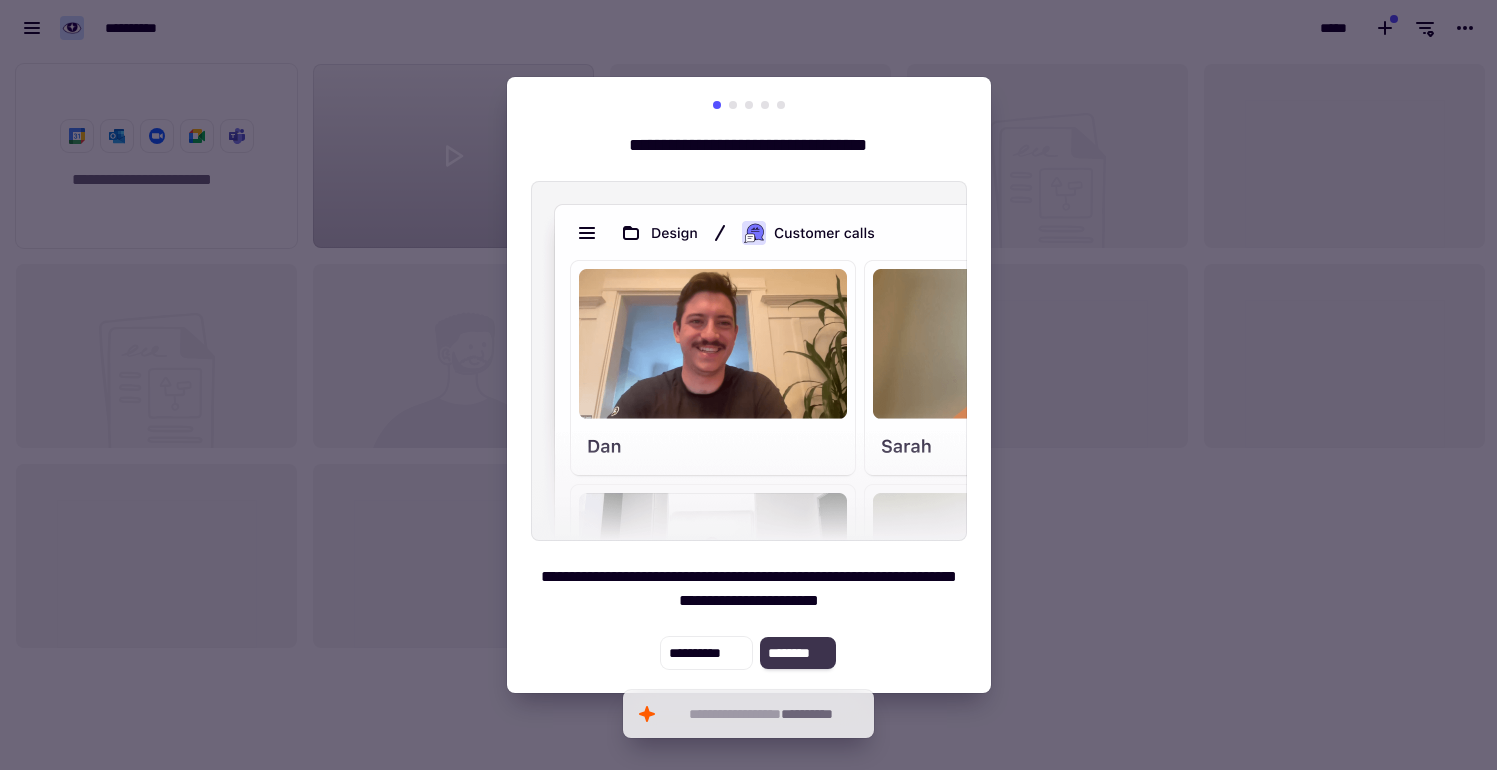 click on "********" 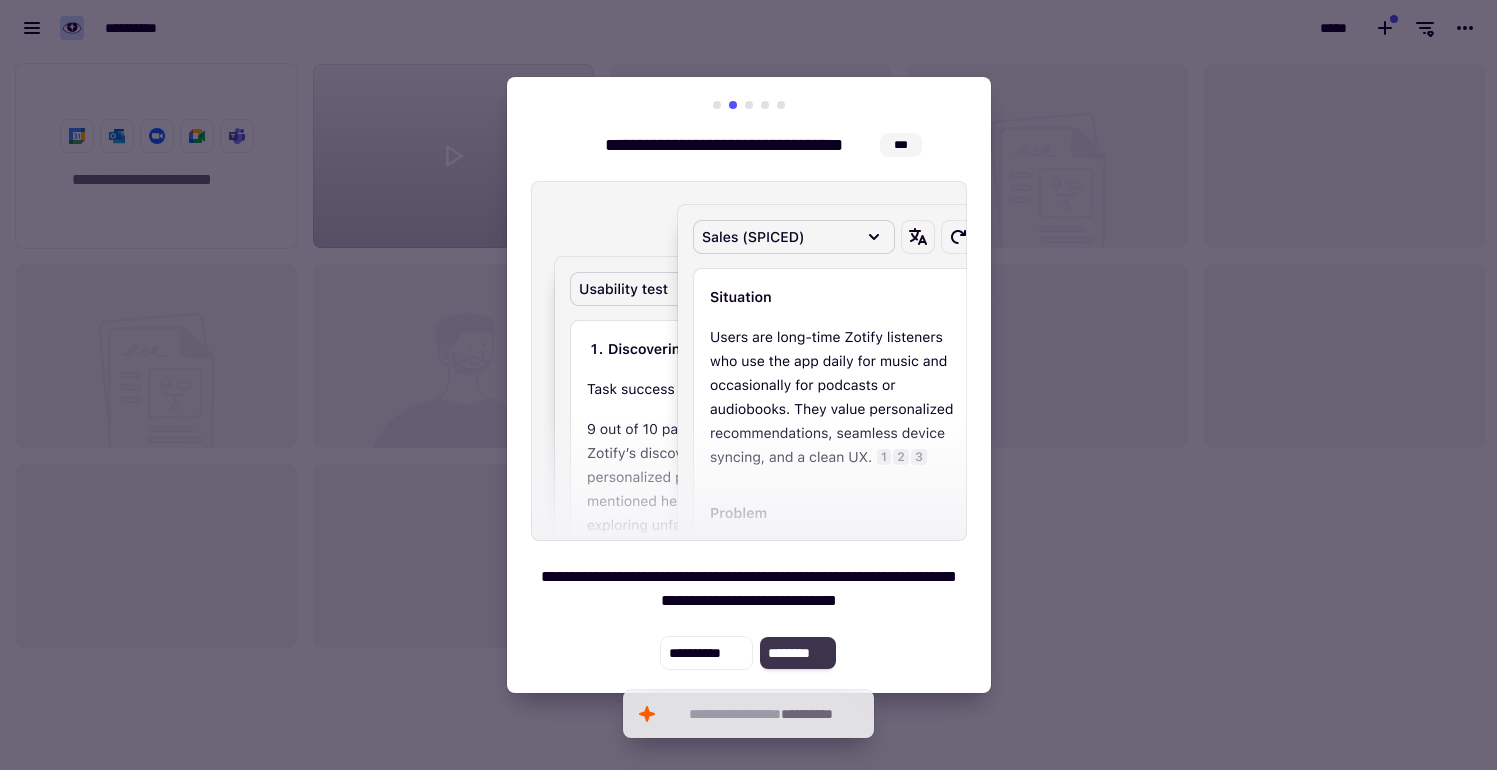 click on "********" 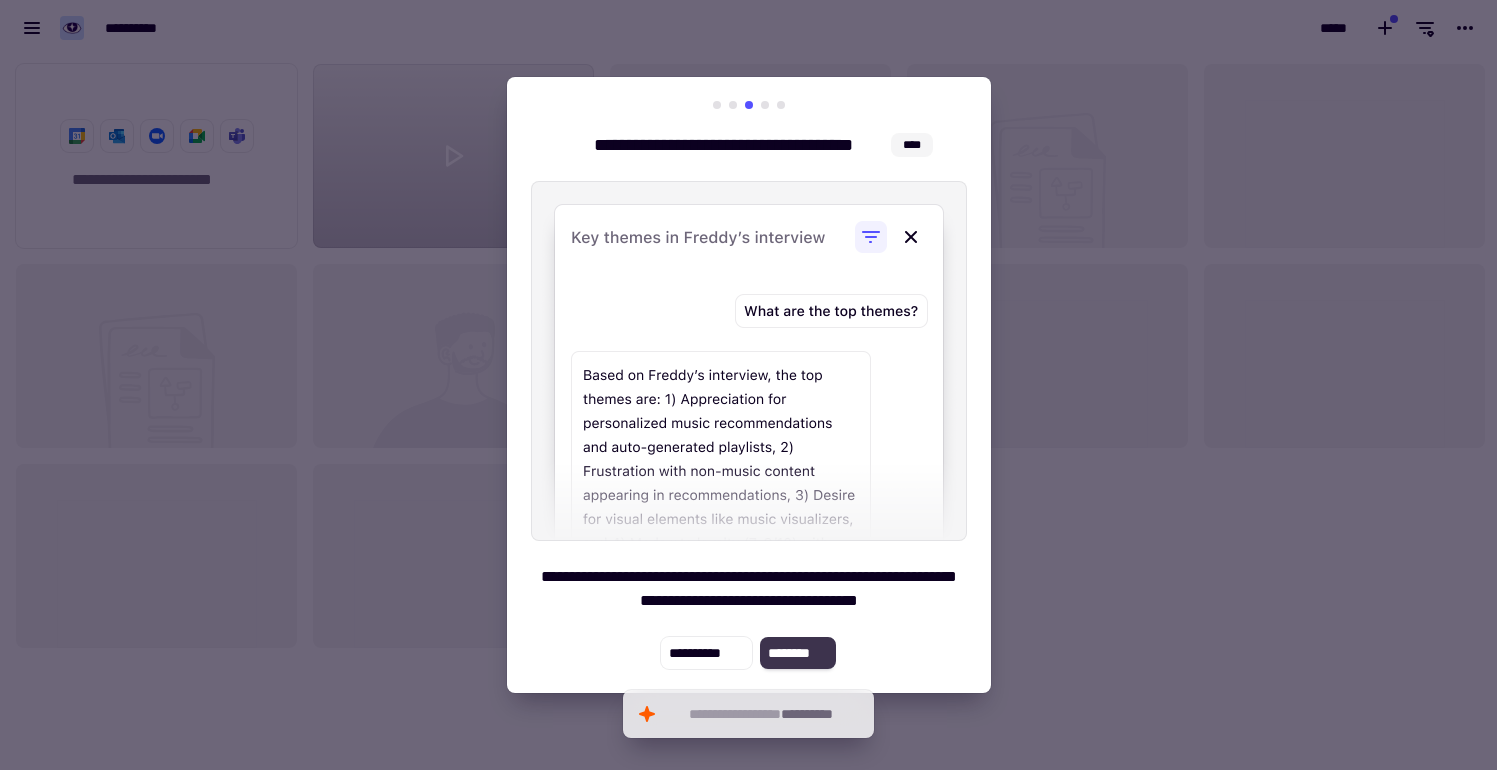 click on "********" 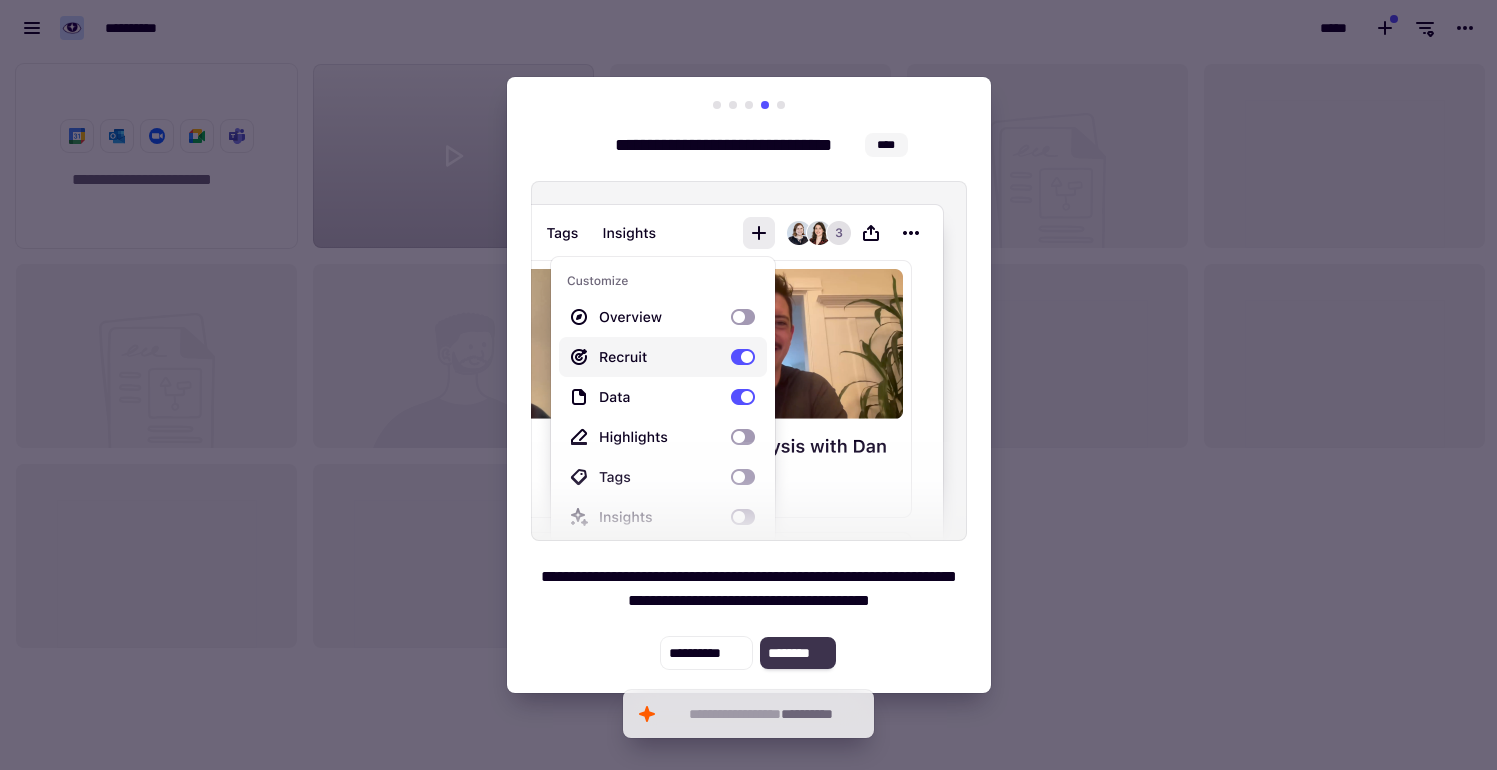 click on "********" 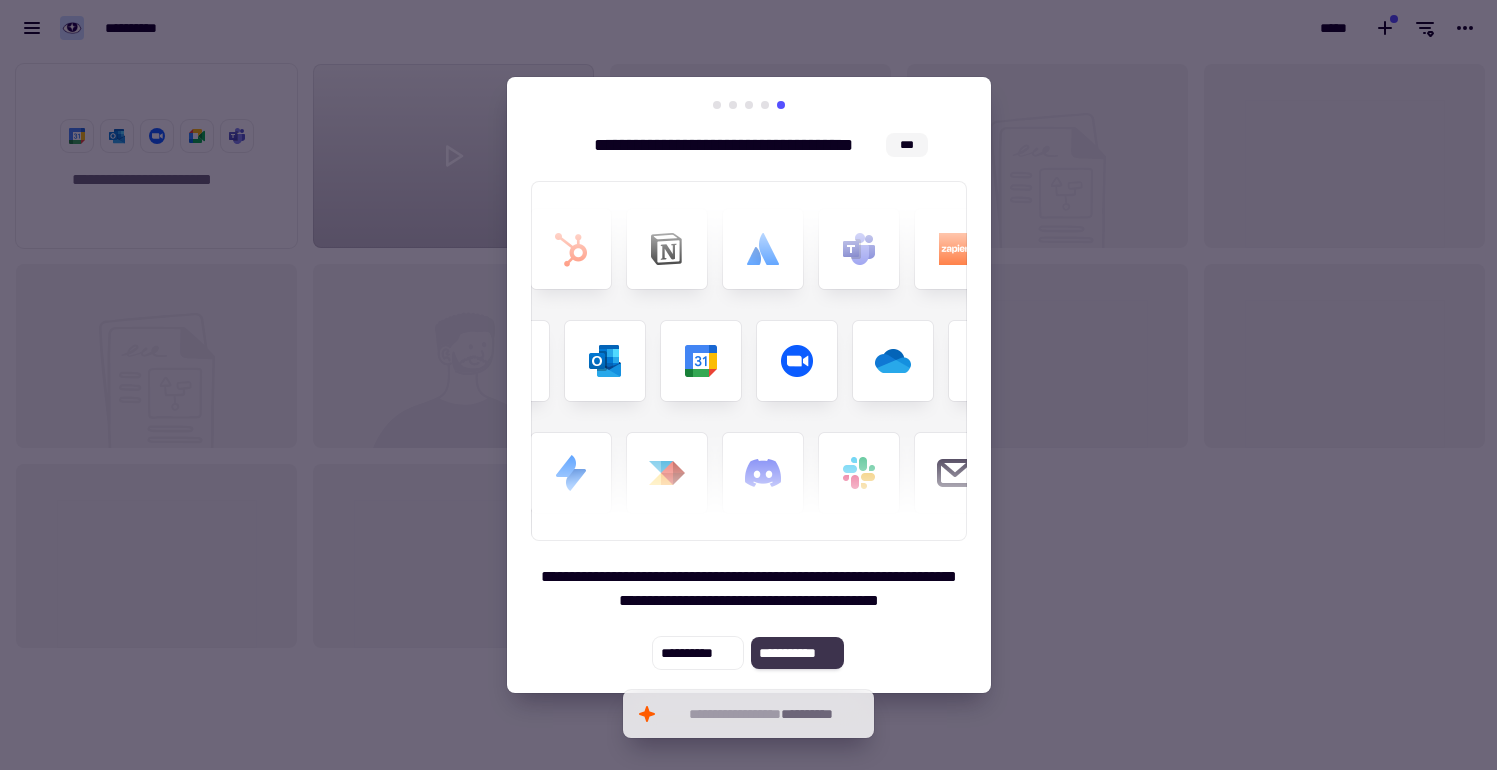 click on "**********" 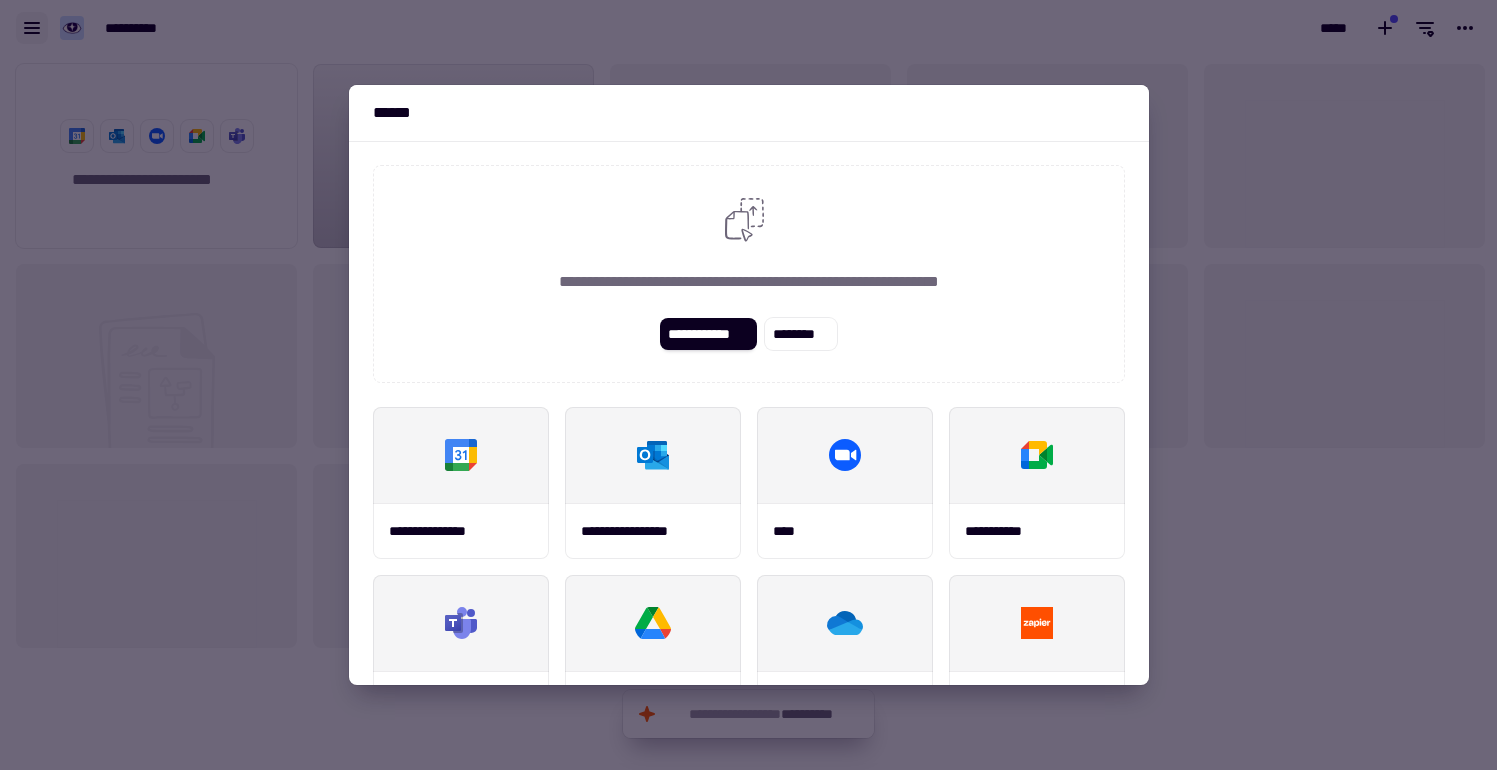 click 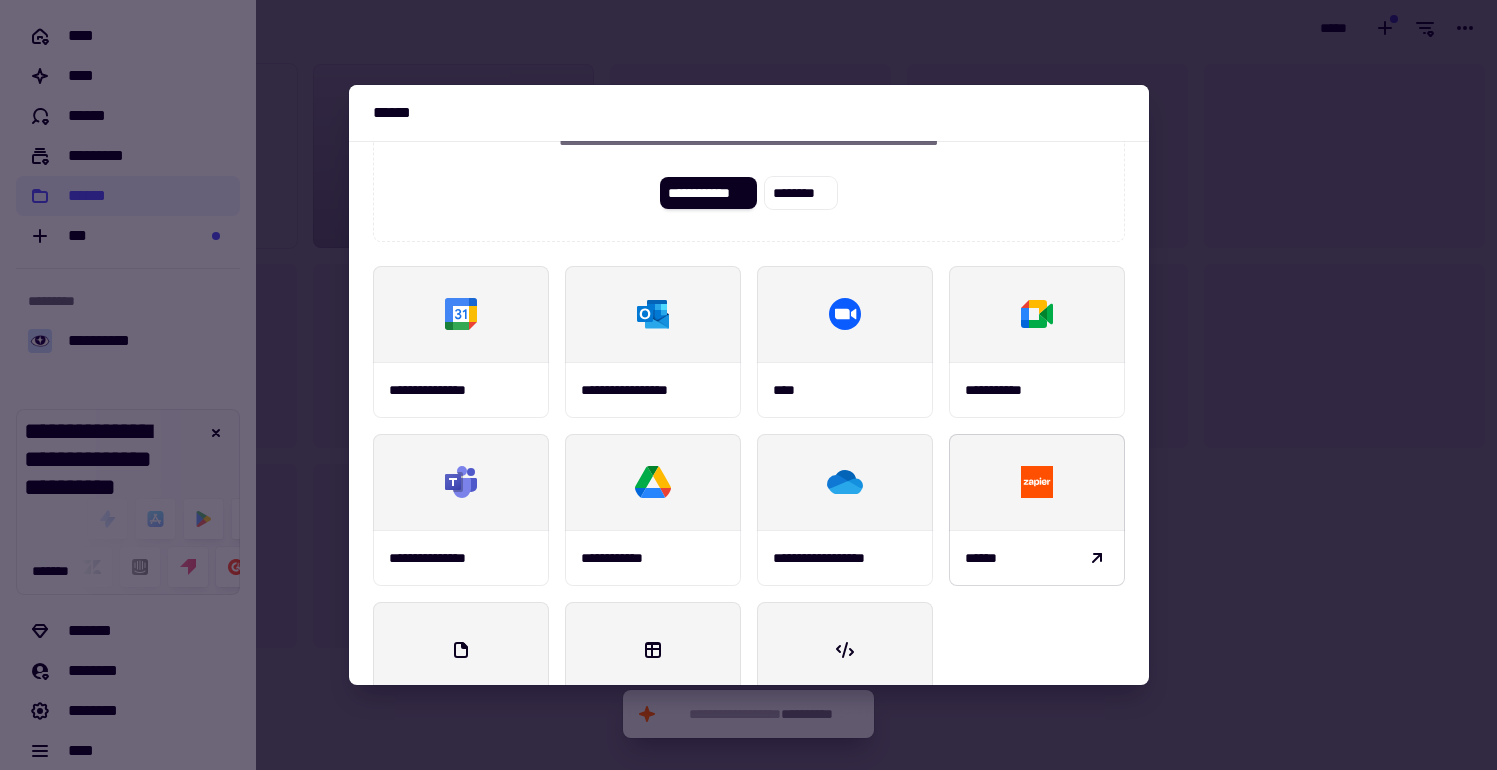 scroll, scrollTop: 0, scrollLeft: 0, axis: both 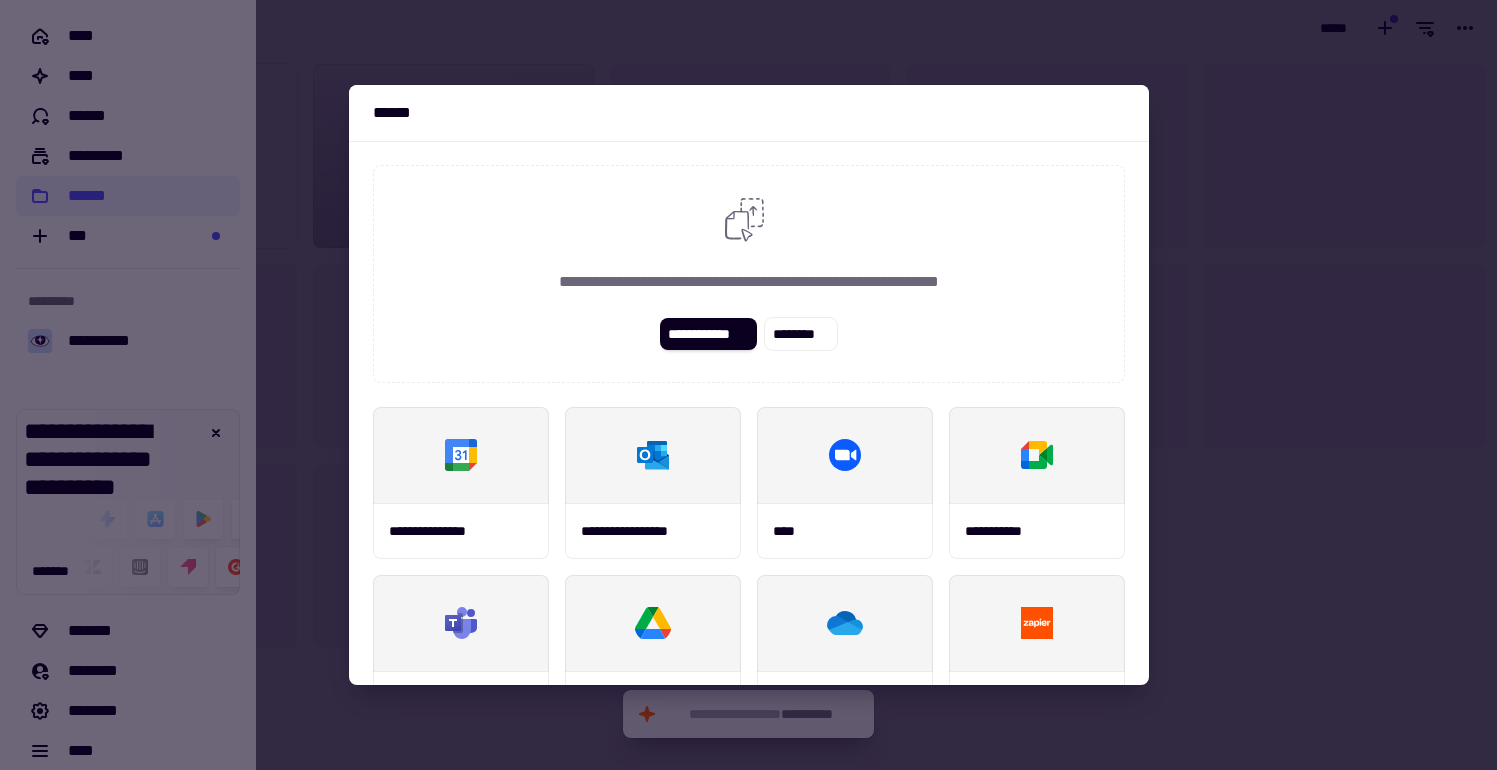 click at bounding box center (748, 385) 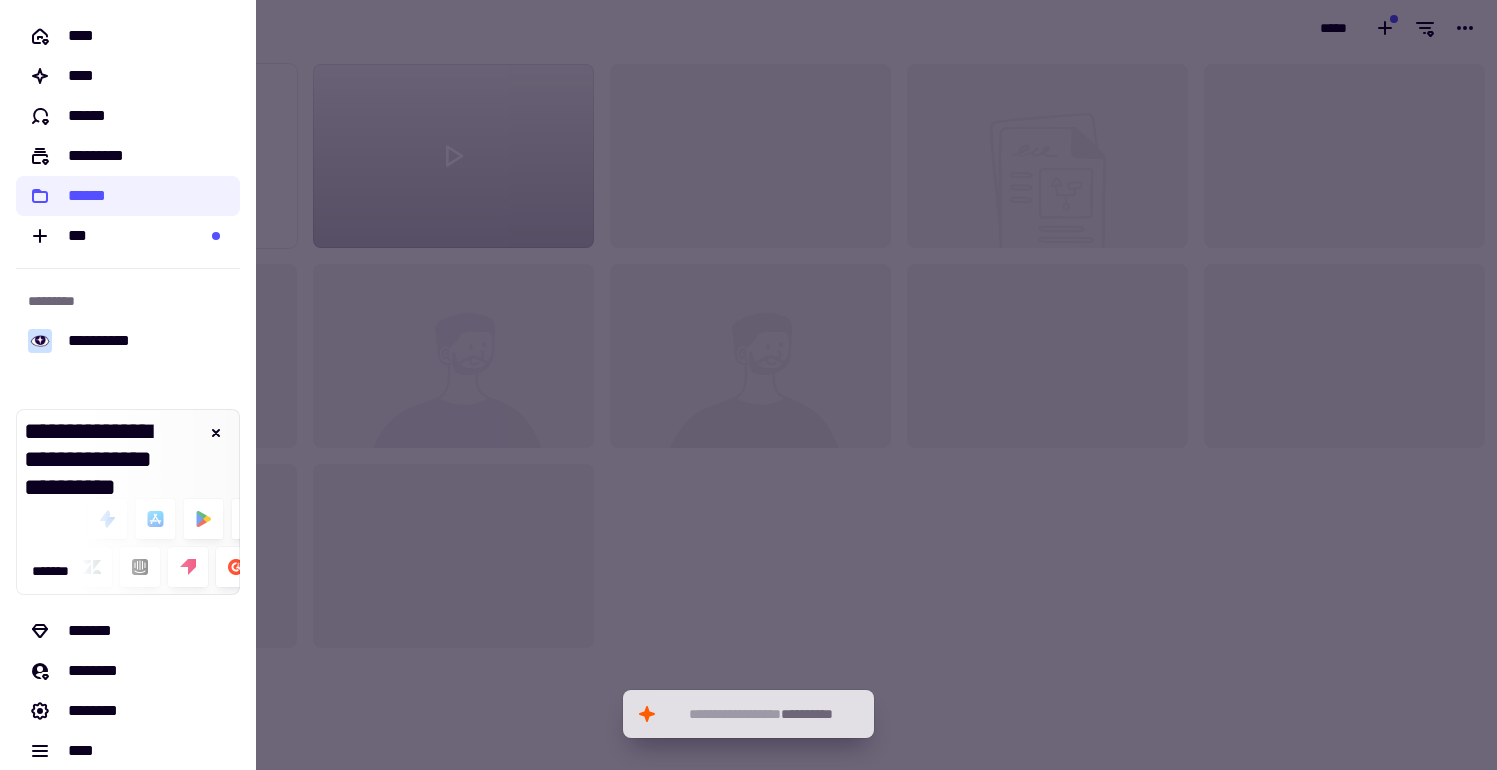 click on "********" 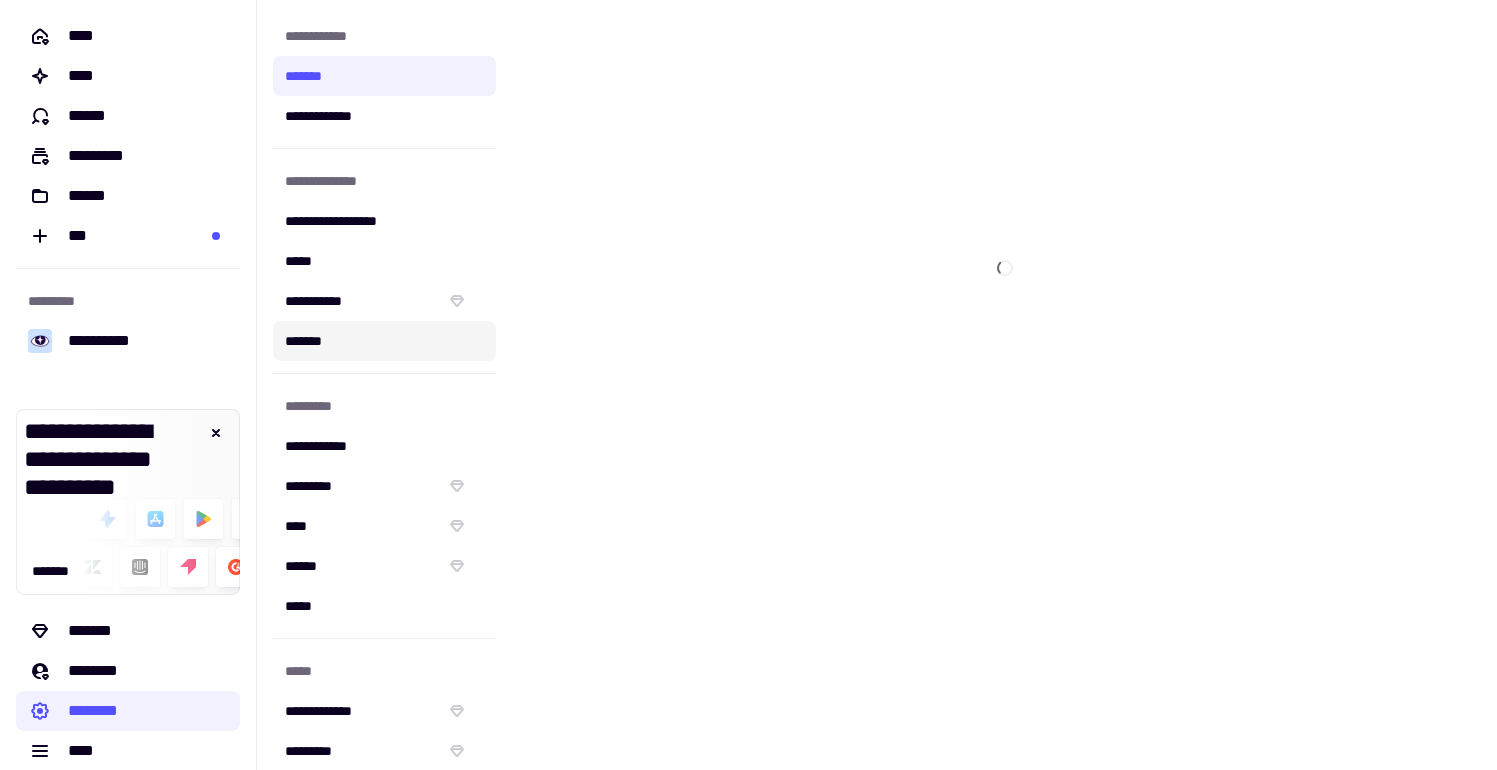 click on "*******" 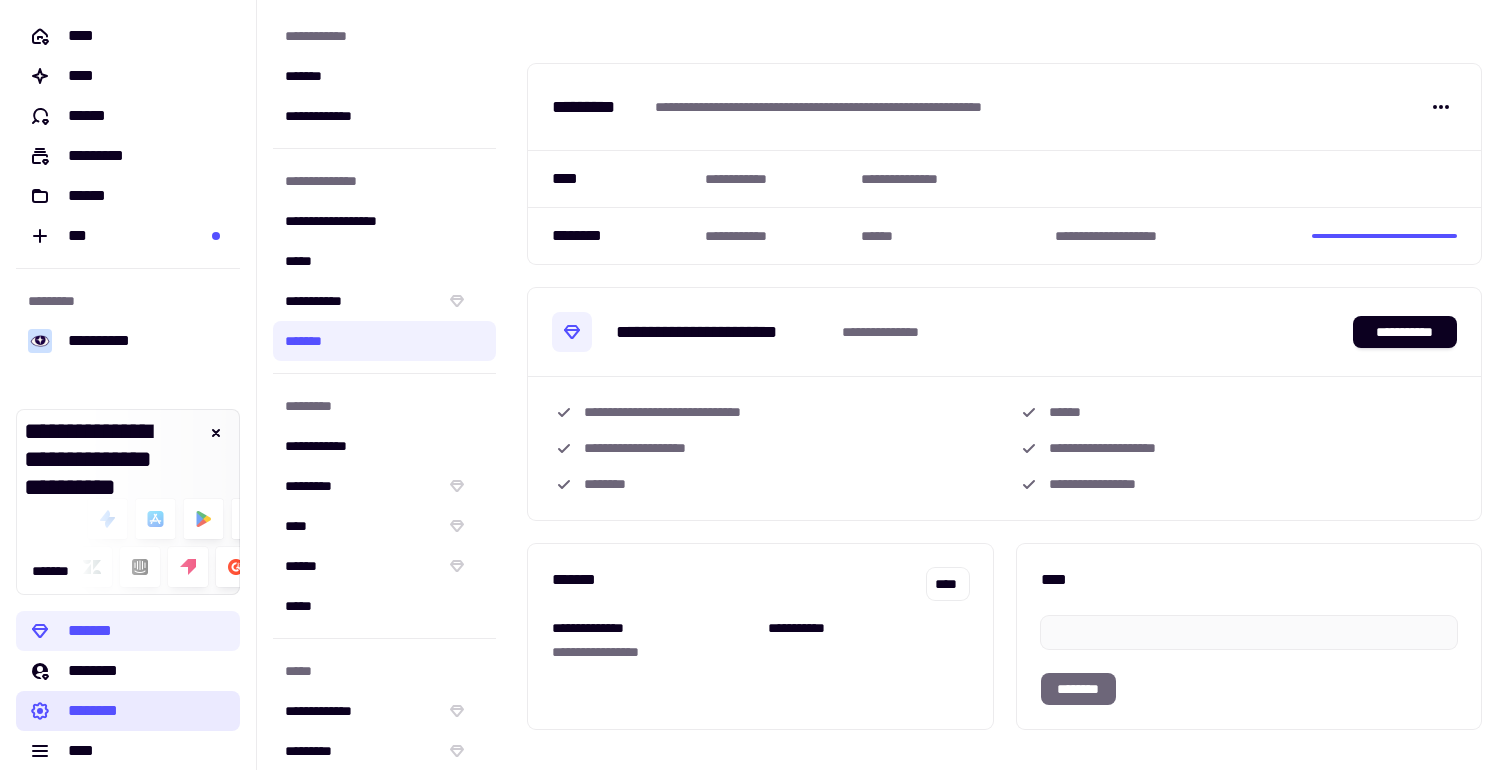 click on "********" 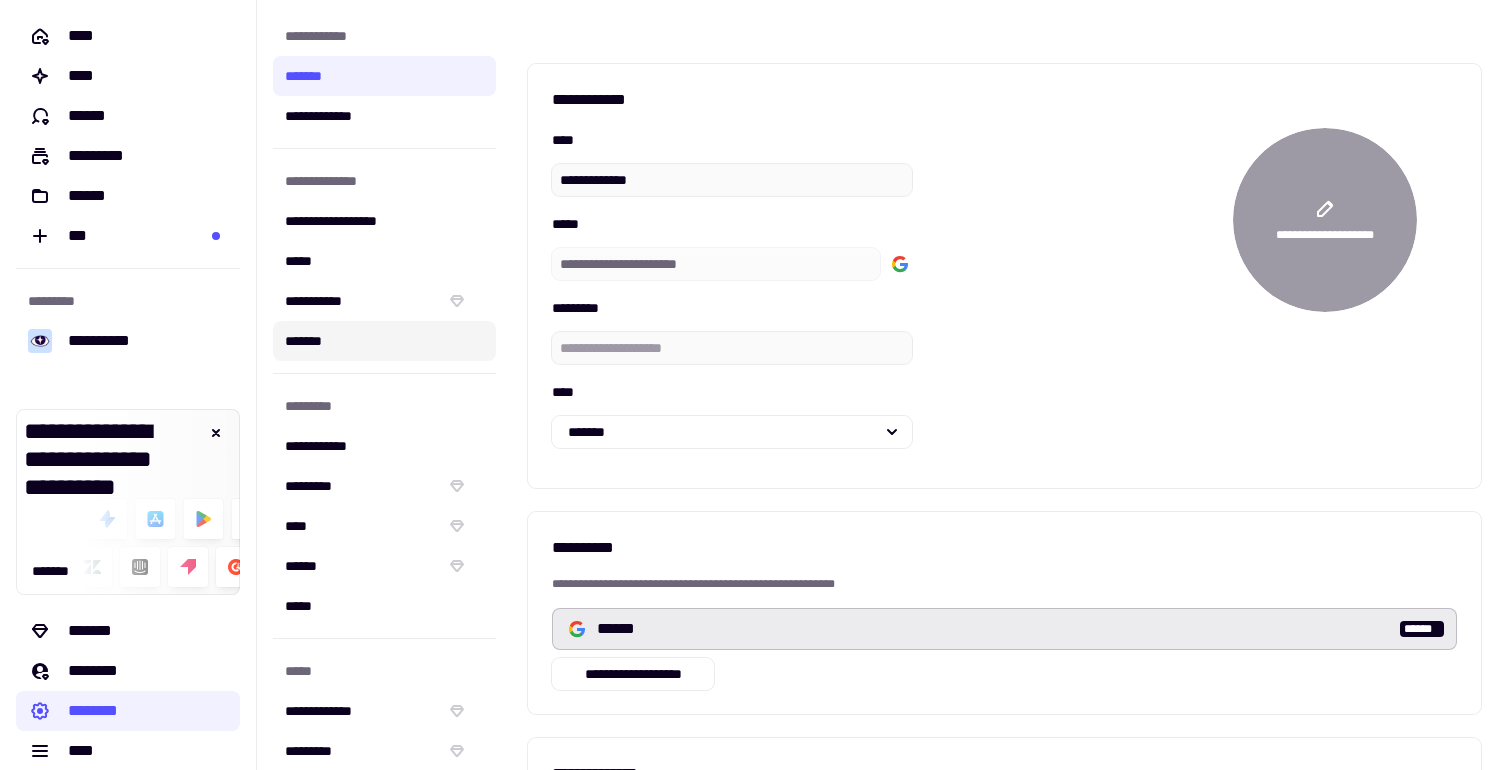 click on "*******" 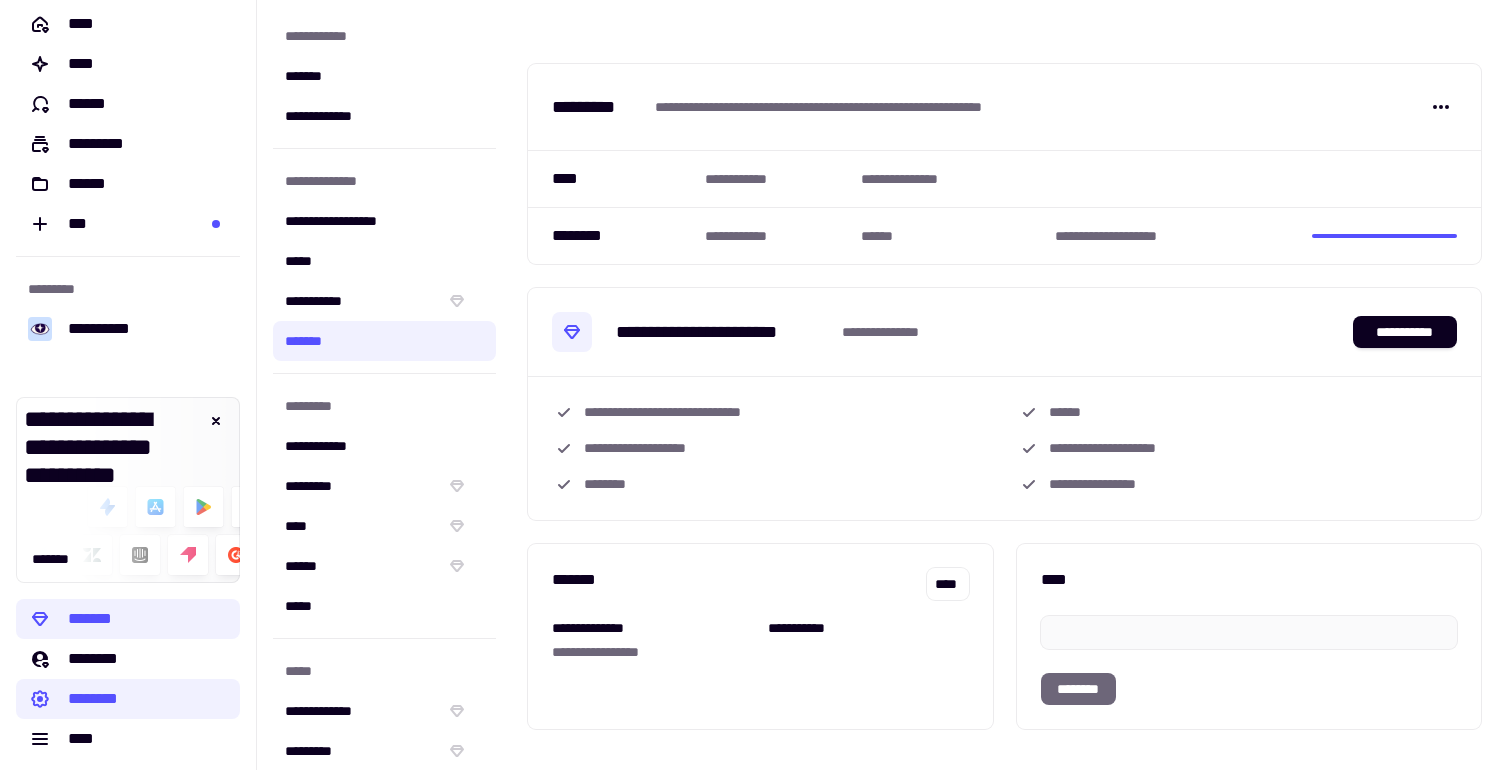 scroll, scrollTop: 14, scrollLeft: 0, axis: vertical 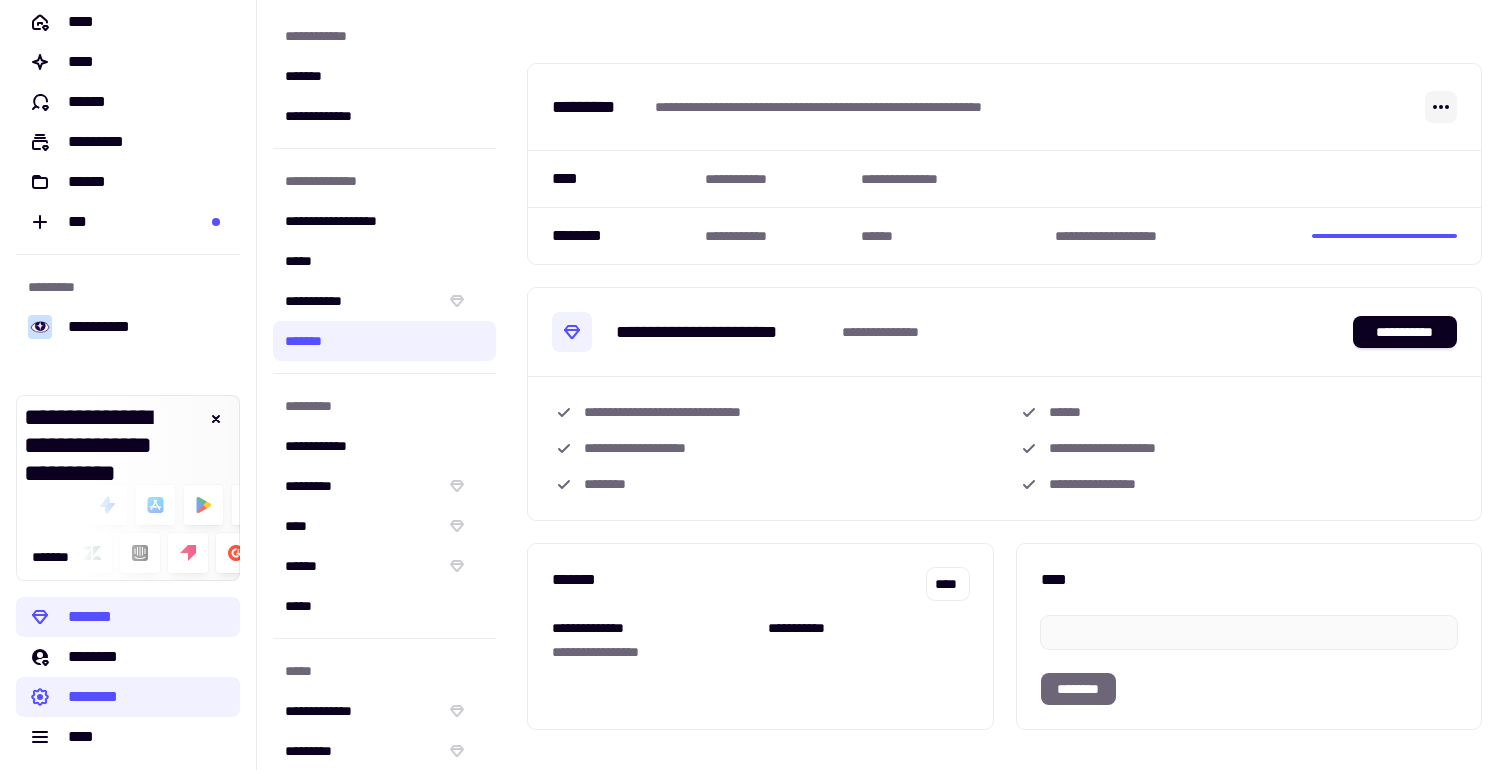 click 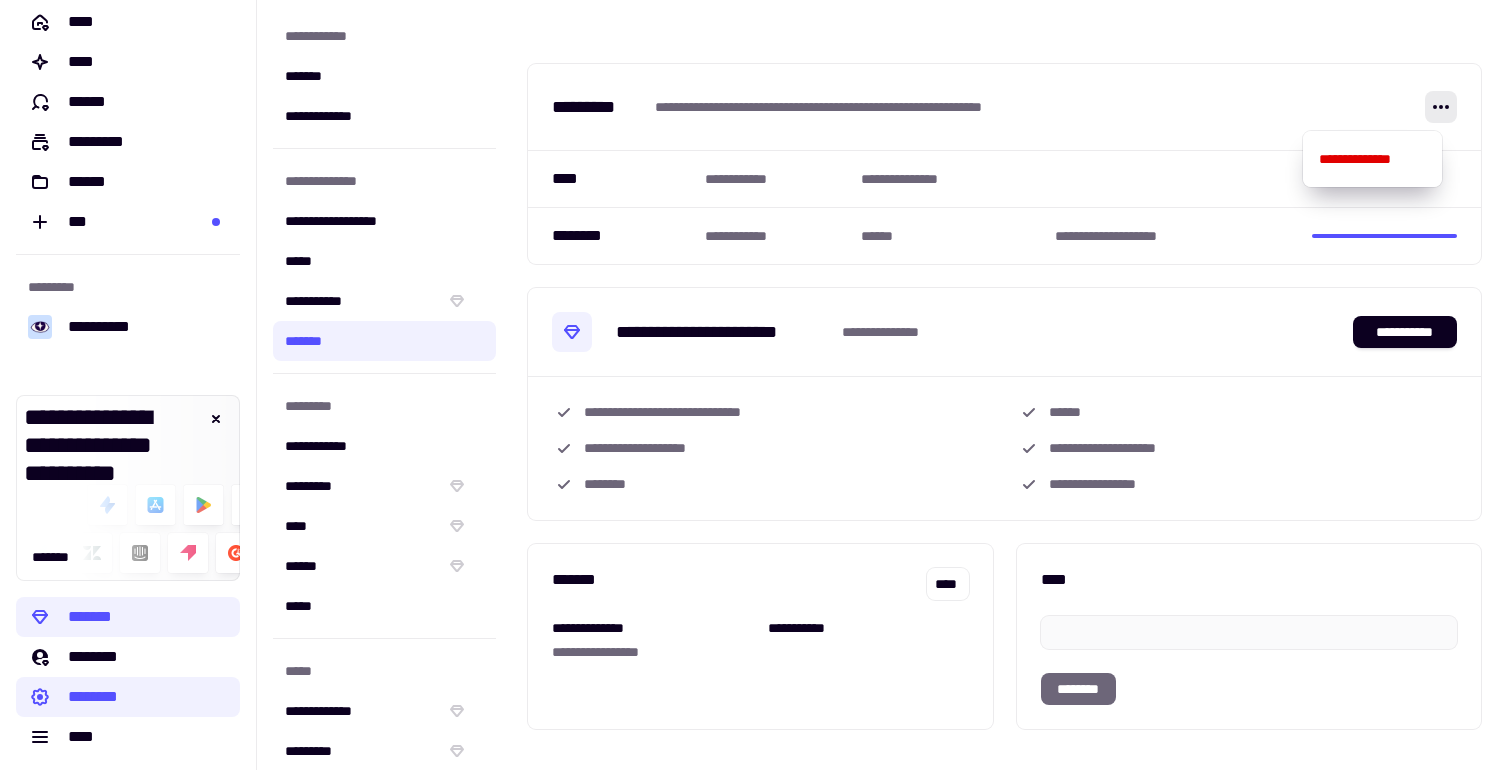 click on "**********" at bounding box center (1004, 107) 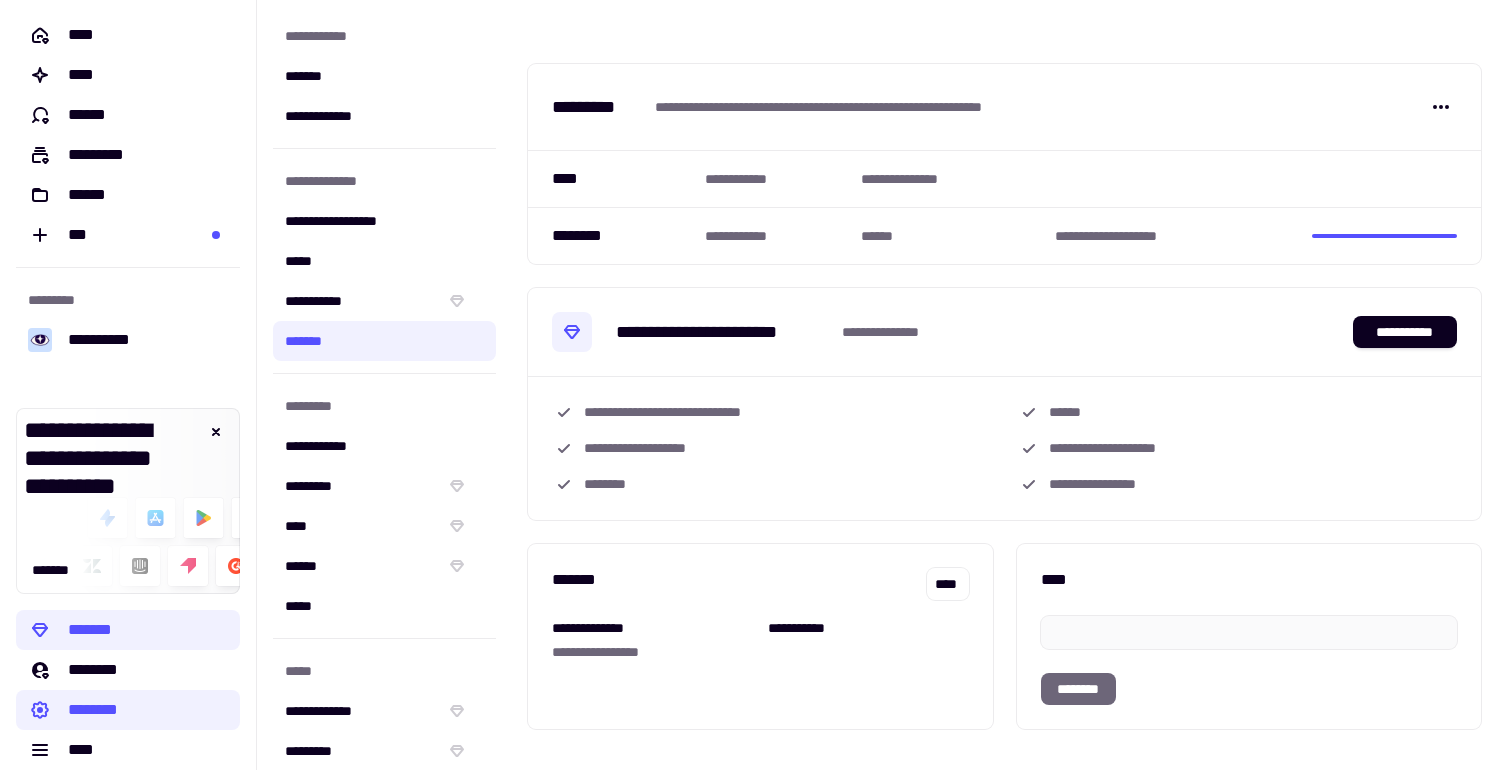 scroll, scrollTop: 0, scrollLeft: 0, axis: both 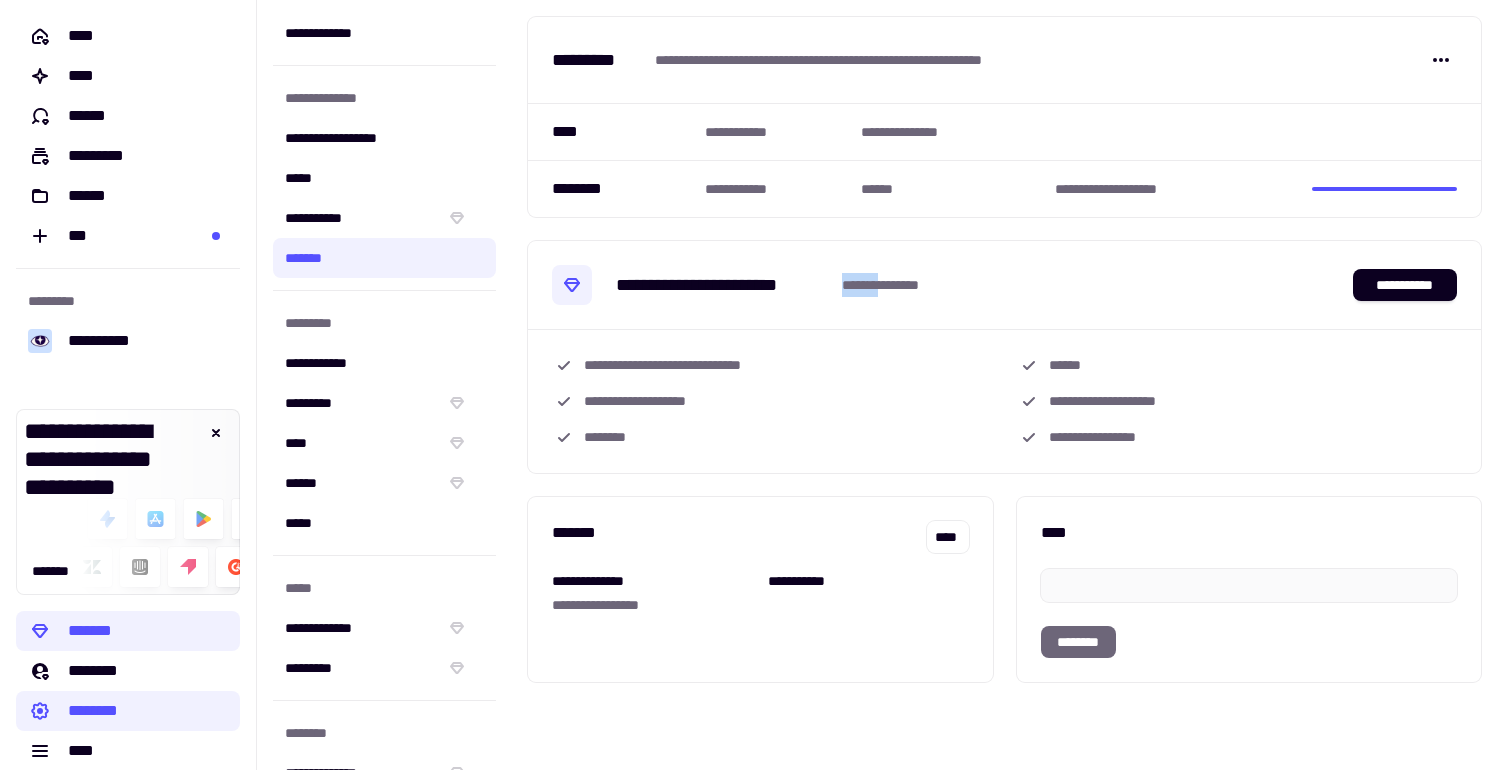 drag, startPoint x: 838, startPoint y: 267, endPoint x: 926, endPoint y: 276, distance: 88.45903 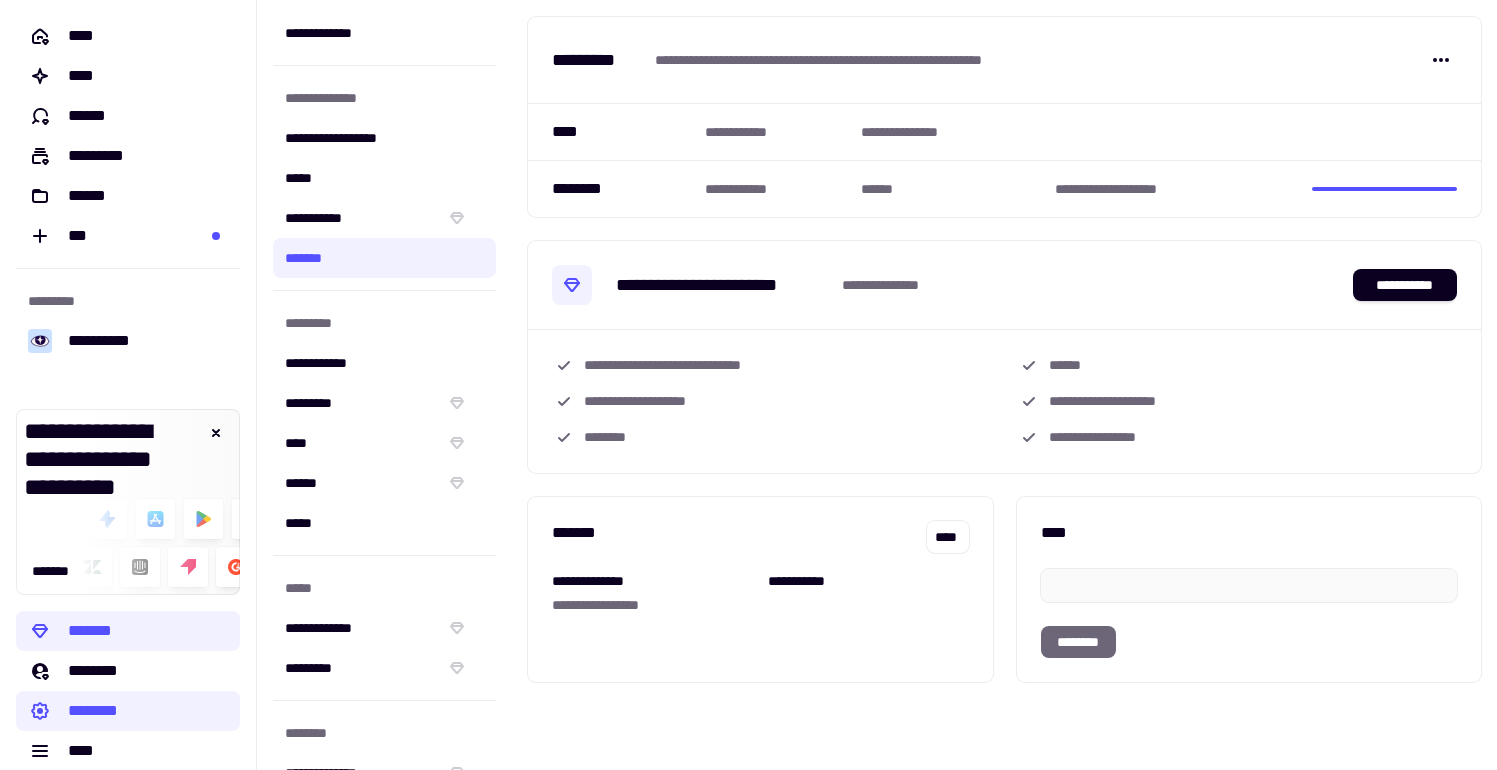click on "**** *** ******" at bounding box center (893, 285) 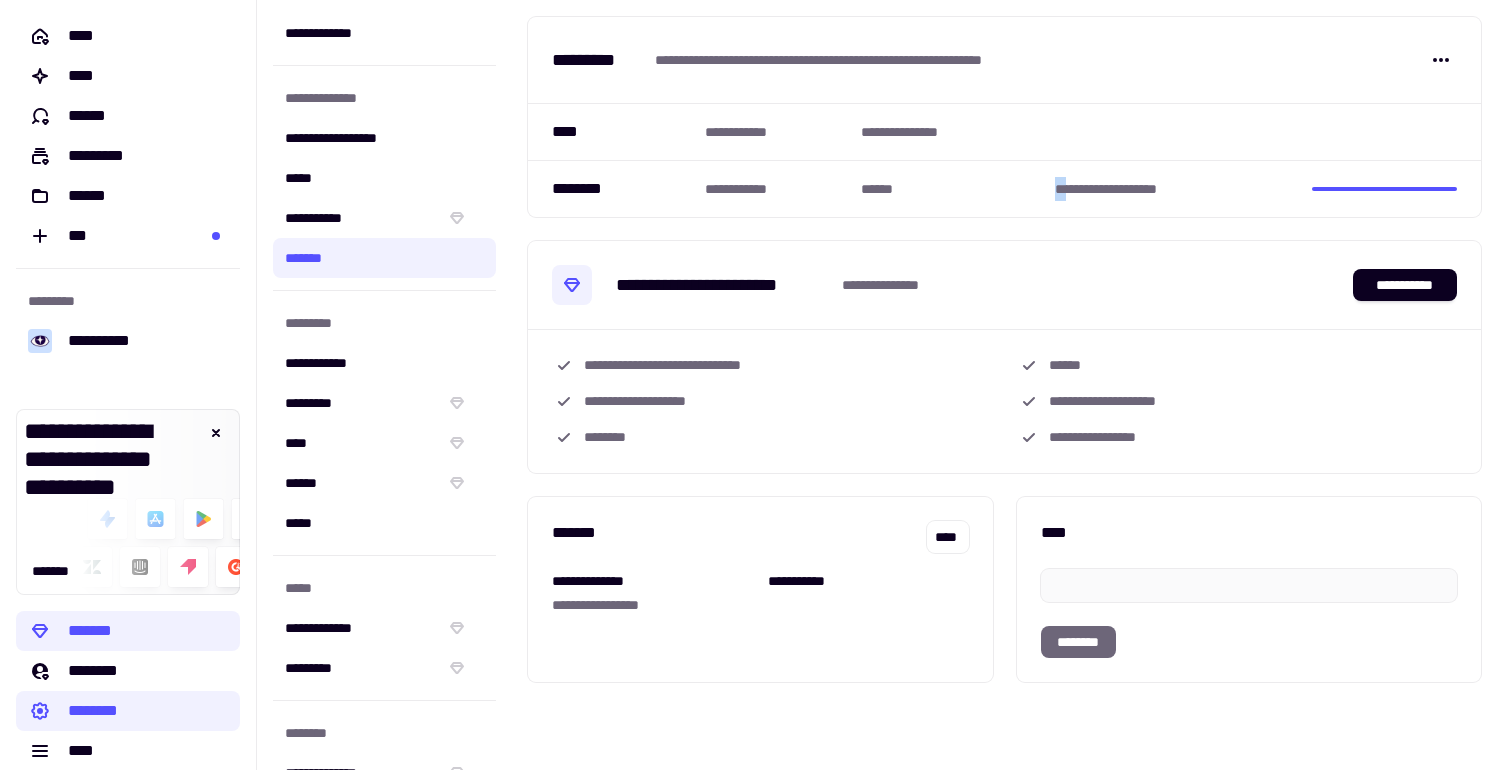 click on "**********" at bounding box center [1175, 188] 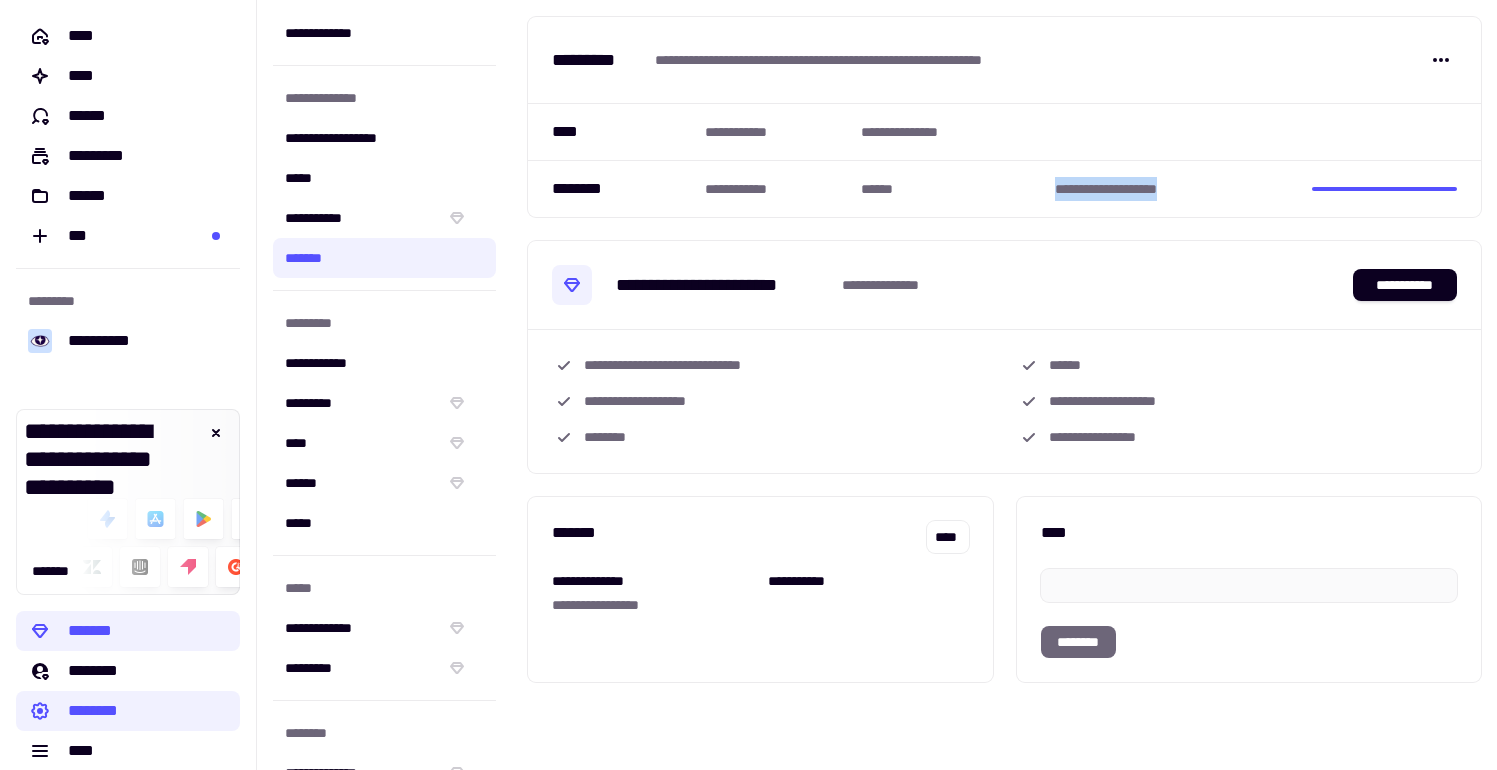 click on "**********" at bounding box center (1175, 188) 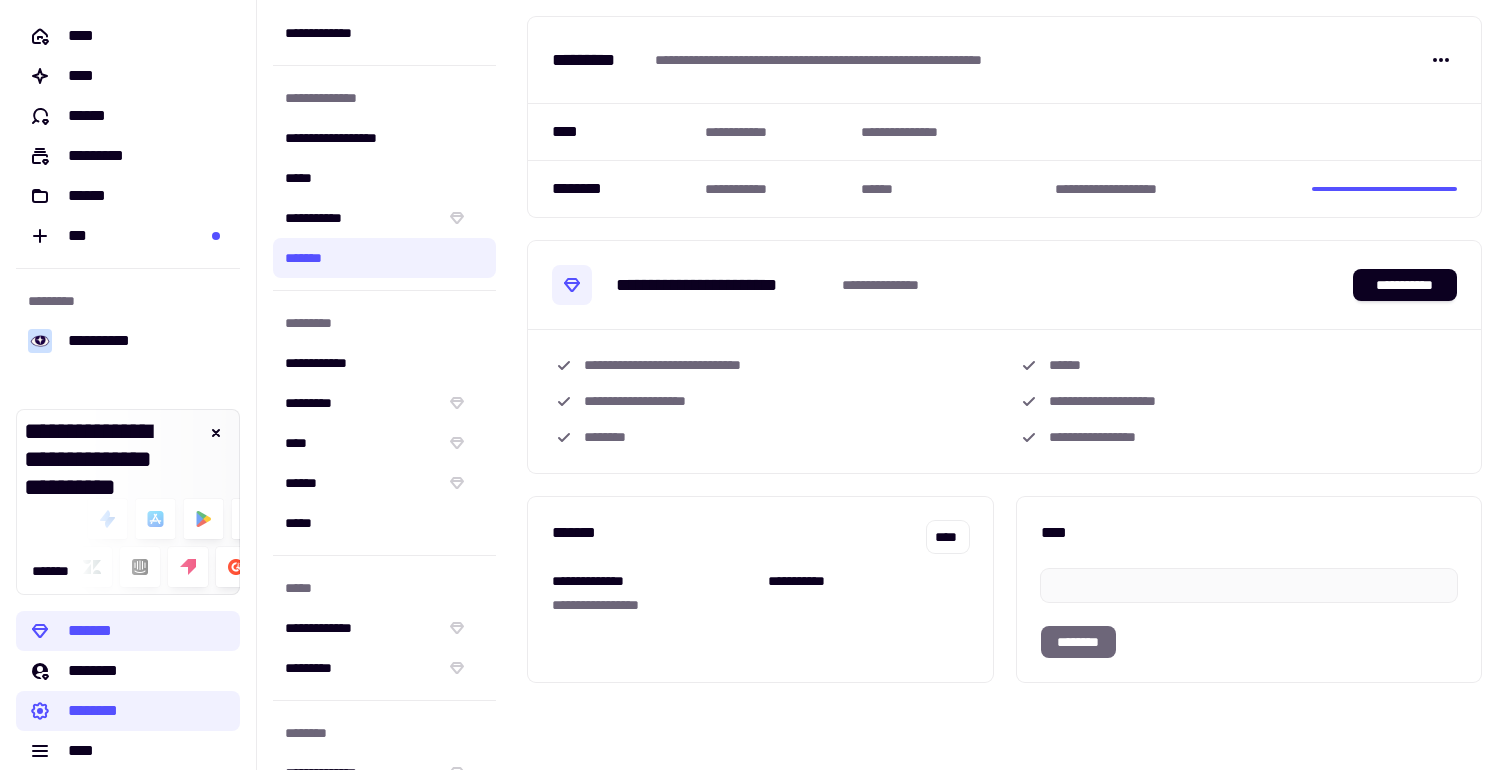 click on "******" at bounding box center [950, 188] 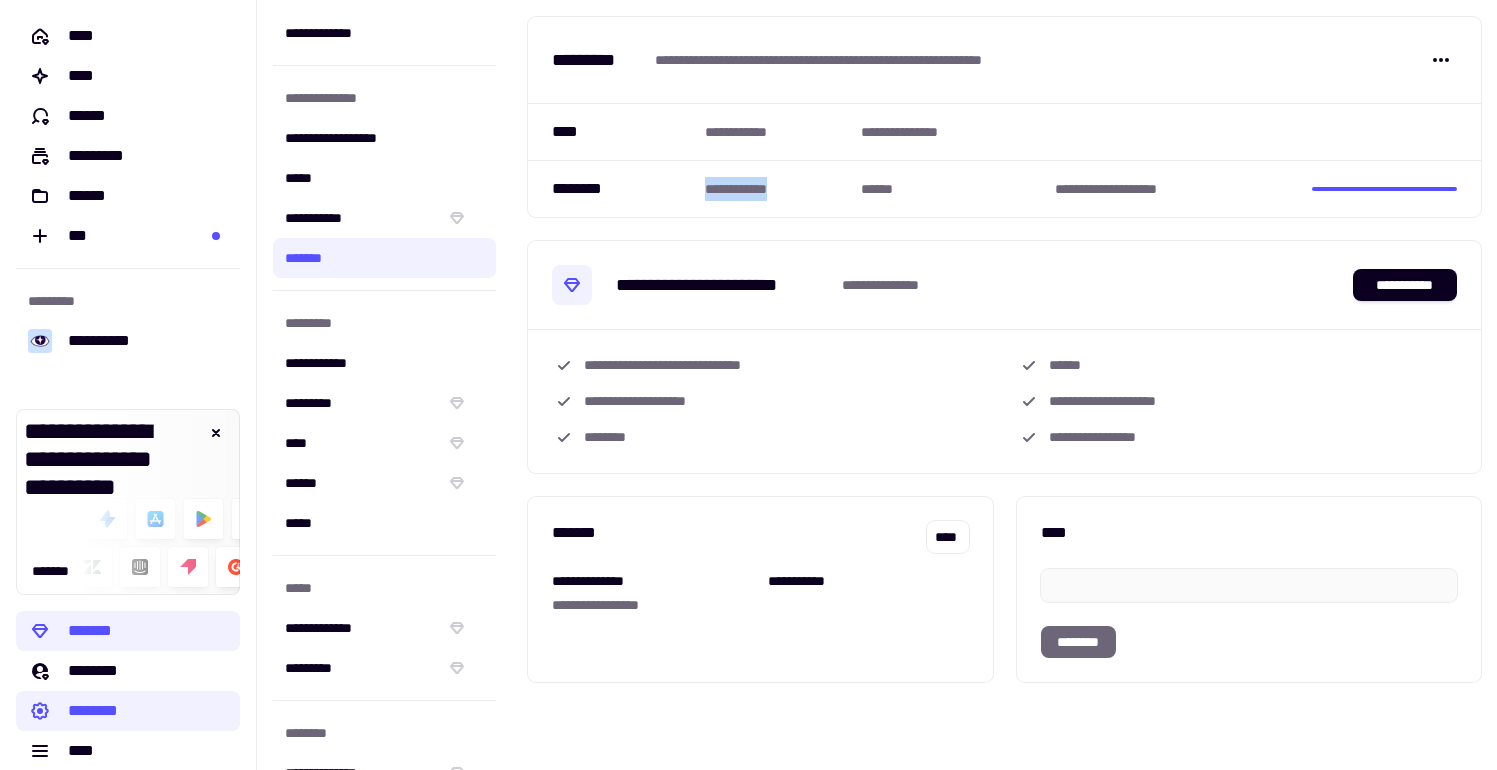 click on "**********" at bounding box center (775, 188) 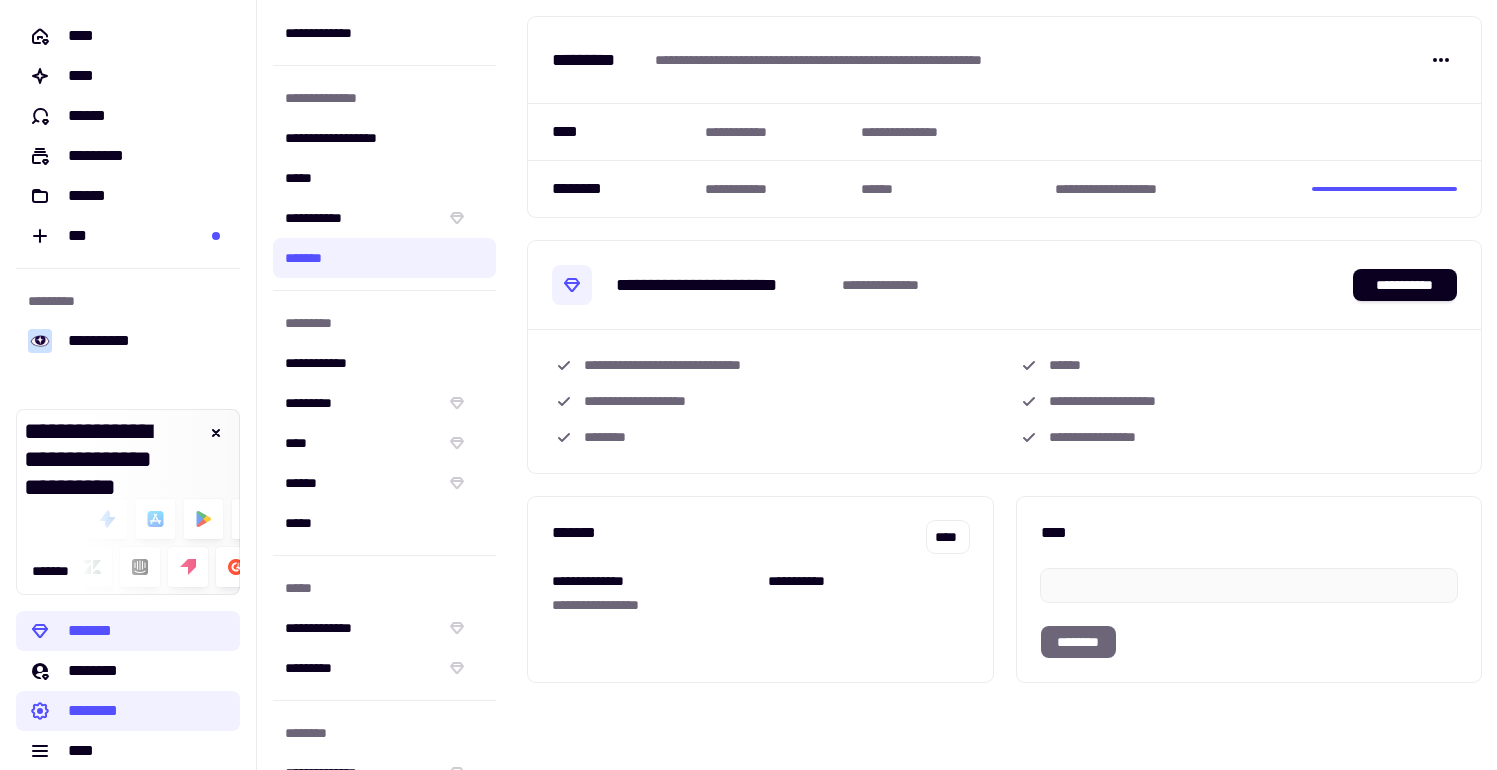 click on "********" at bounding box center (612, 188) 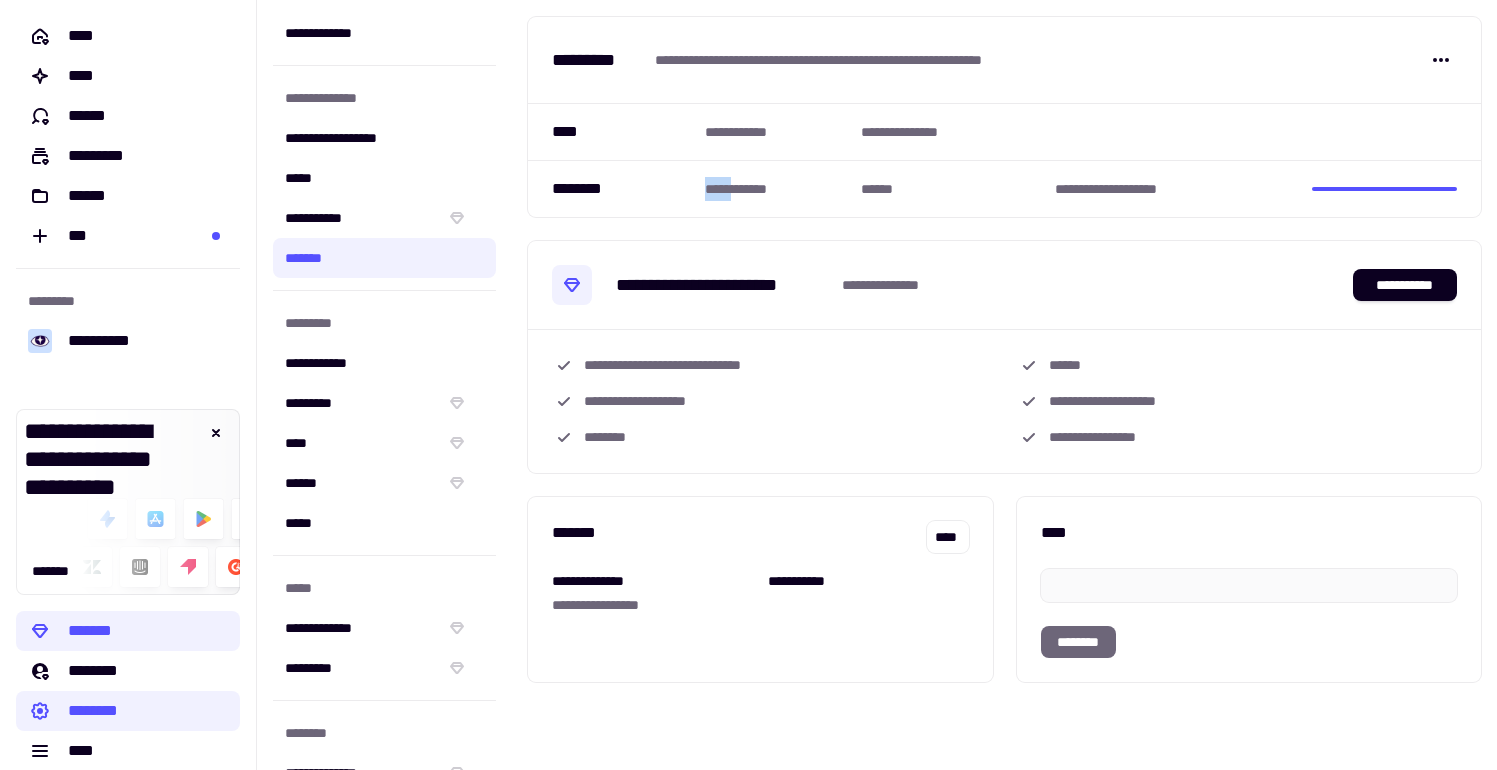 drag, startPoint x: 661, startPoint y: 180, endPoint x: 865, endPoint y: 190, distance: 204.24495 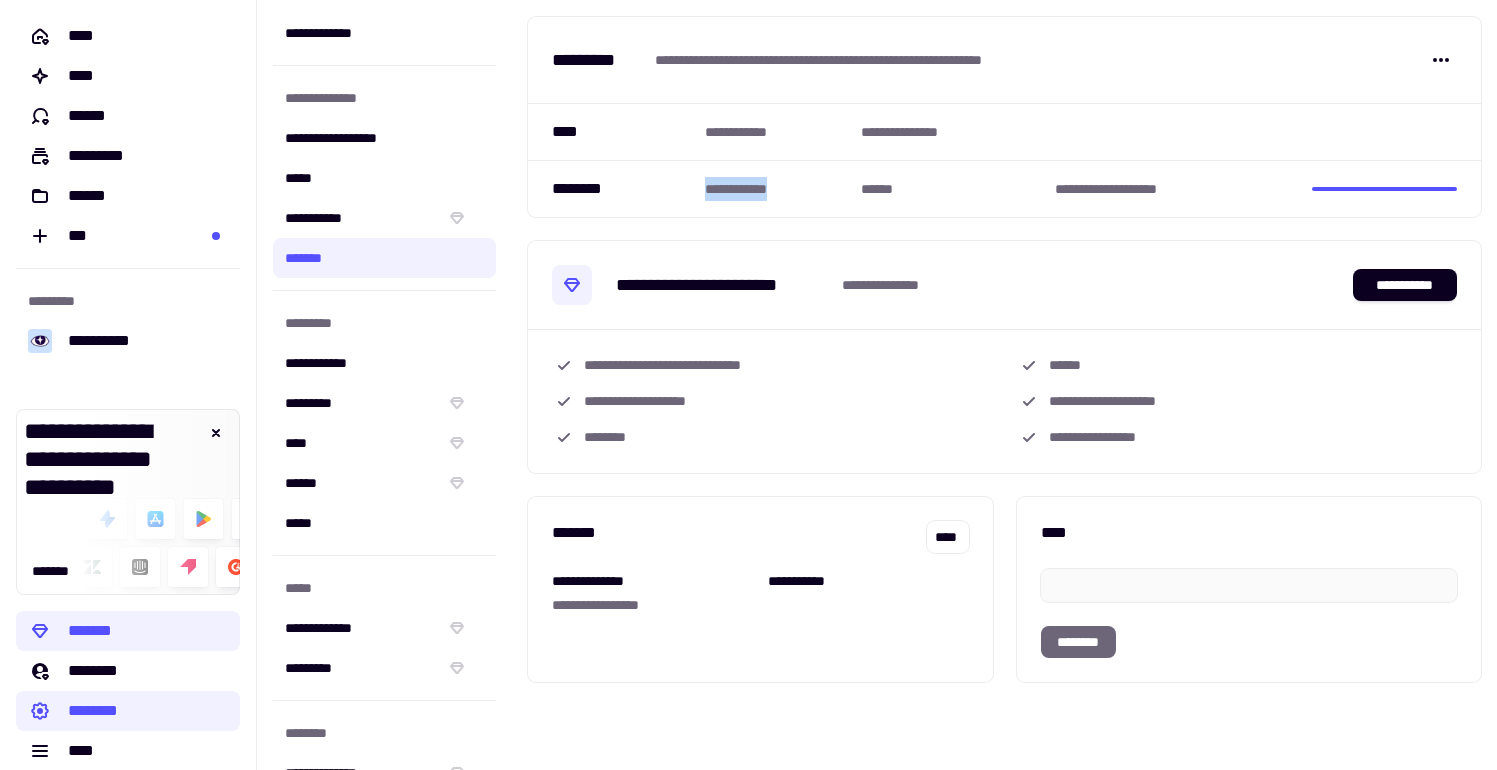 click on "**********" at bounding box center [775, 188] 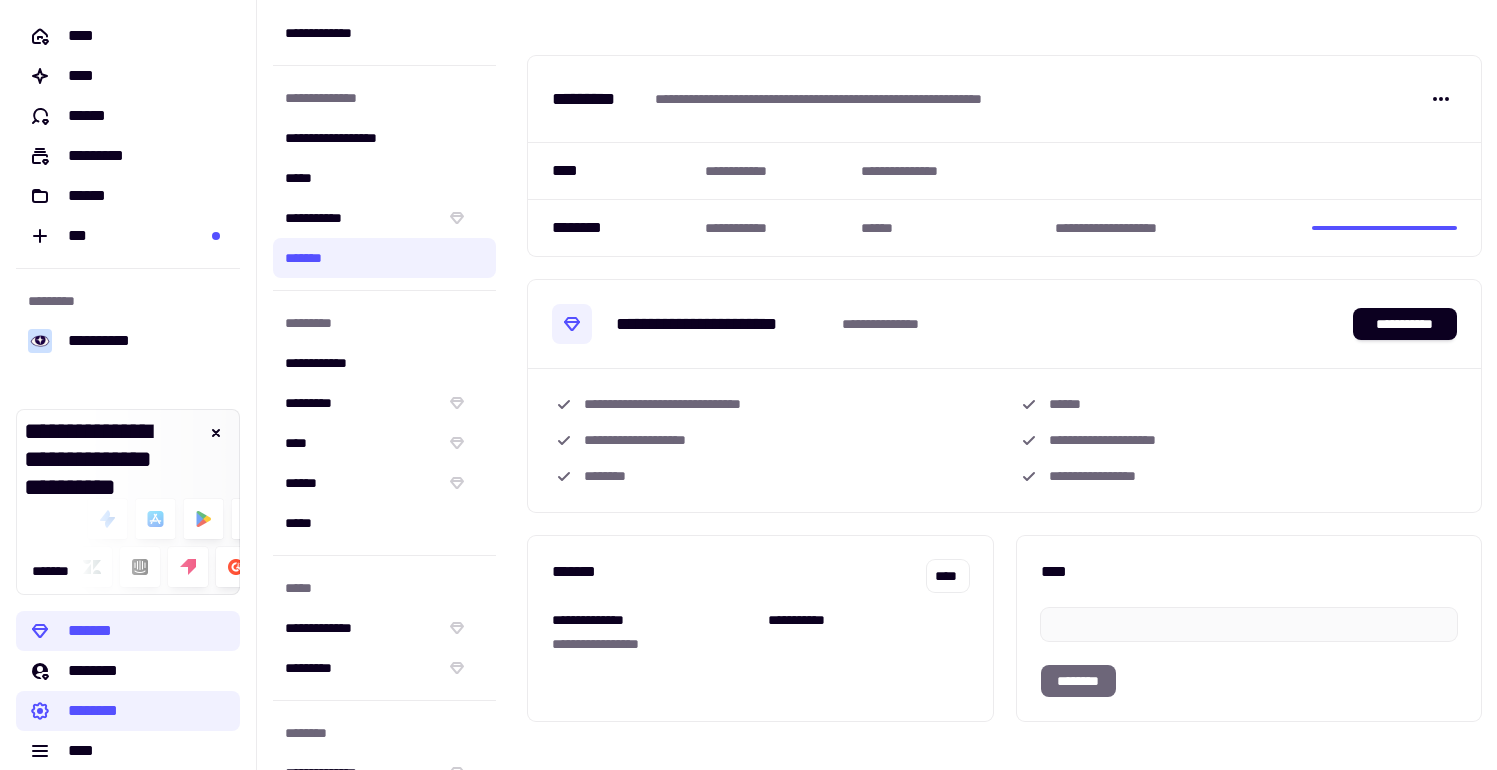 scroll, scrollTop: 0, scrollLeft: 0, axis: both 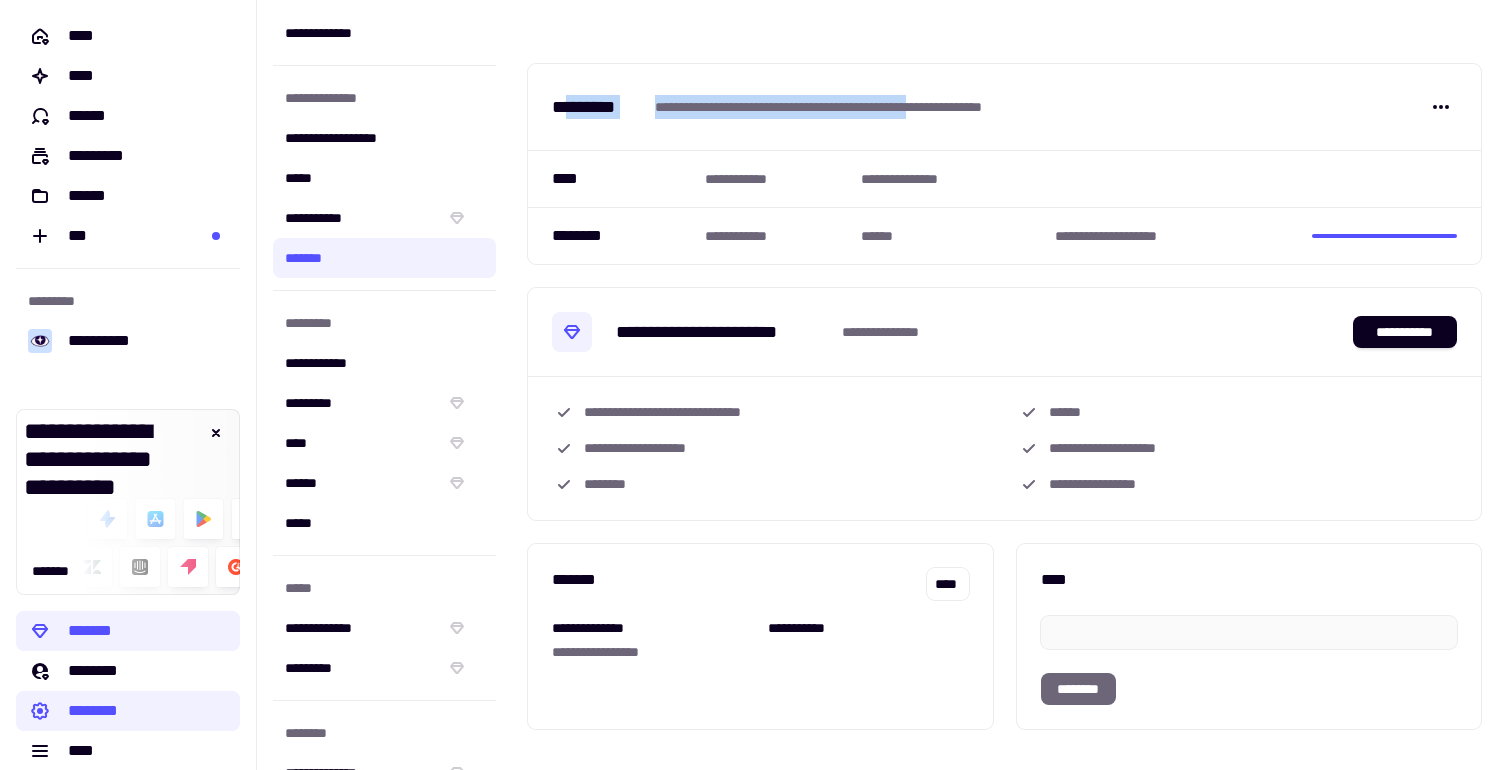drag, startPoint x: 571, startPoint y: 113, endPoint x: 980, endPoint y: 113, distance: 409 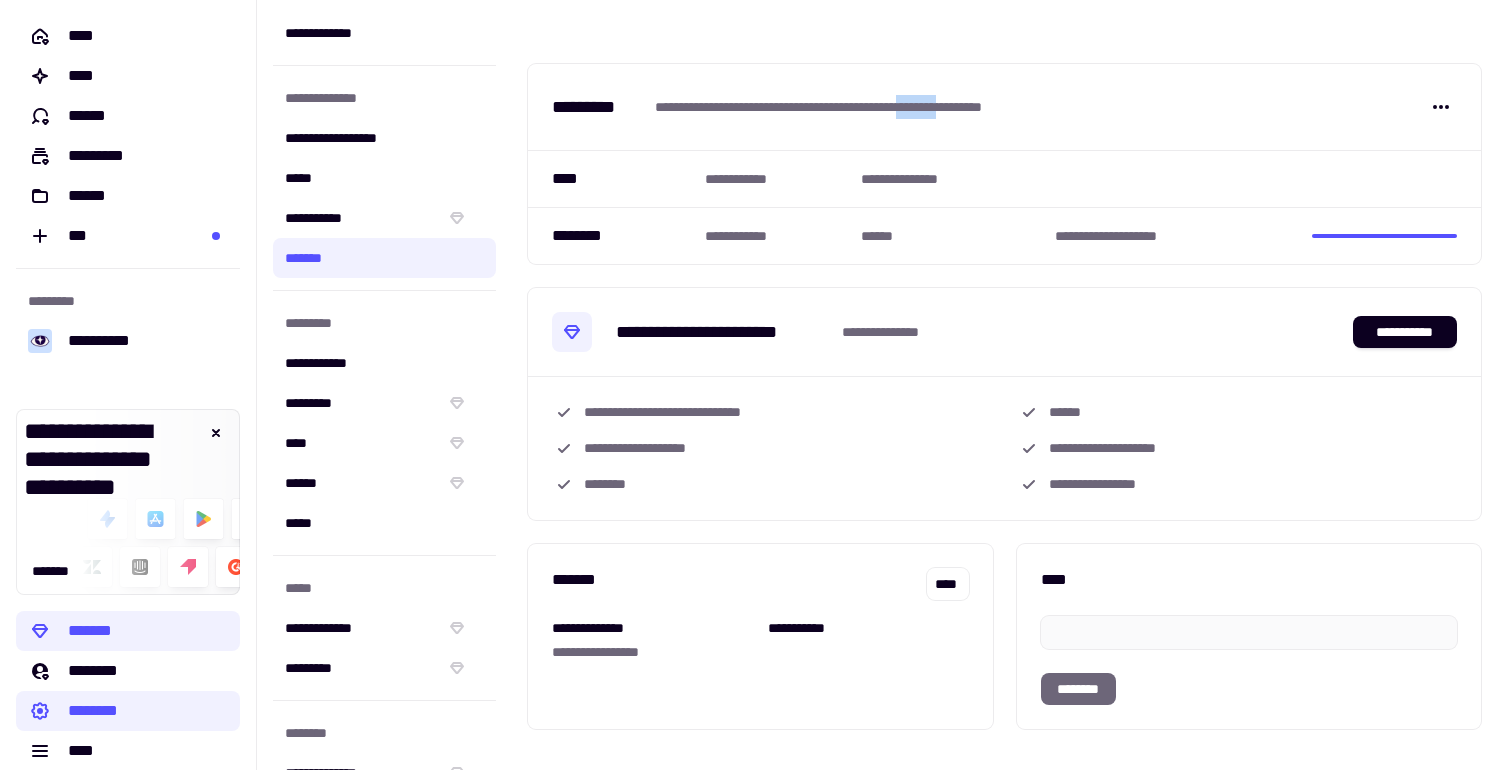 click on "**********" at bounding box center [871, 107] 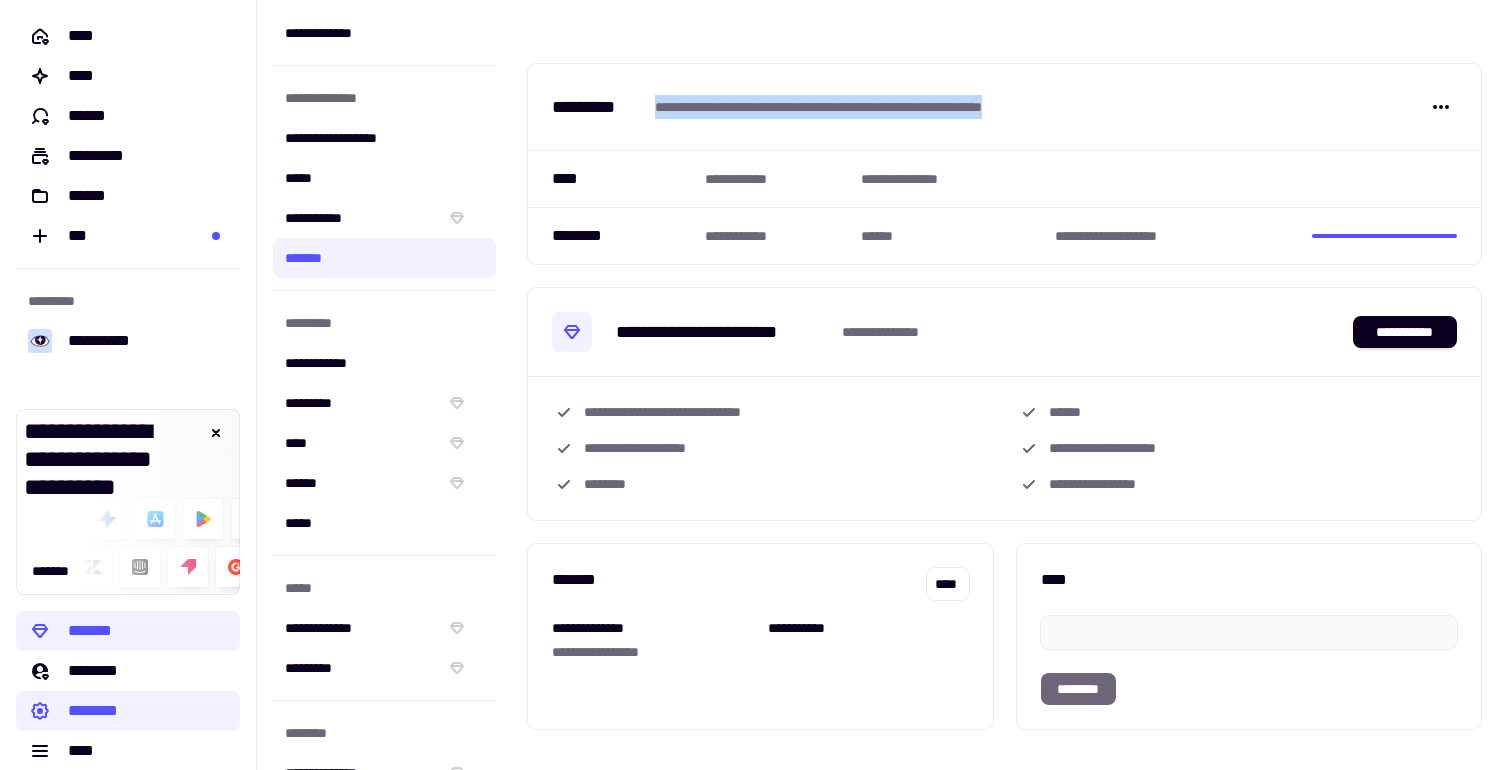 click on "**********" at bounding box center [871, 107] 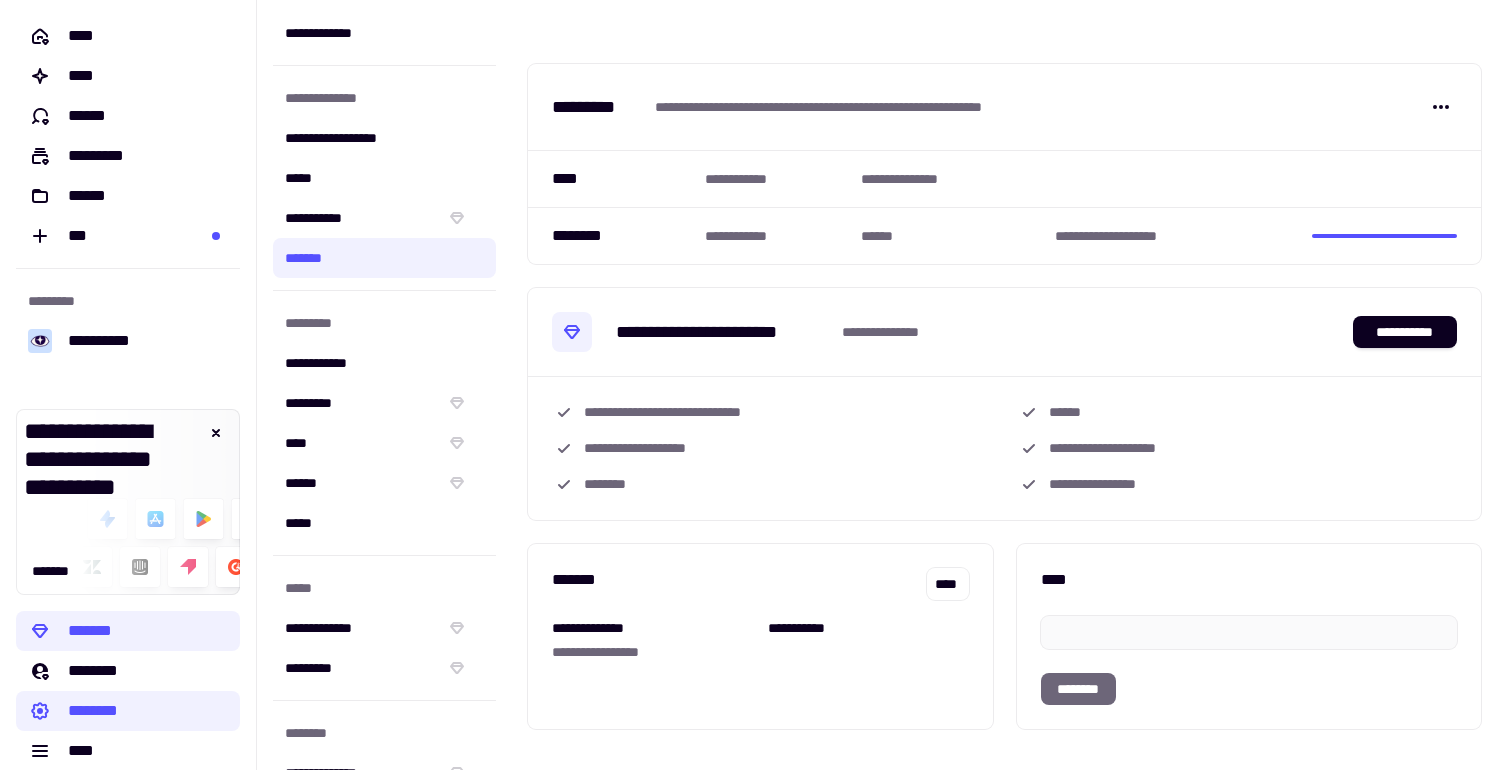 click on "**********" at bounding box center (1004, 107) 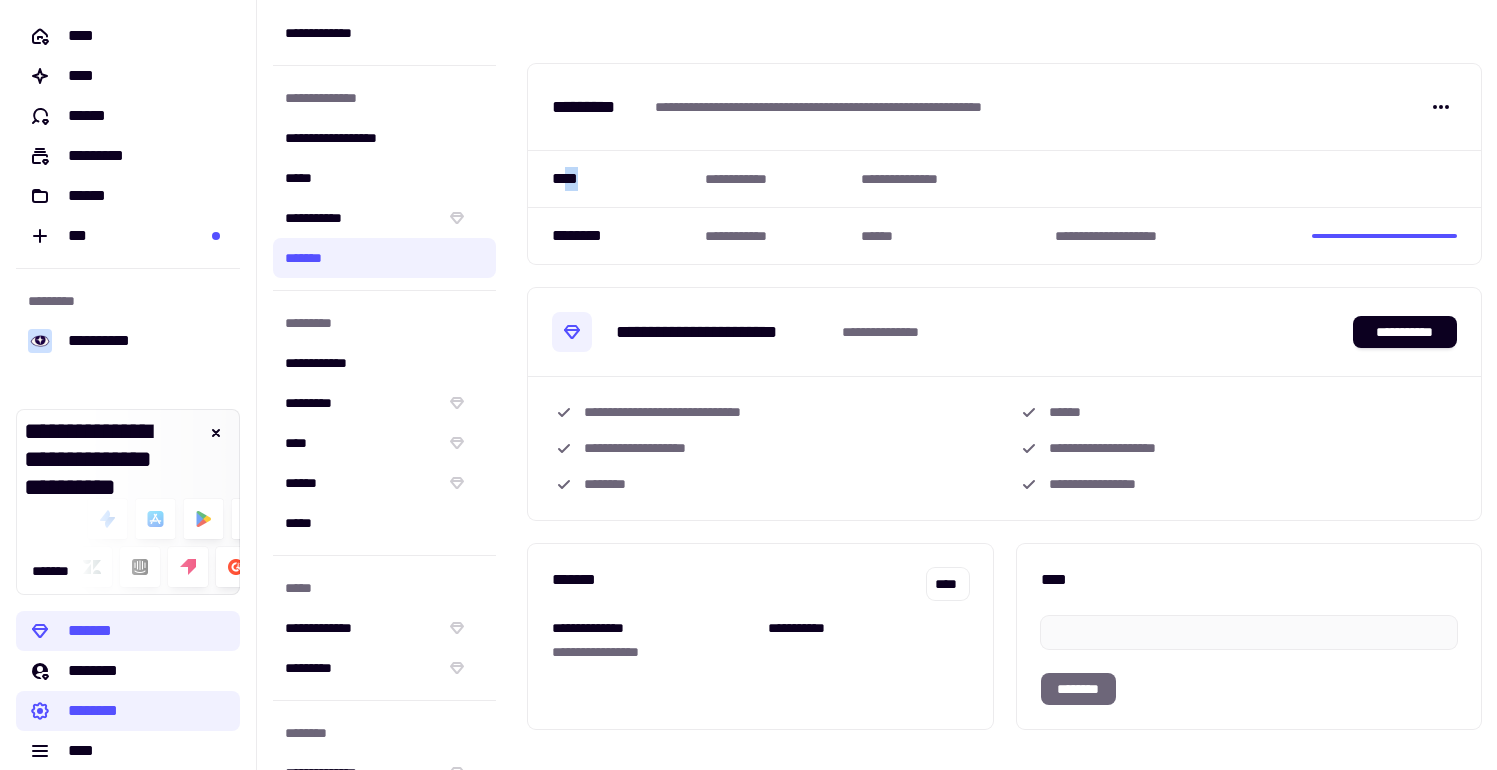 drag, startPoint x: 565, startPoint y: 178, endPoint x: 614, endPoint y: 199, distance: 53.310413 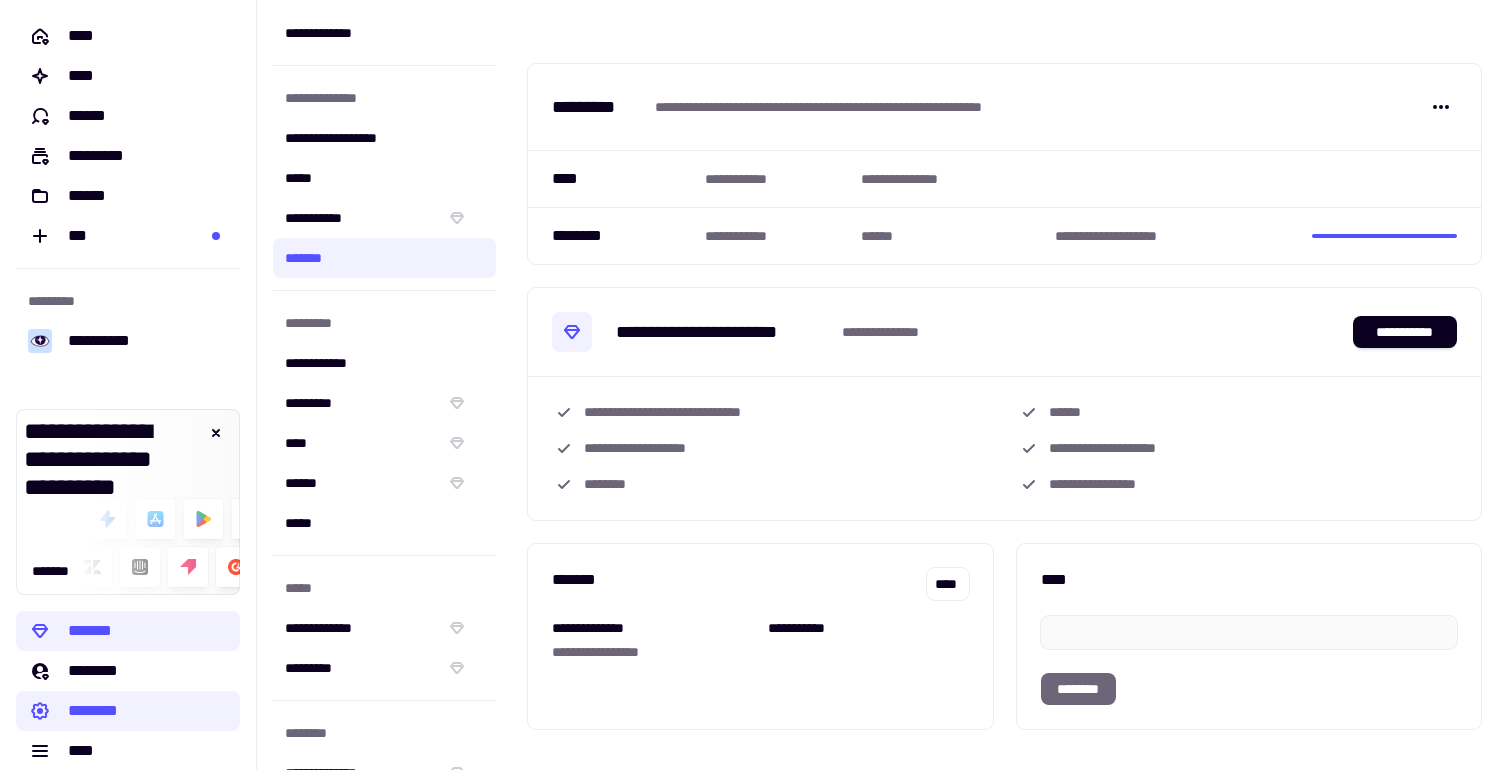 click on "********" at bounding box center (612, 235) 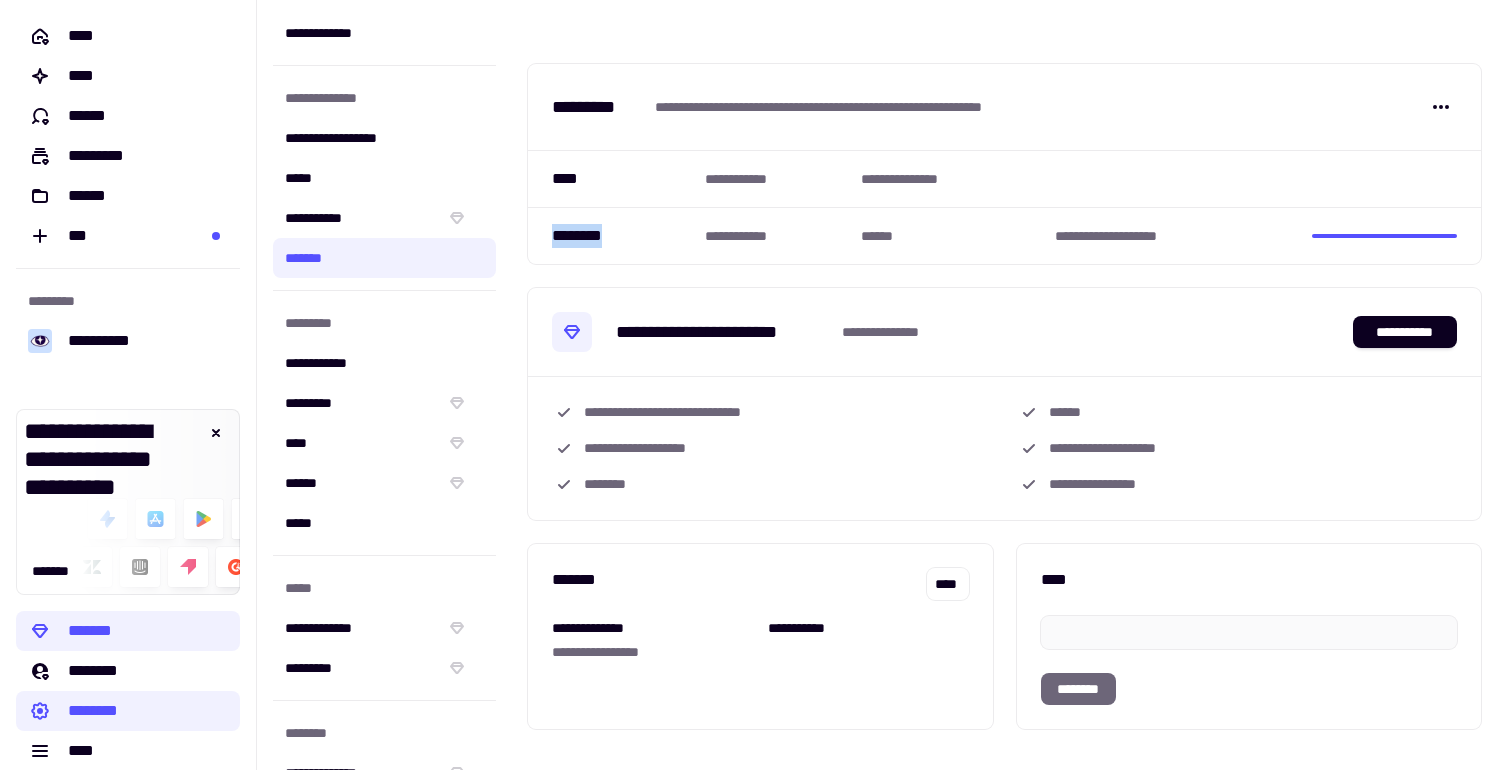 click on "********" at bounding box center (612, 235) 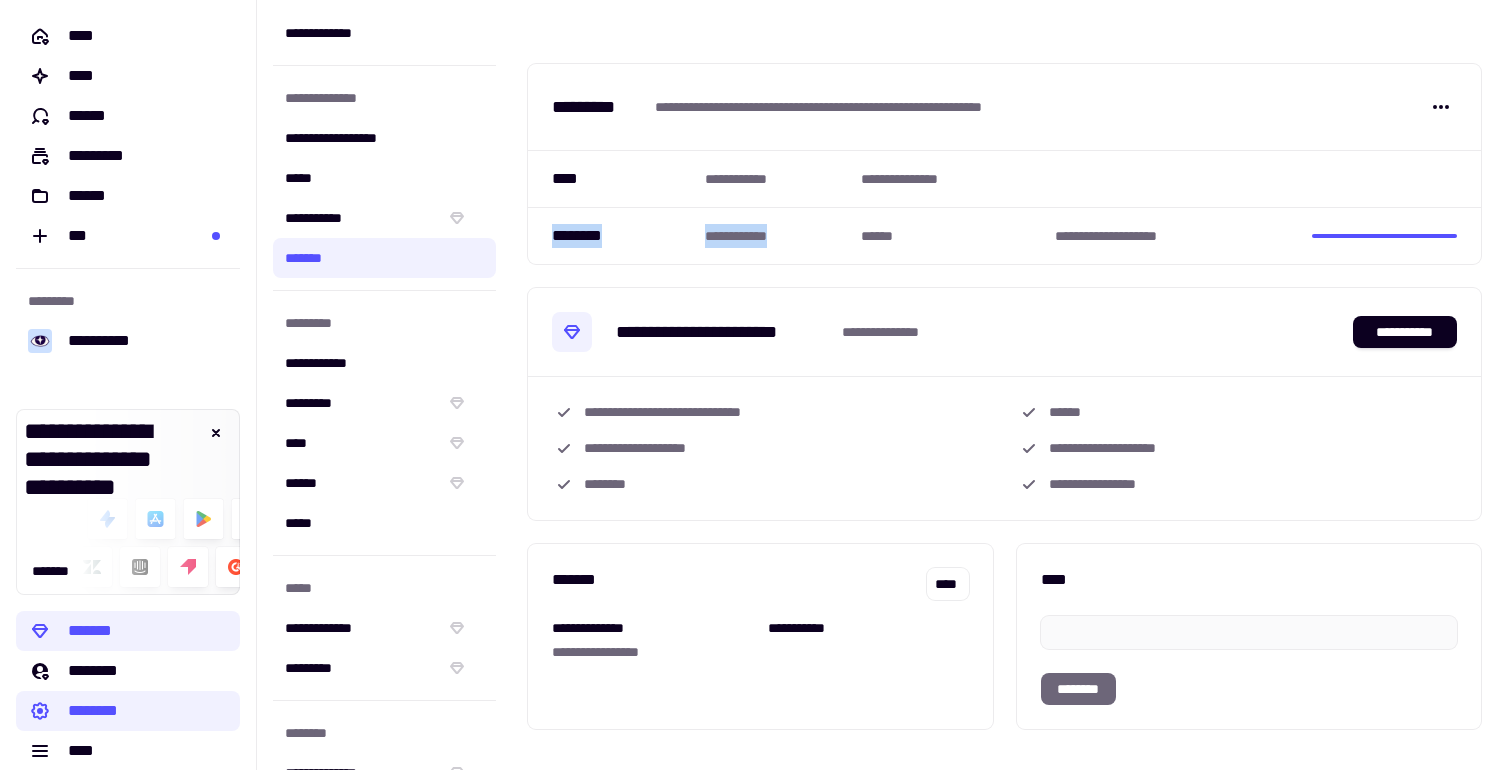click on "**********" at bounding box center (775, 235) 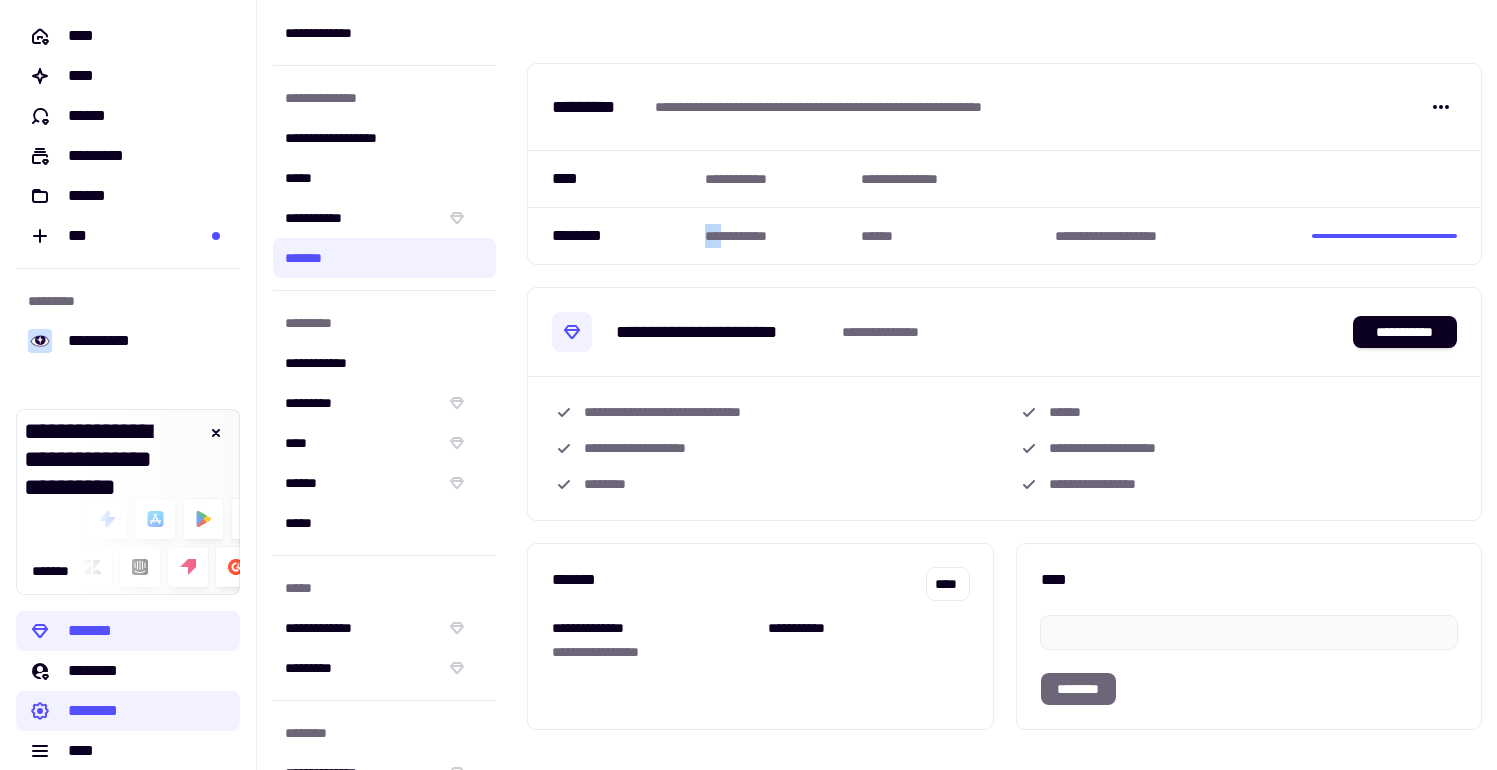 drag, startPoint x: 685, startPoint y: 227, endPoint x: 742, endPoint y: 241, distance: 58.694122 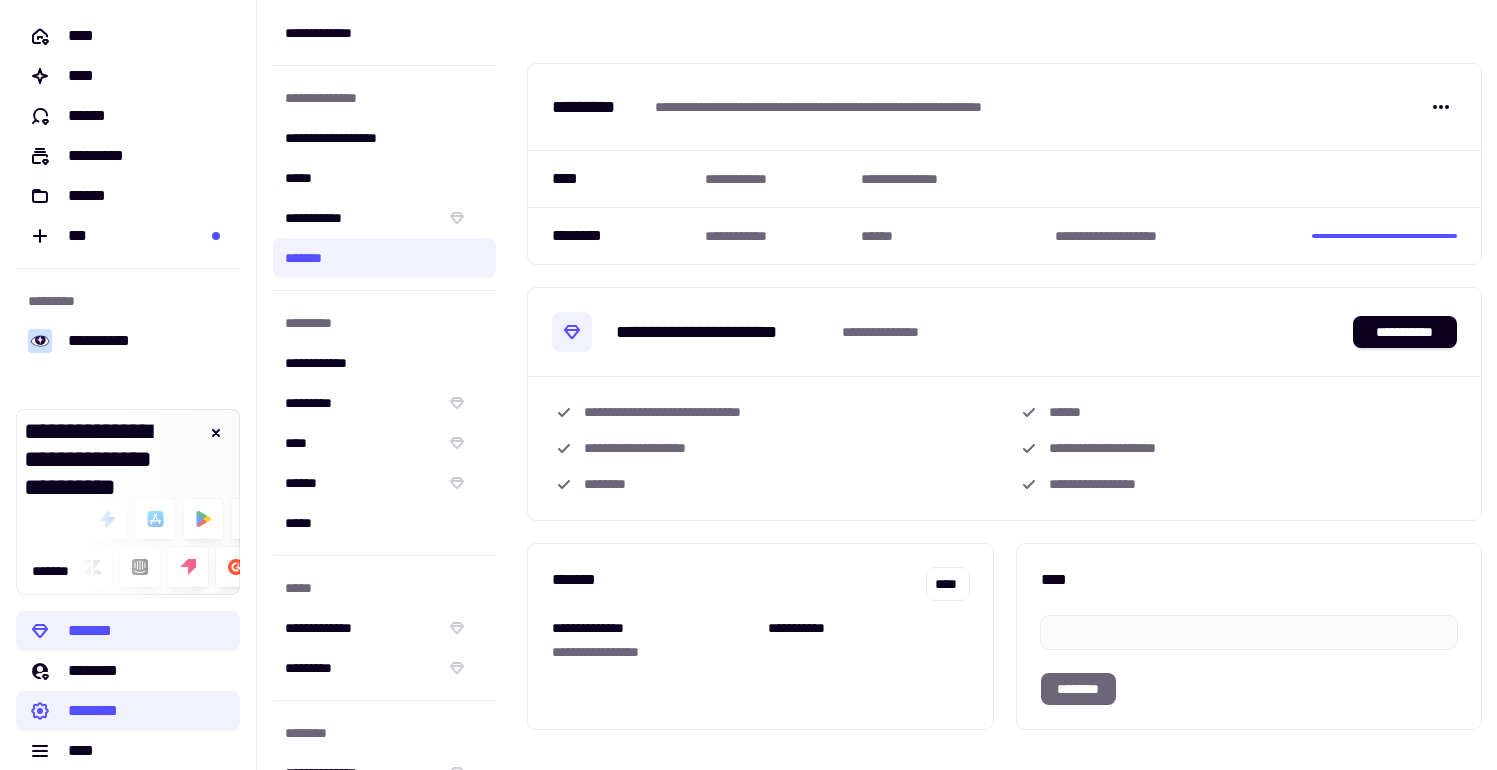 click on "********" at bounding box center (612, 235) 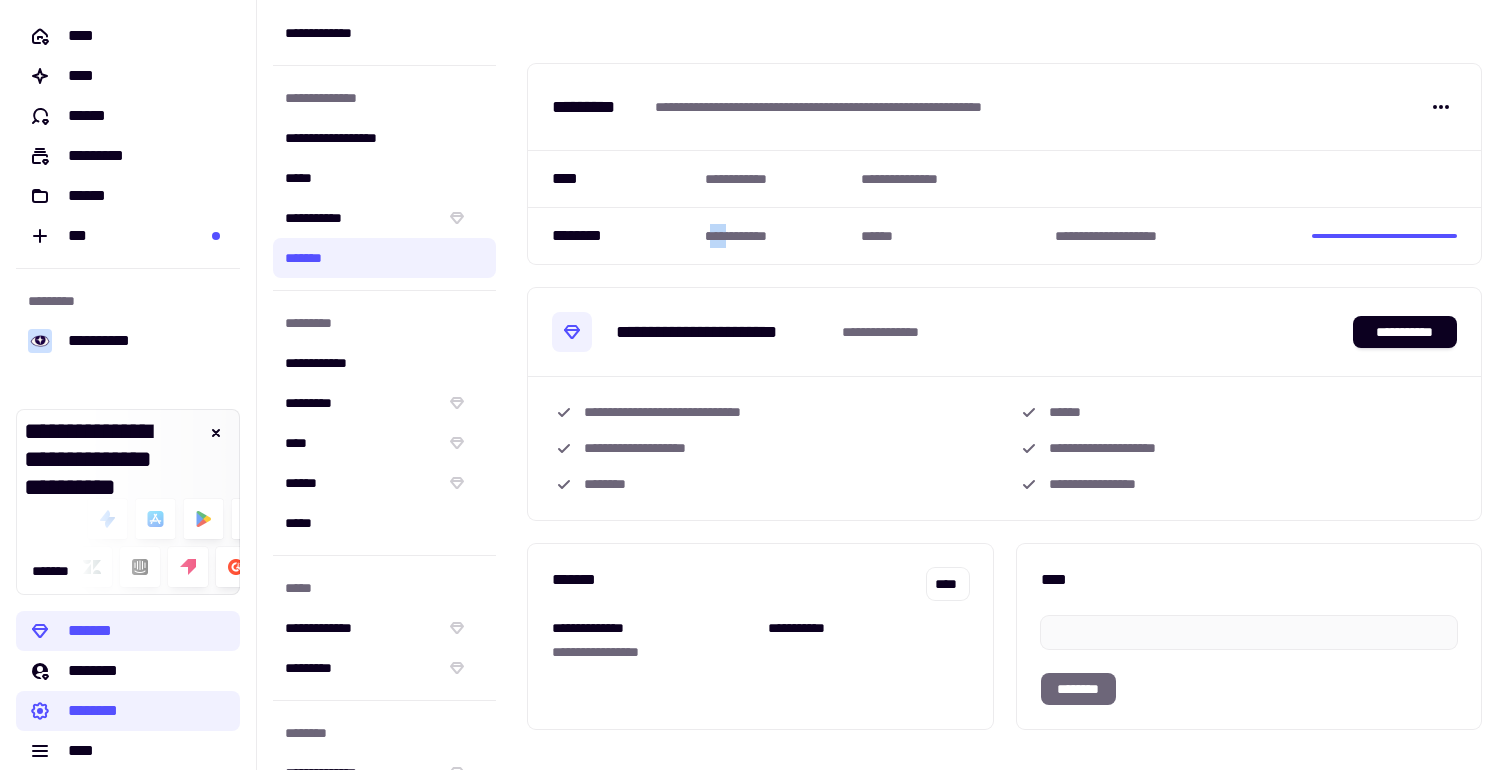 drag, startPoint x: 698, startPoint y: 238, endPoint x: 803, endPoint y: 246, distance: 105.30432 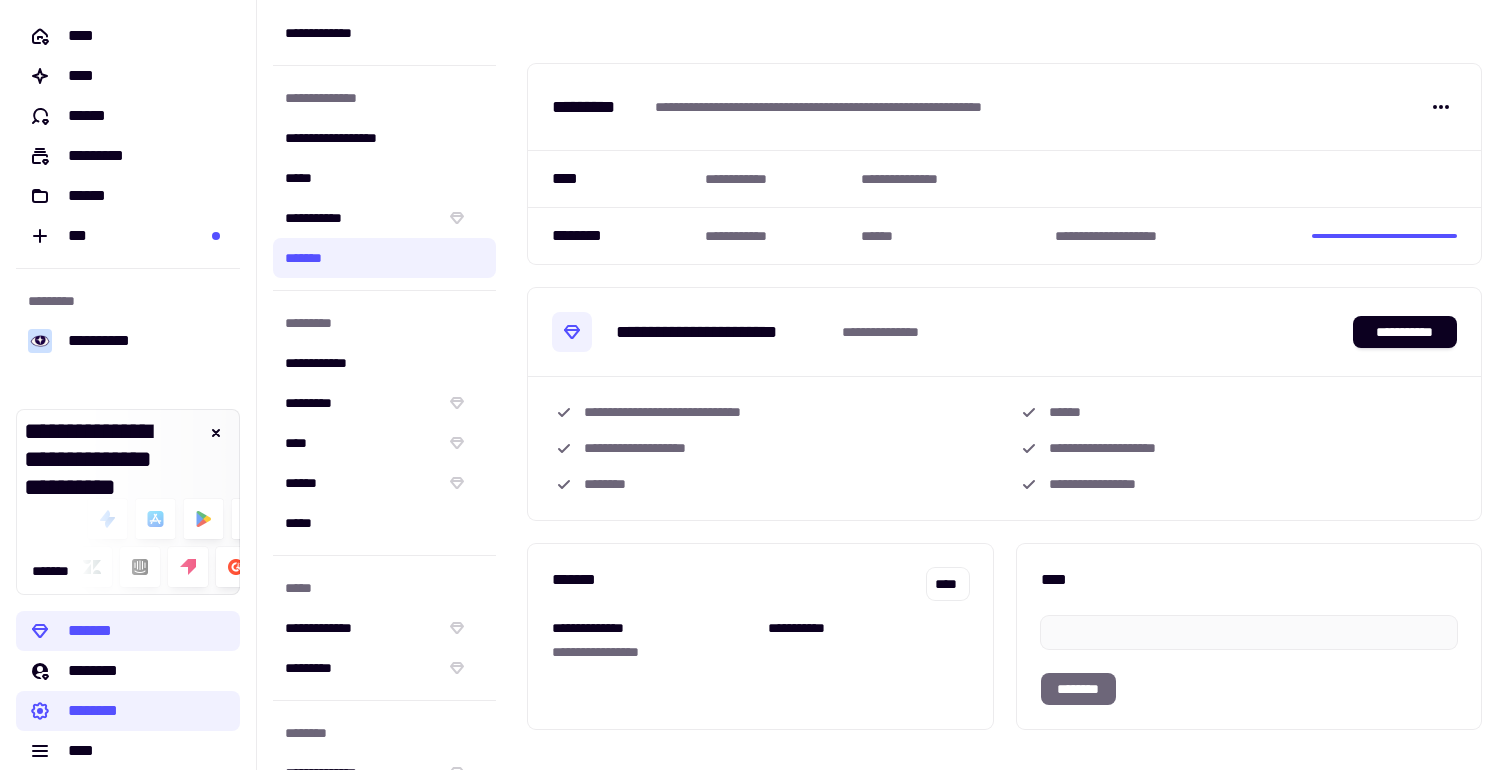 click on "********" at bounding box center (612, 235) 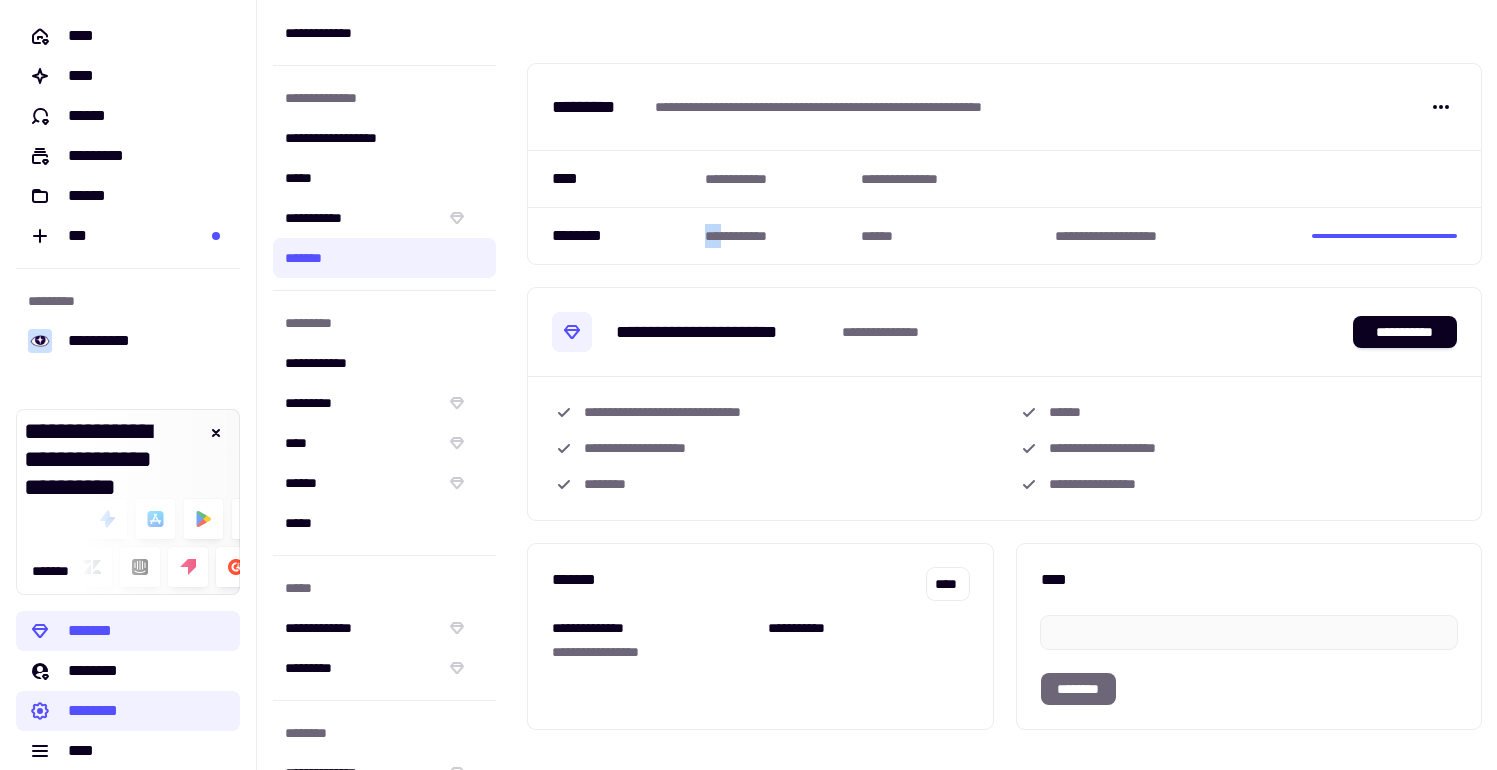 drag, startPoint x: 734, startPoint y: 238, endPoint x: 848, endPoint y: 246, distance: 114.28036 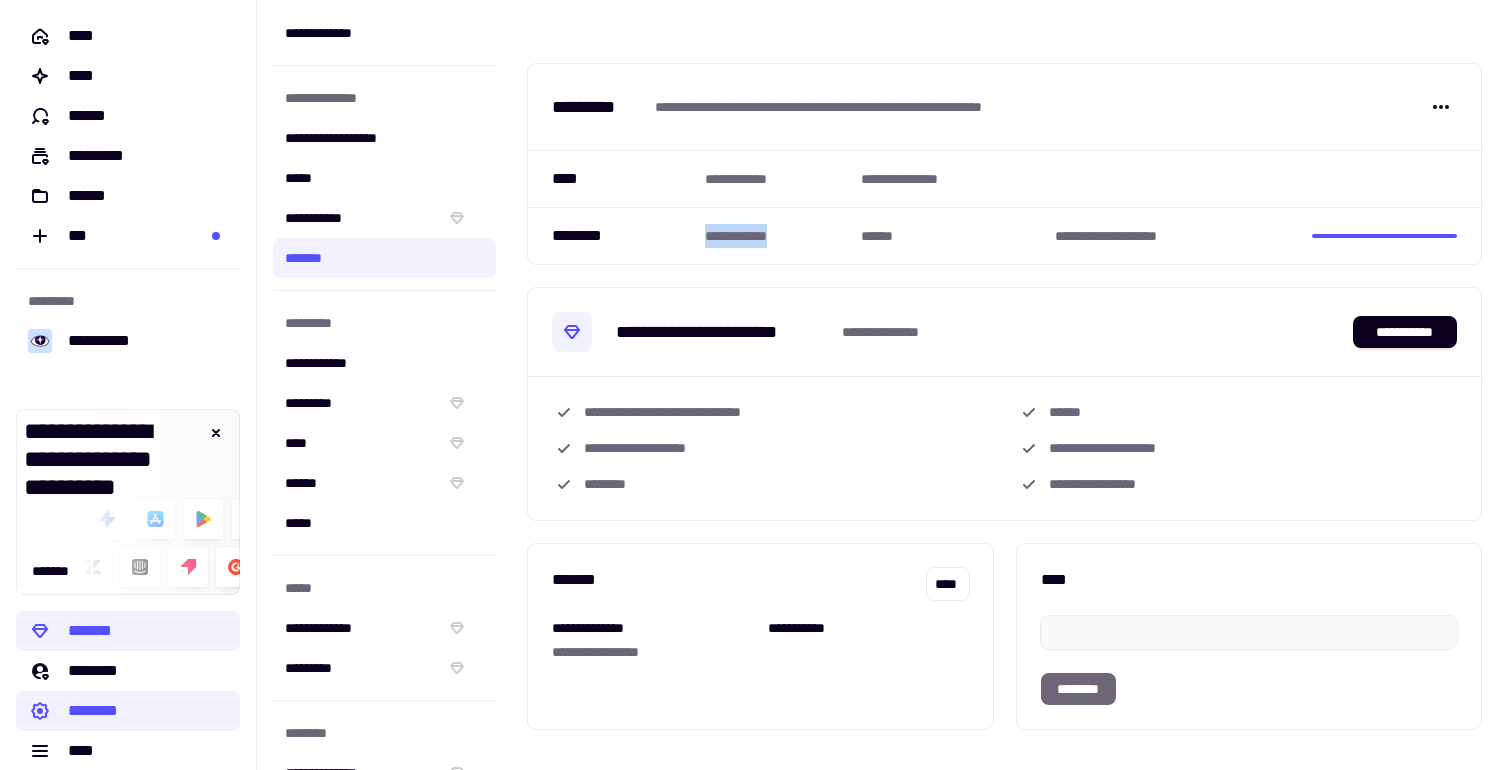 click on "**********" at bounding box center (775, 235) 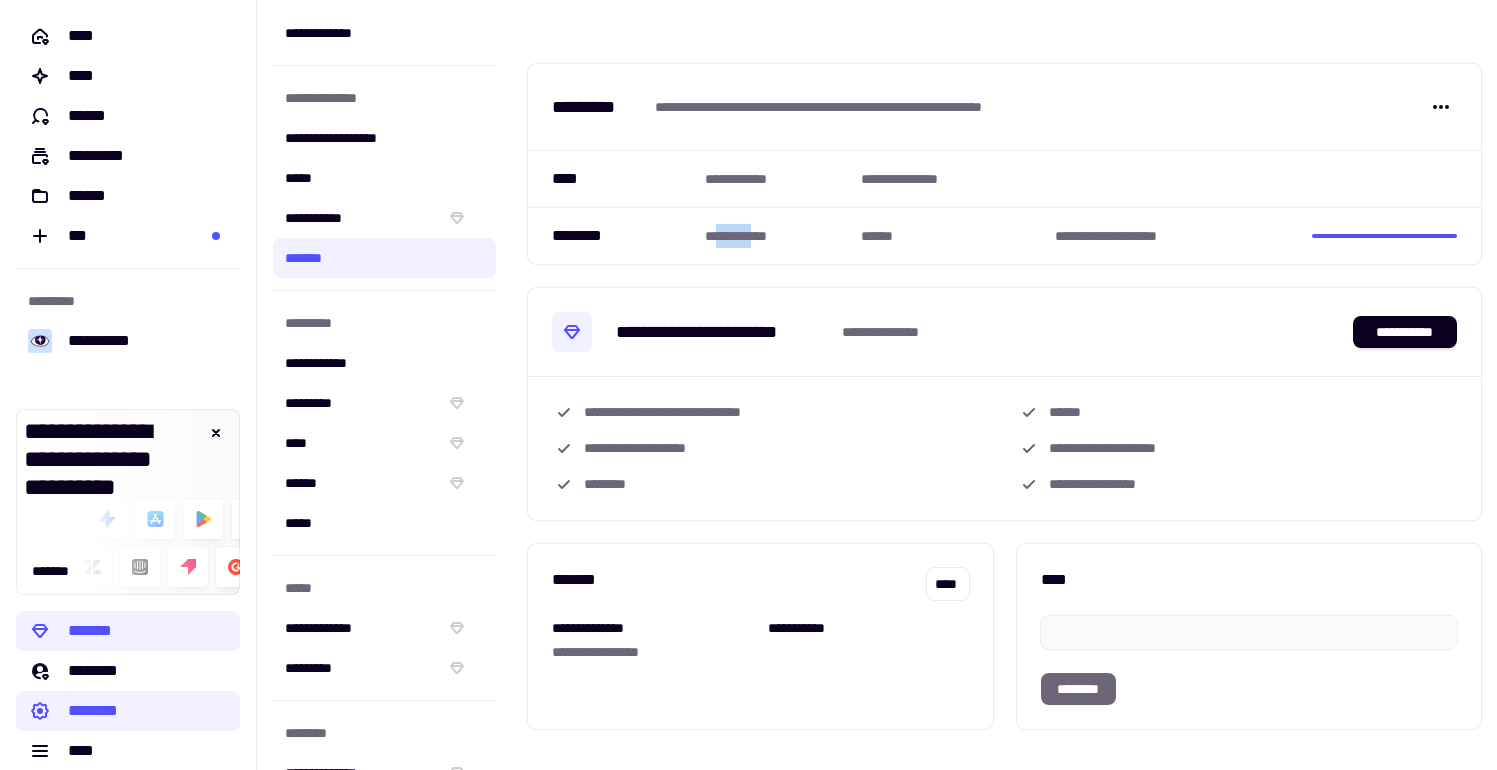 drag, startPoint x: 703, startPoint y: 239, endPoint x: 905, endPoint y: 245, distance: 202.0891 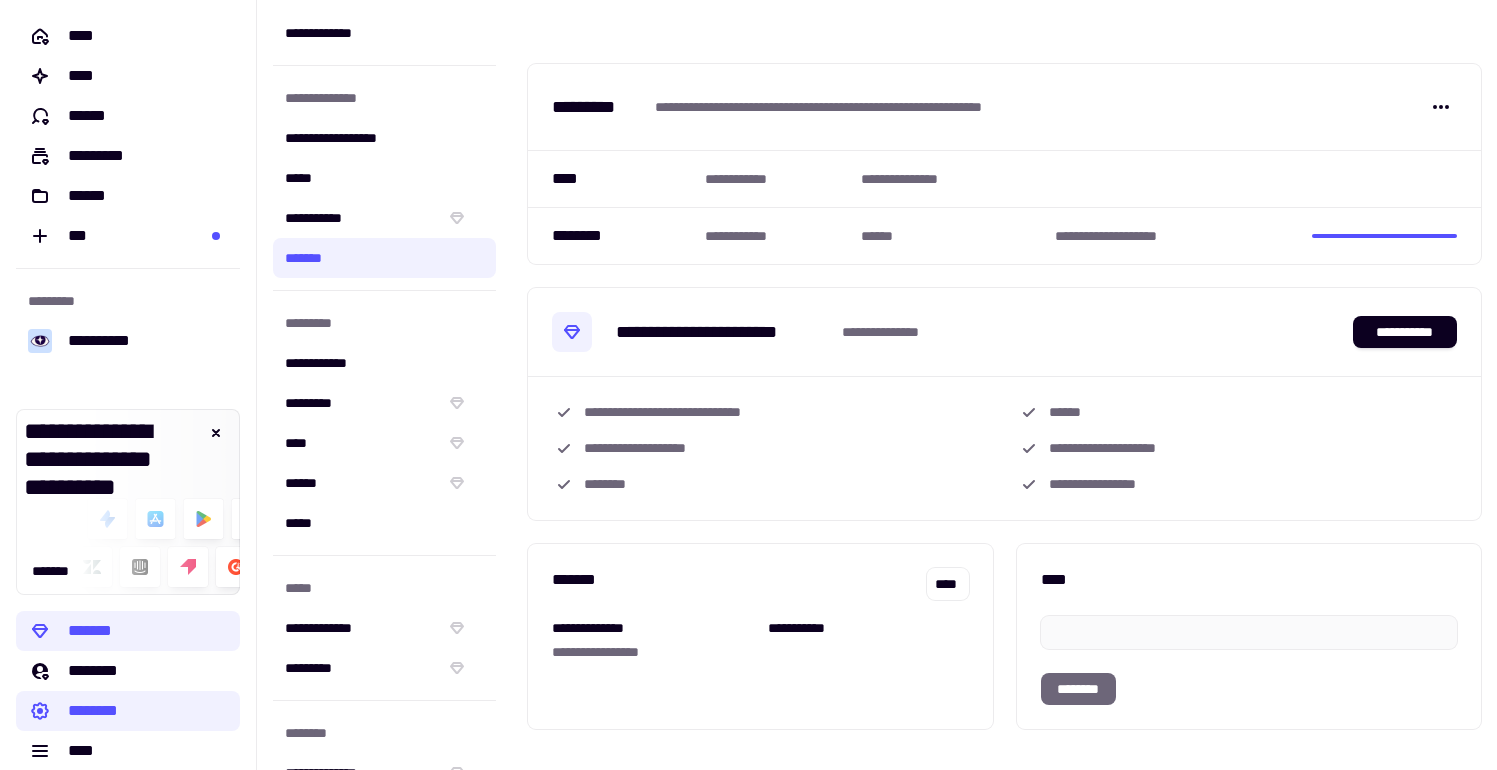 click on "**********" at bounding box center [775, 235] 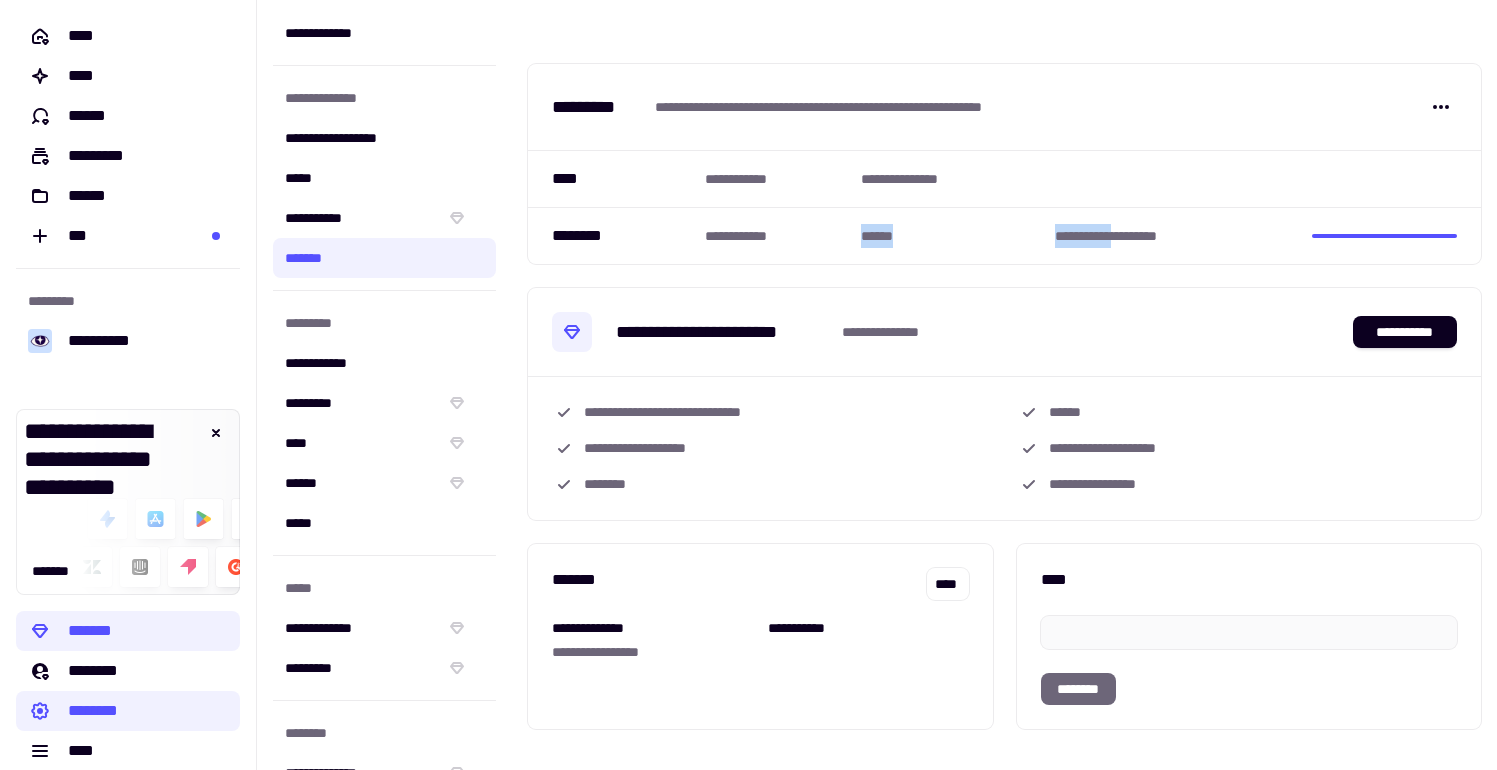 drag, startPoint x: 770, startPoint y: 238, endPoint x: 1110, endPoint y: 241, distance: 340.01324 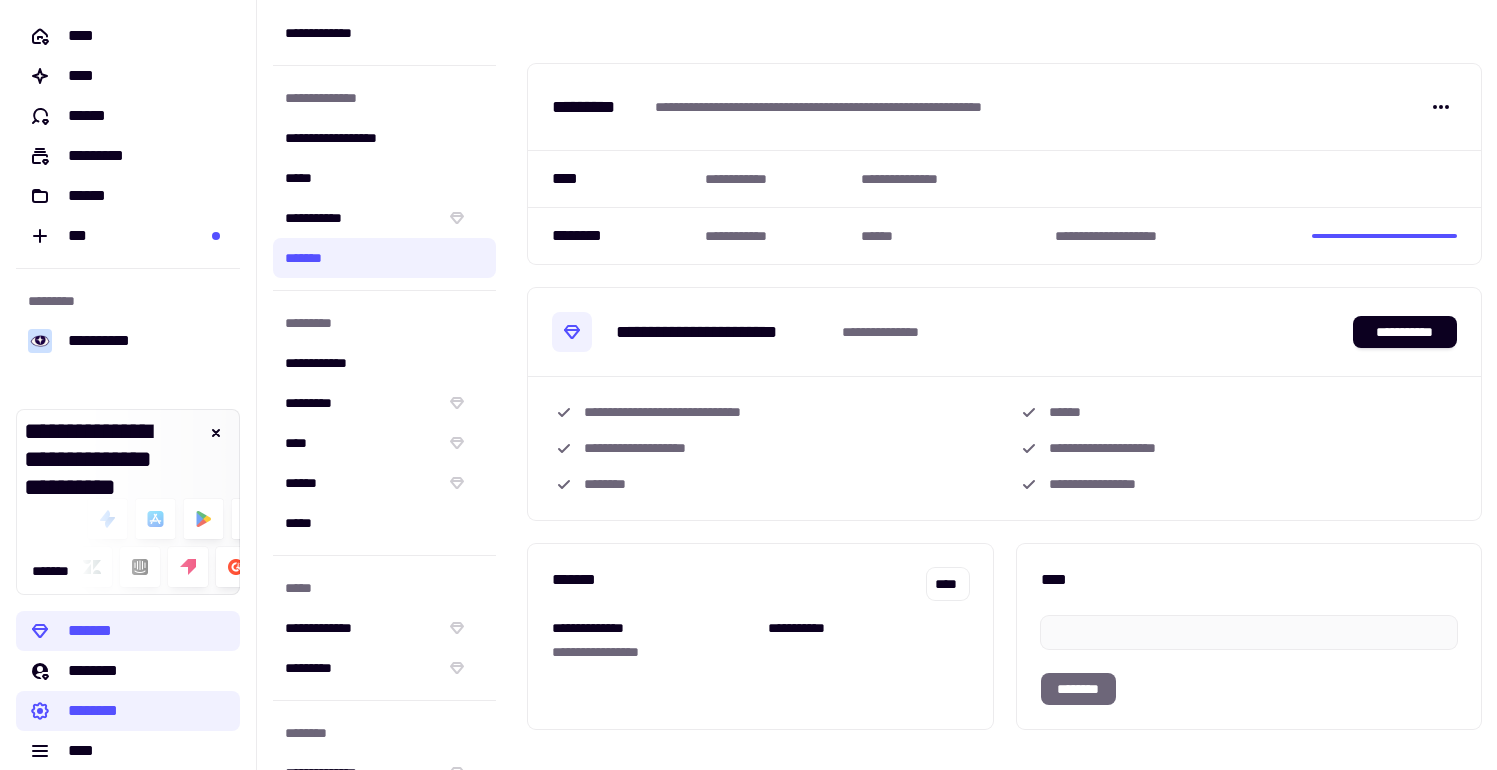 click on "**********" at bounding box center (1175, 235) 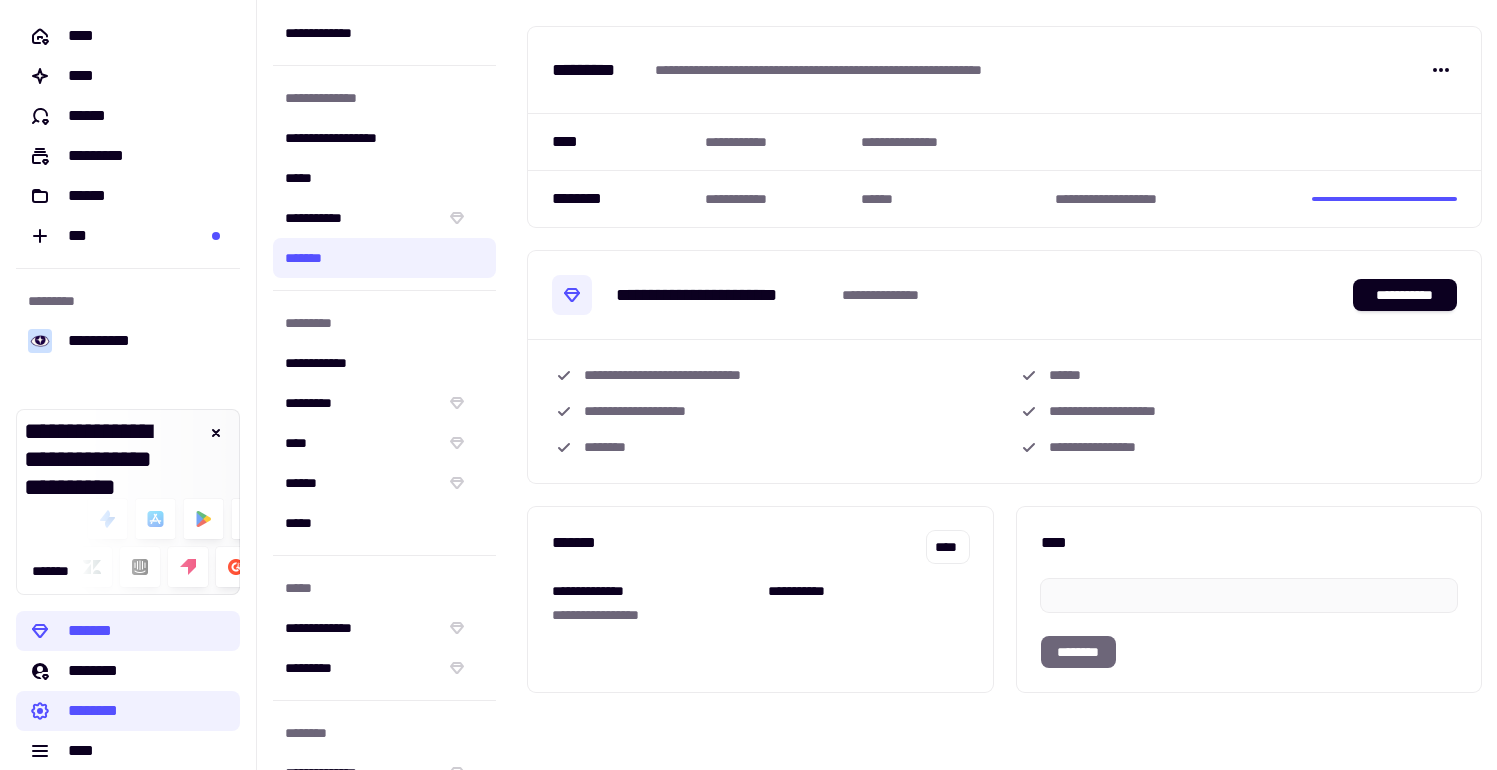 scroll, scrollTop: 0, scrollLeft: 0, axis: both 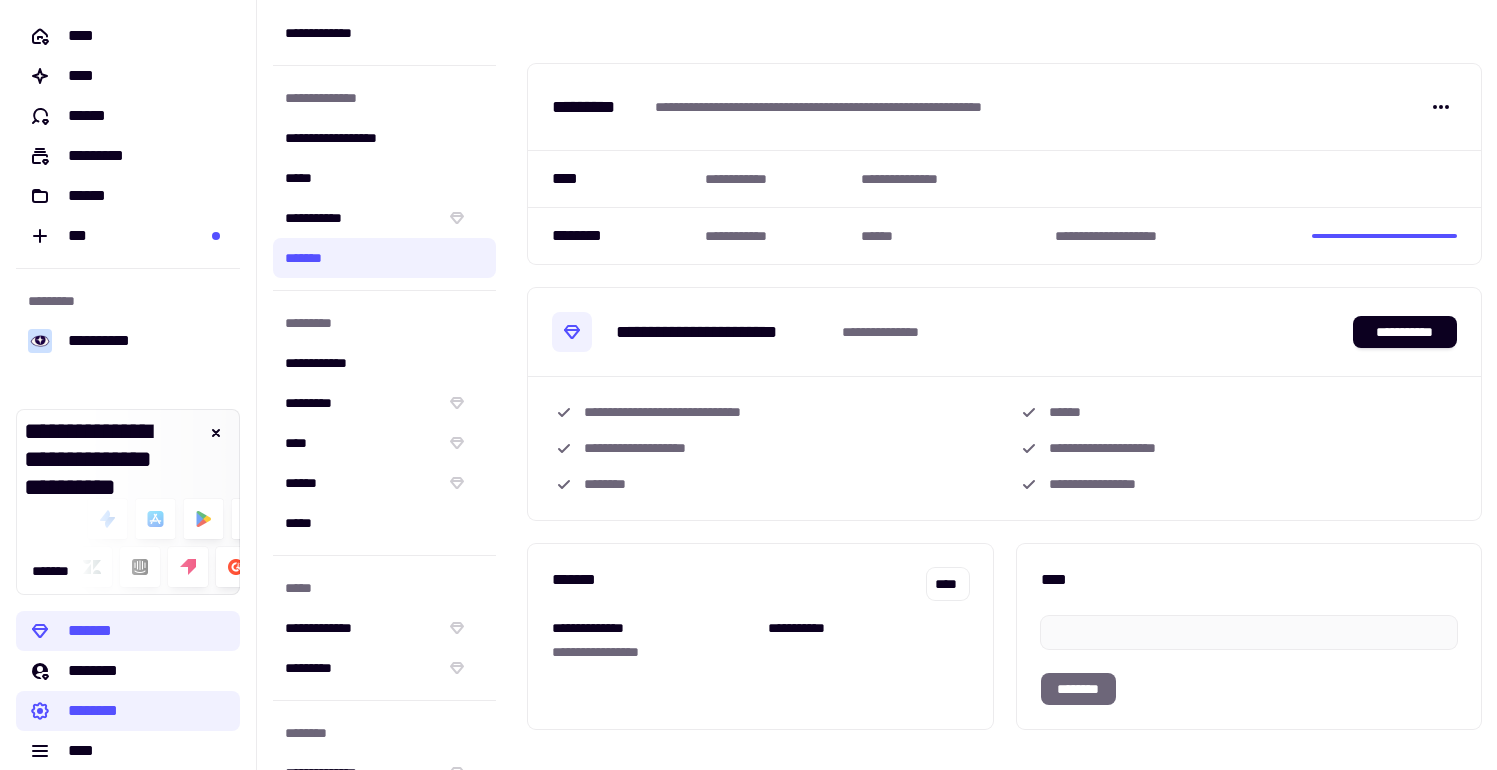 click on "**********" at bounding box center (1004, 107) 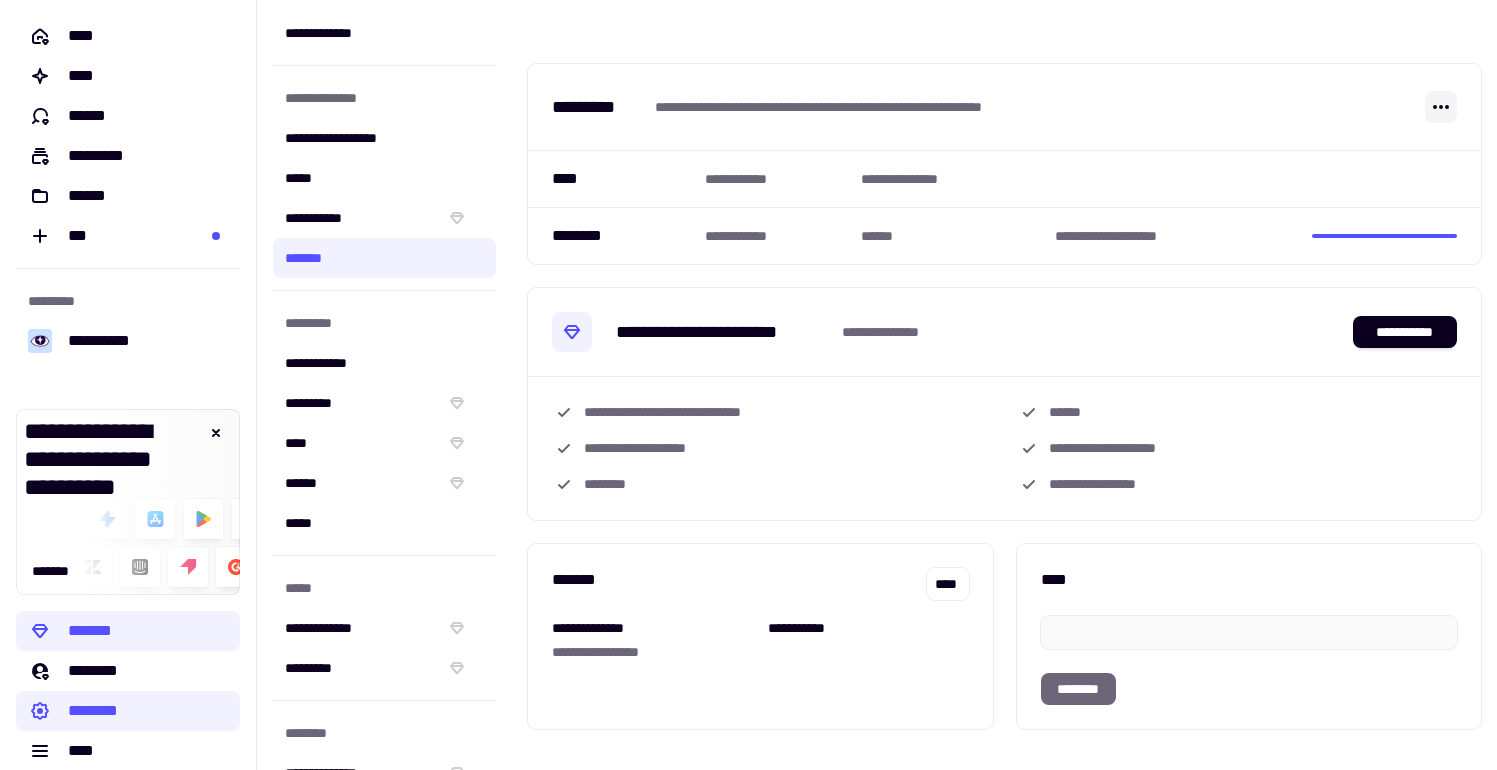 click 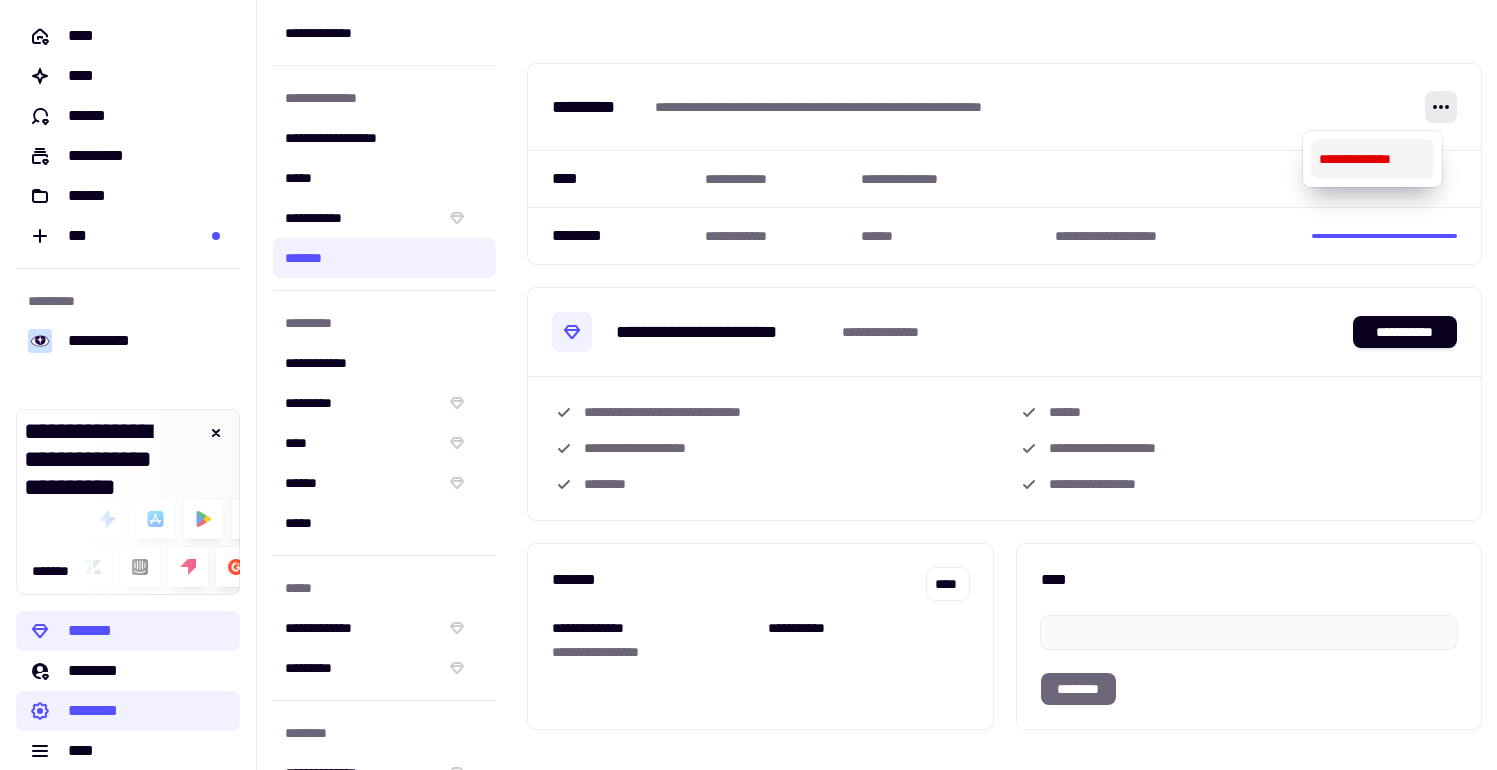 click on "**********" at bounding box center (1372, 159) 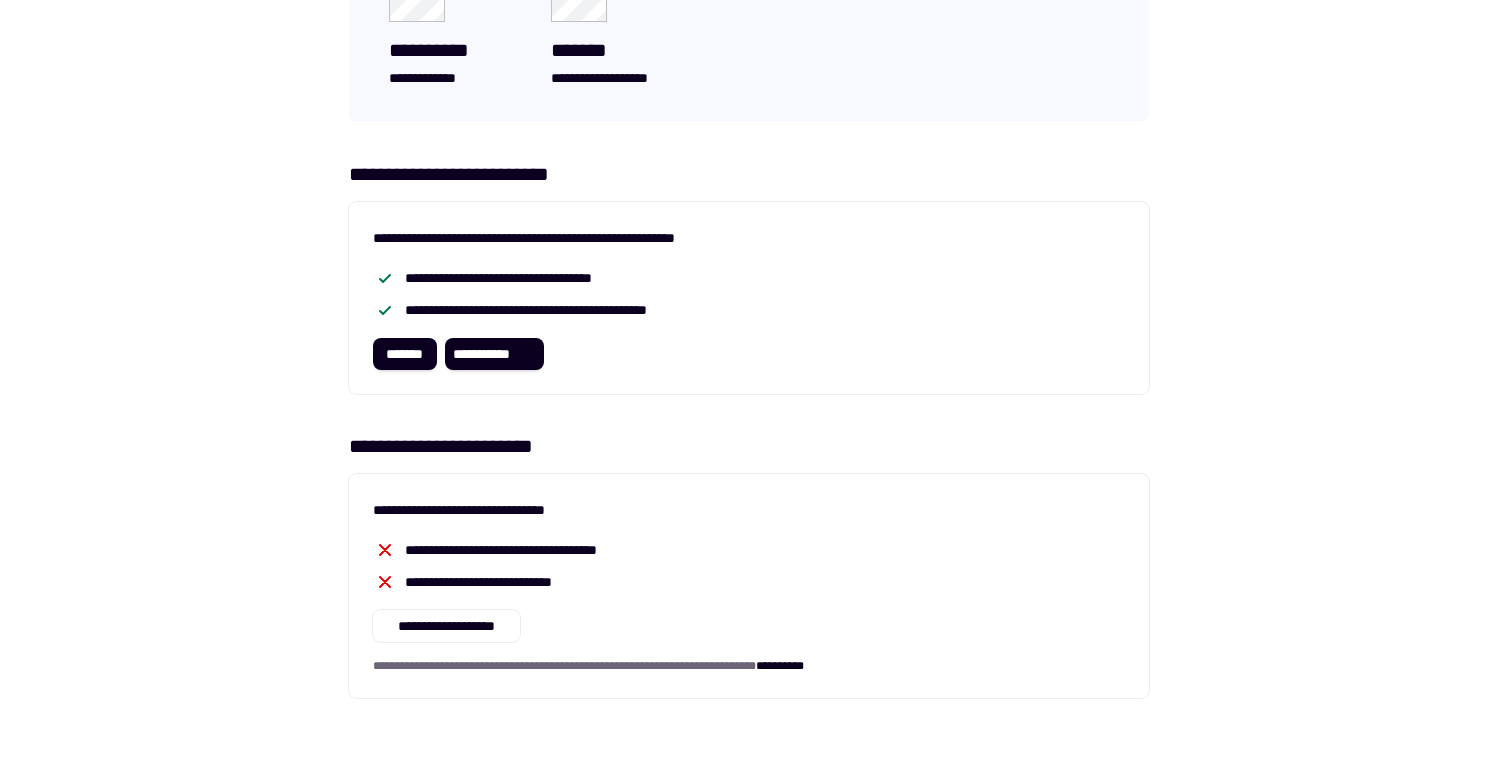 scroll, scrollTop: 370, scrollLeft: 0, axis: vertical 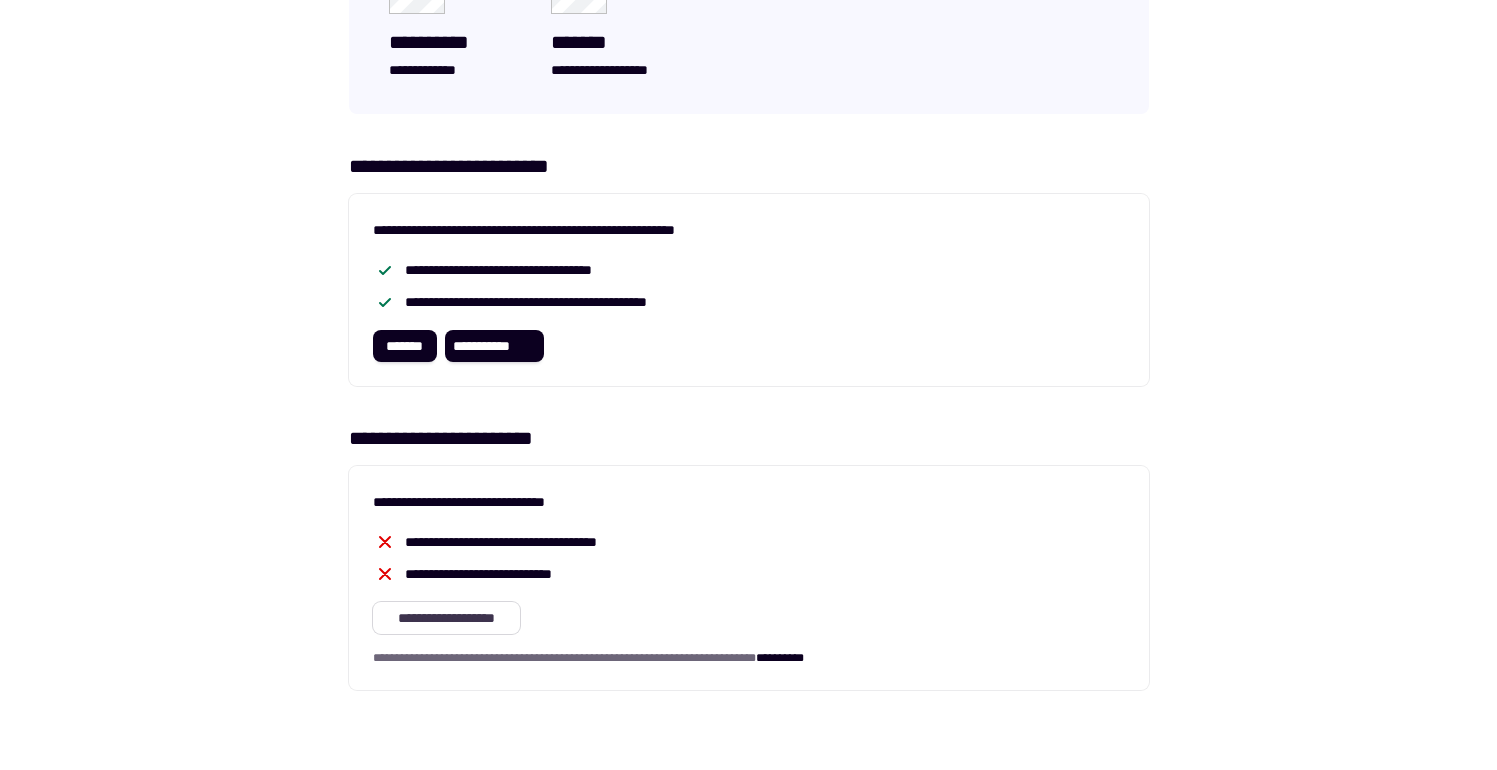 click on "**********" 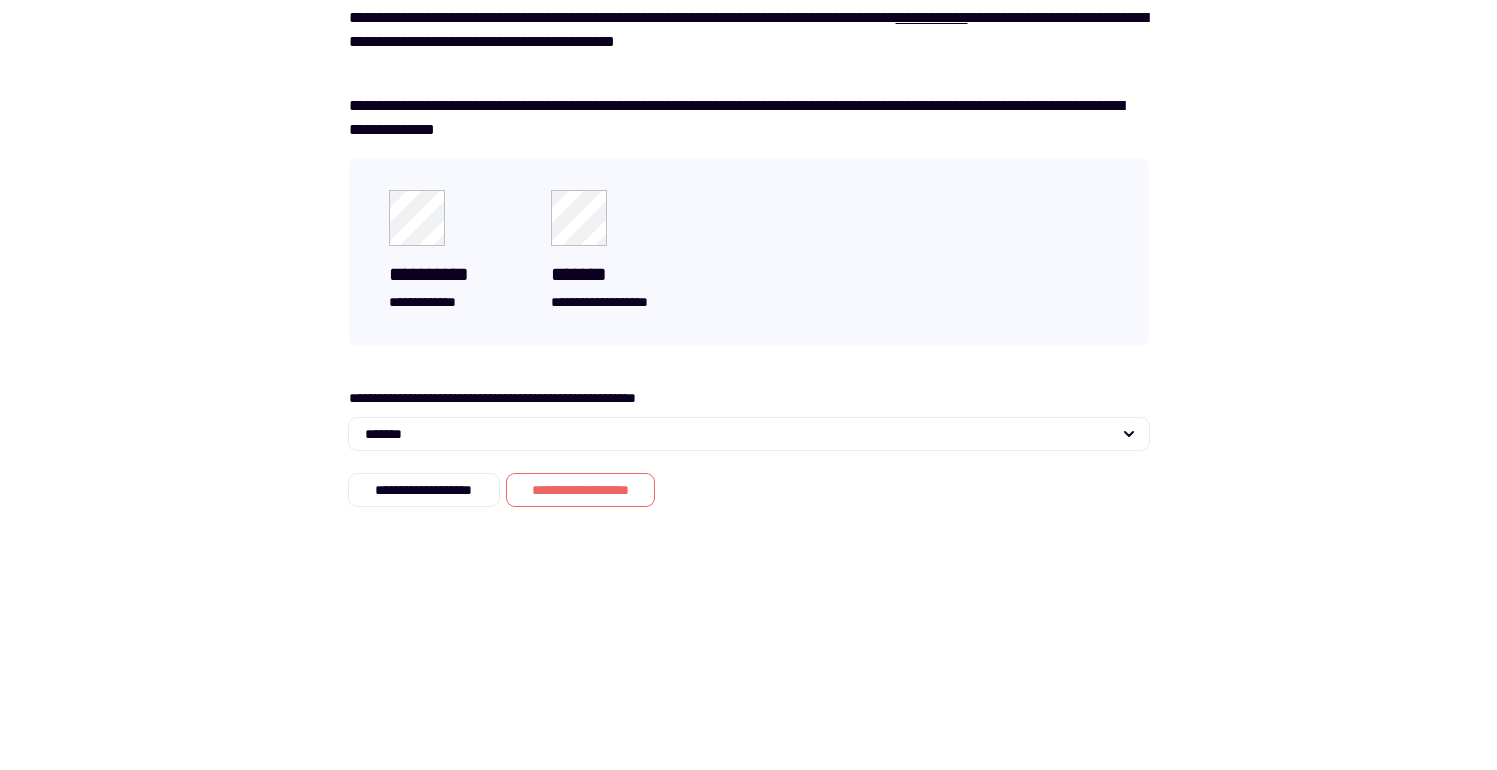 click on "**********" 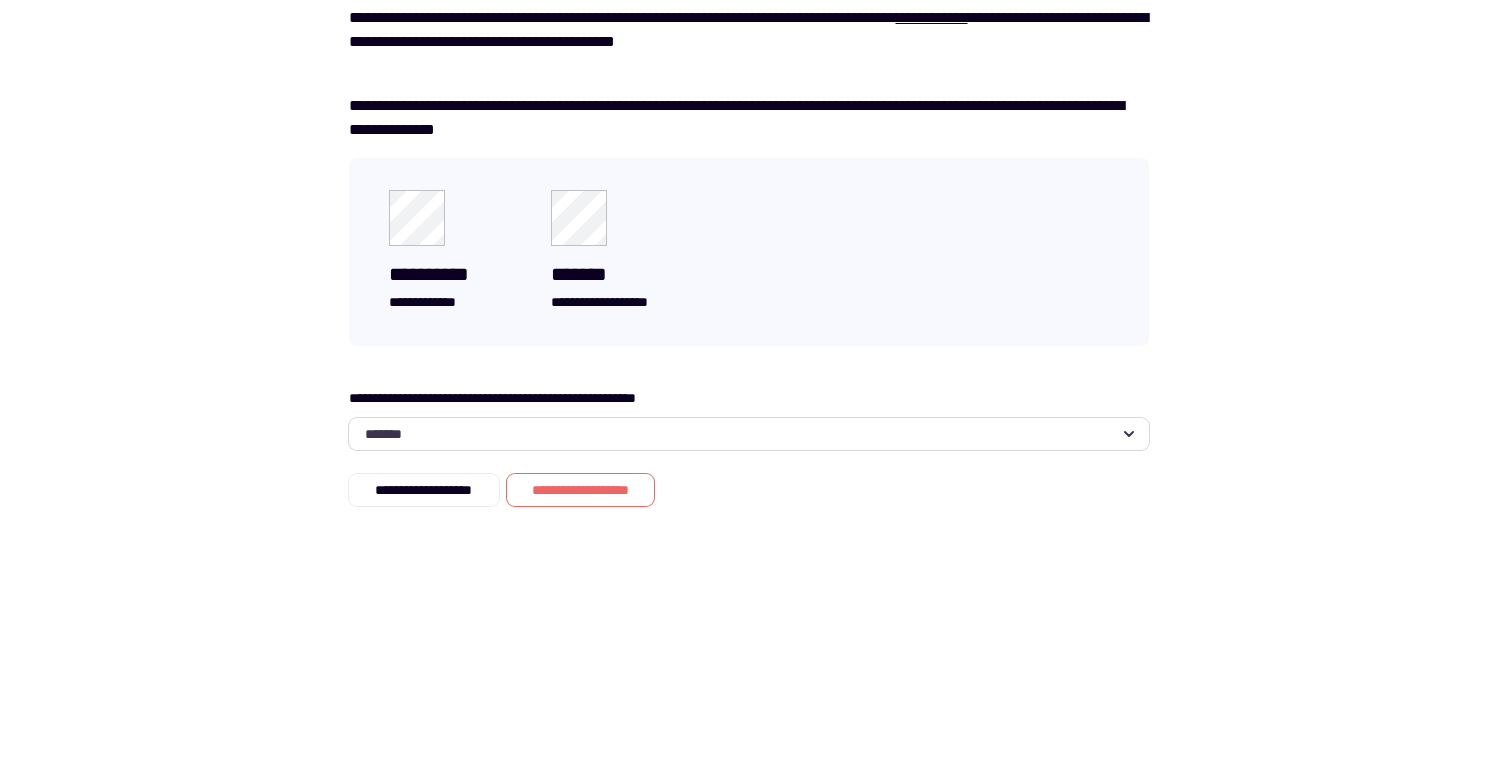 click on "*******" 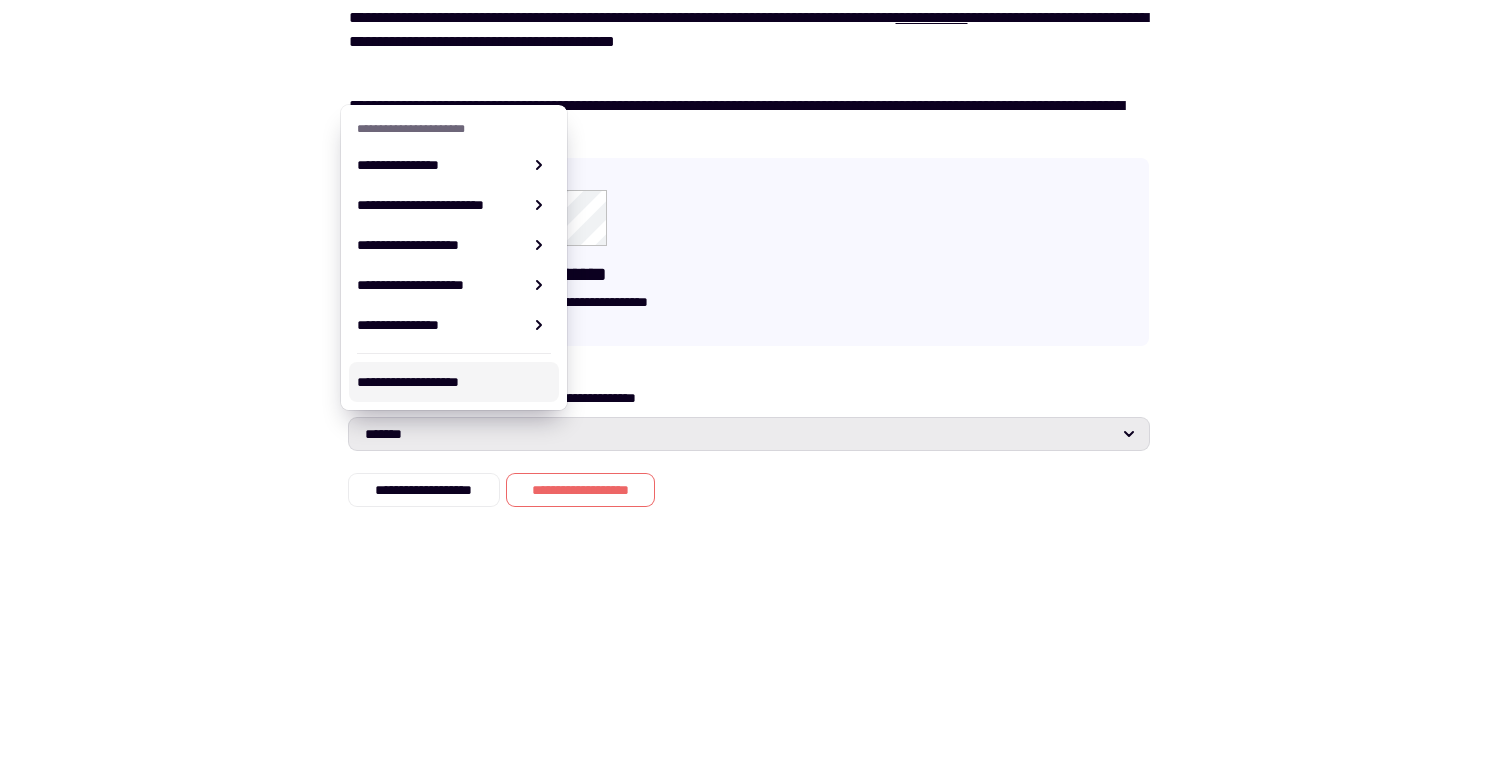 click on "**********" at bounding box center [440, 325] 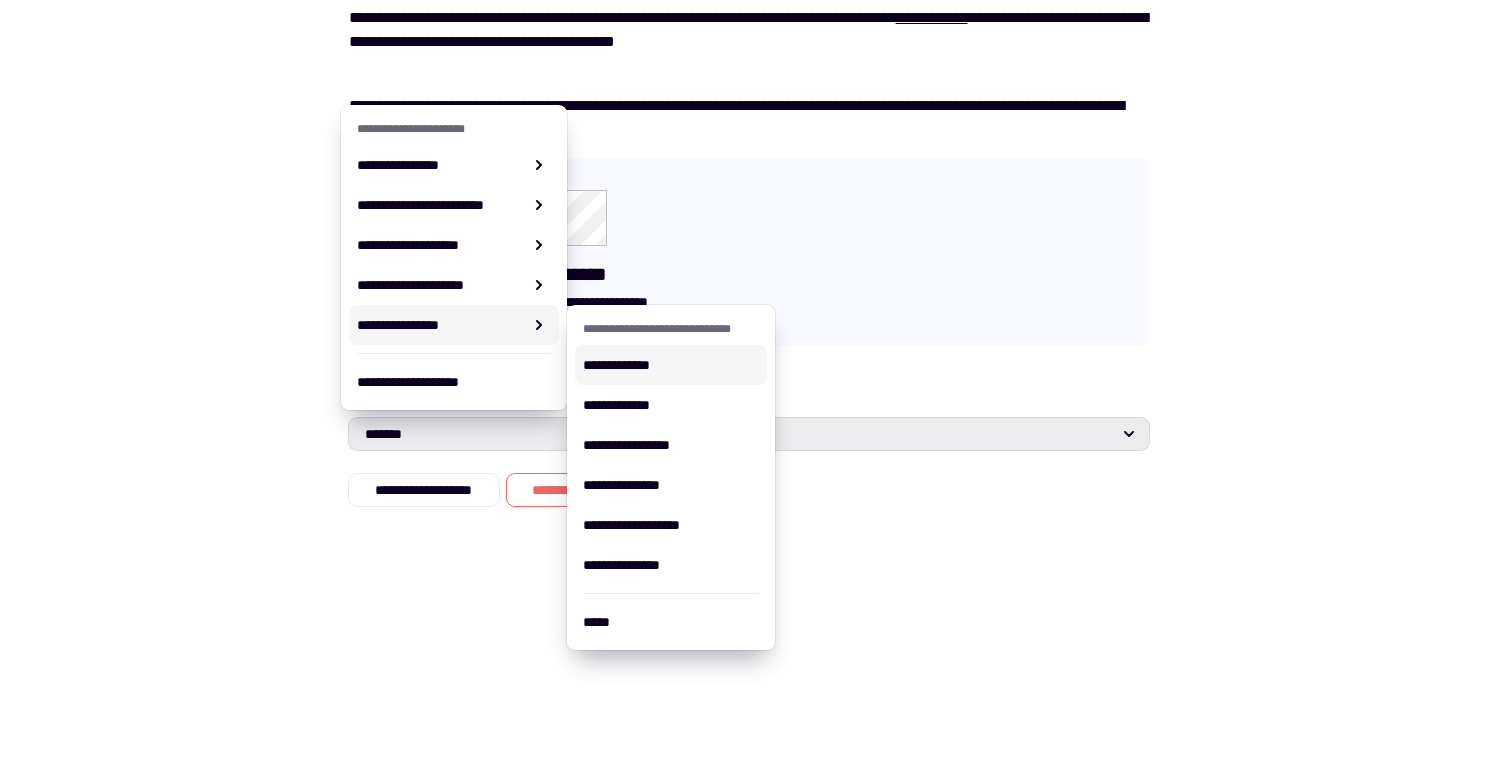 click on "**********" at bounding box center (671, 365) 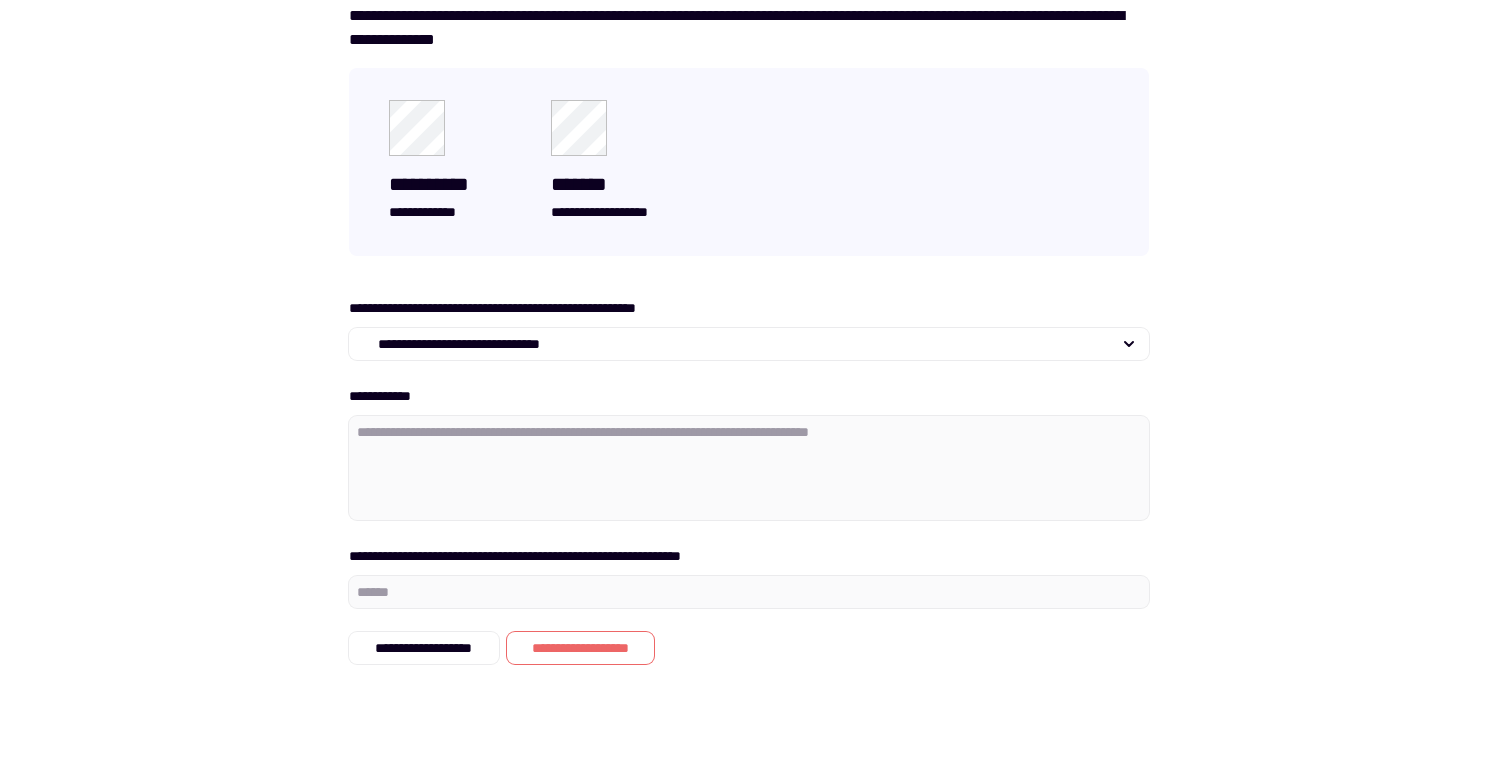 scroll, scrollTop: 386, scrollLeft: 0, axis: vertical 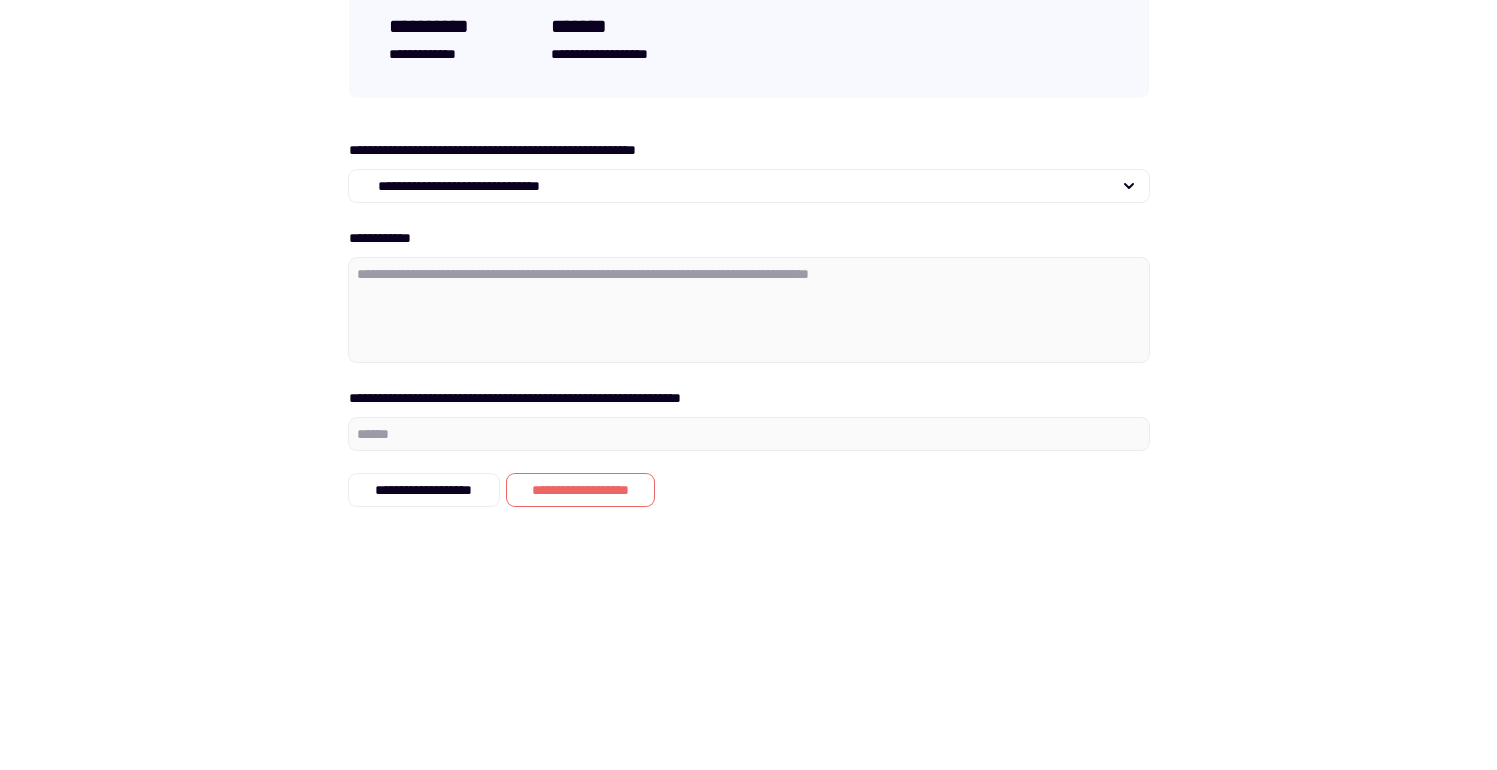 type on "*" 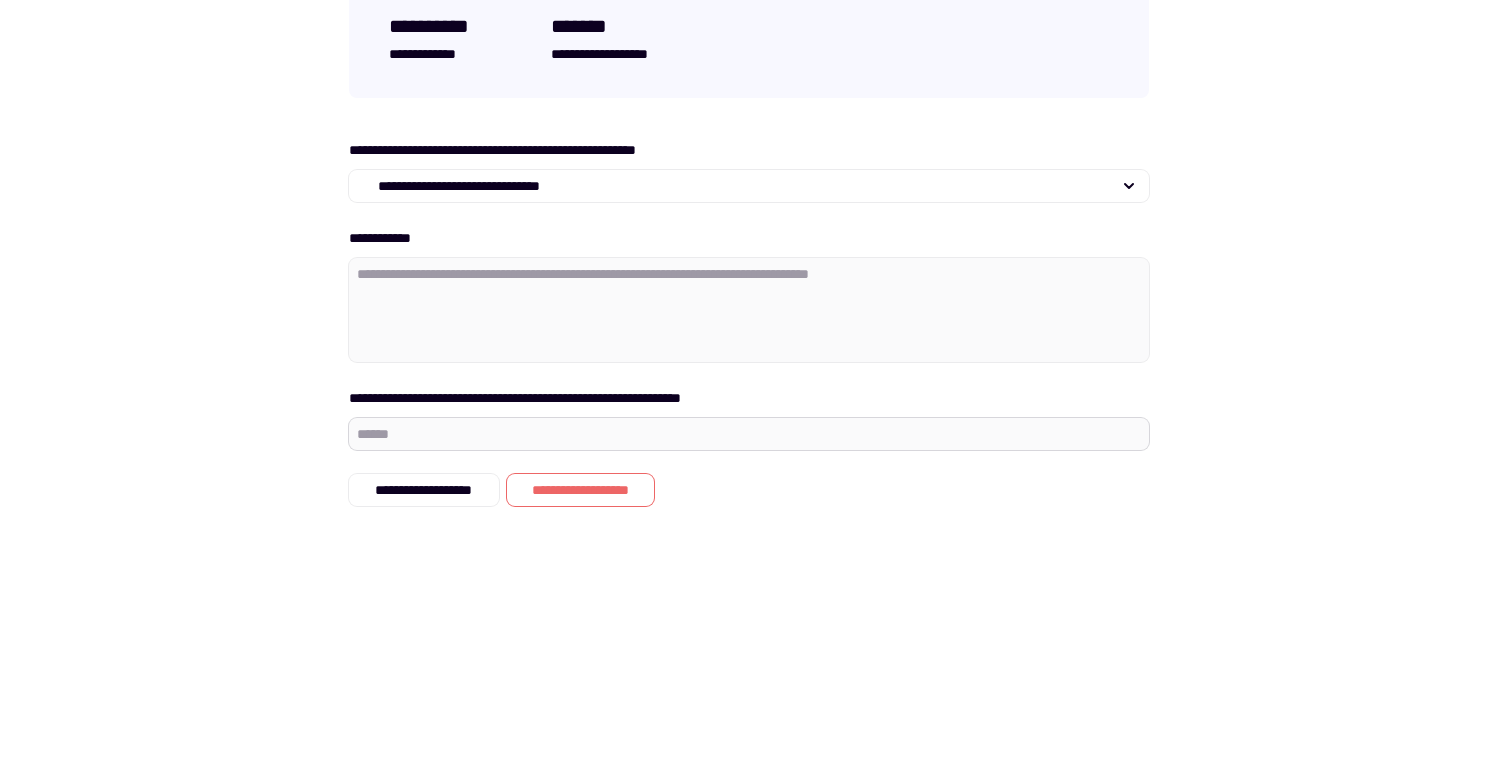 click at bounding box center (749, 434) 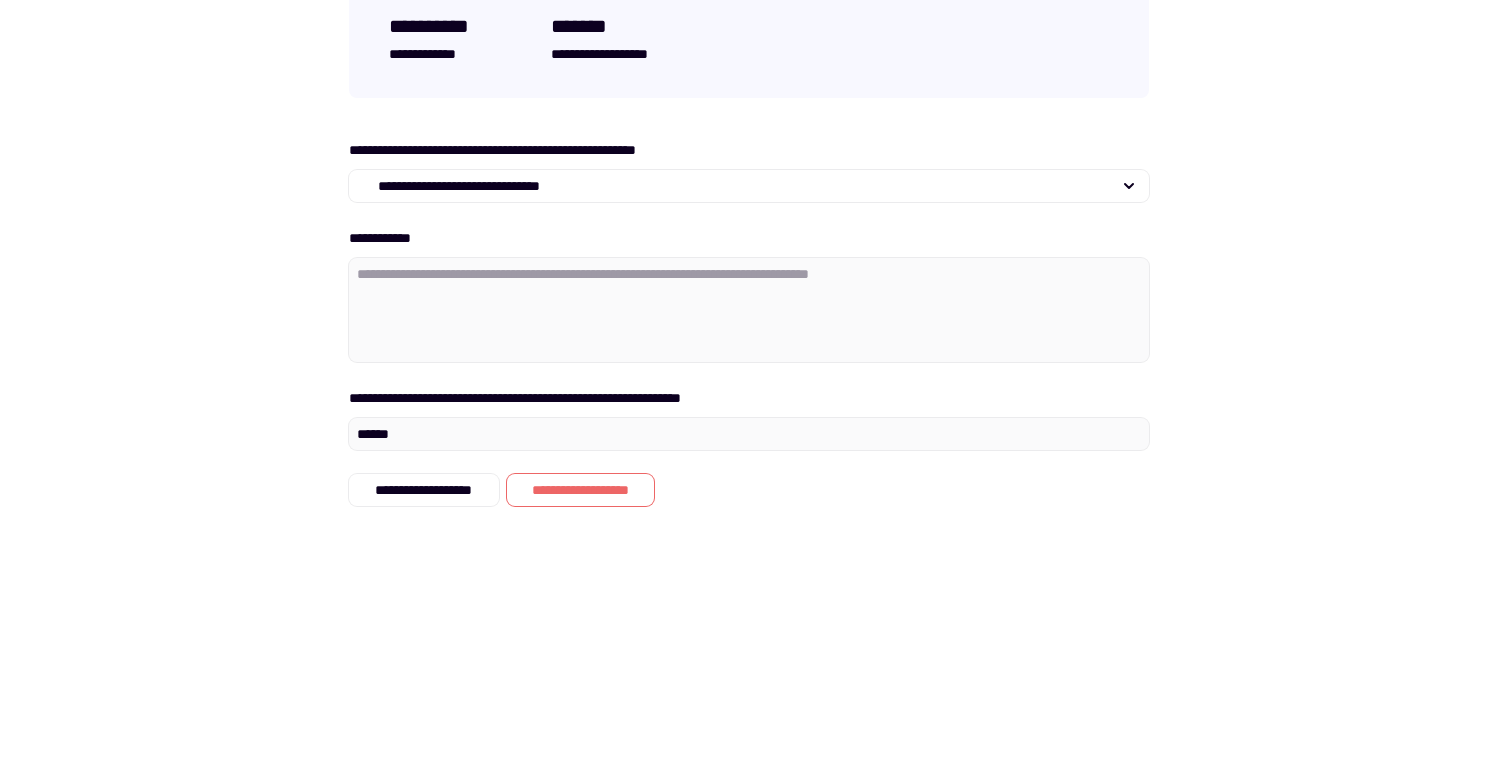 click on "**********" 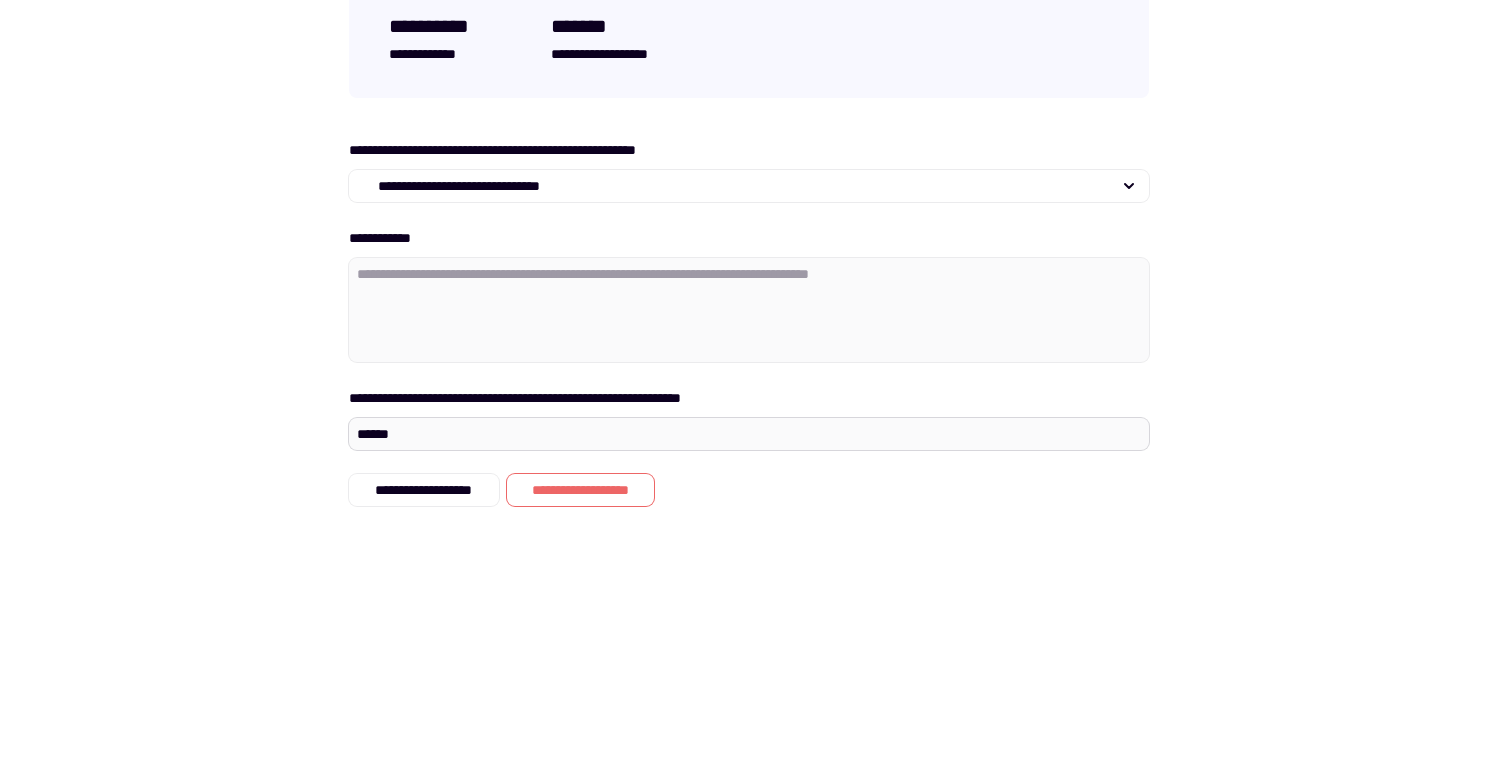 click on "******" at bounding box center [749, 434] 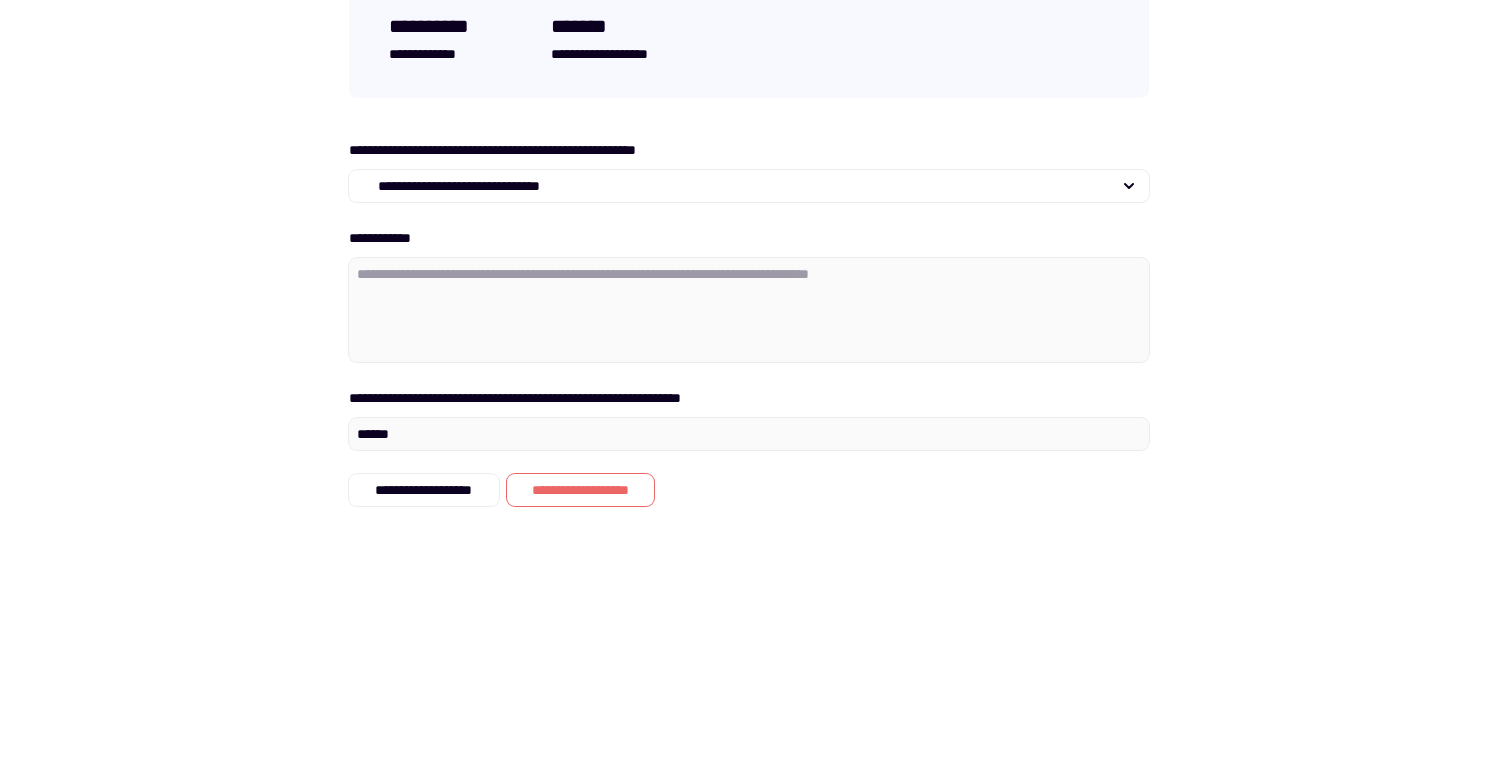 type on "******" 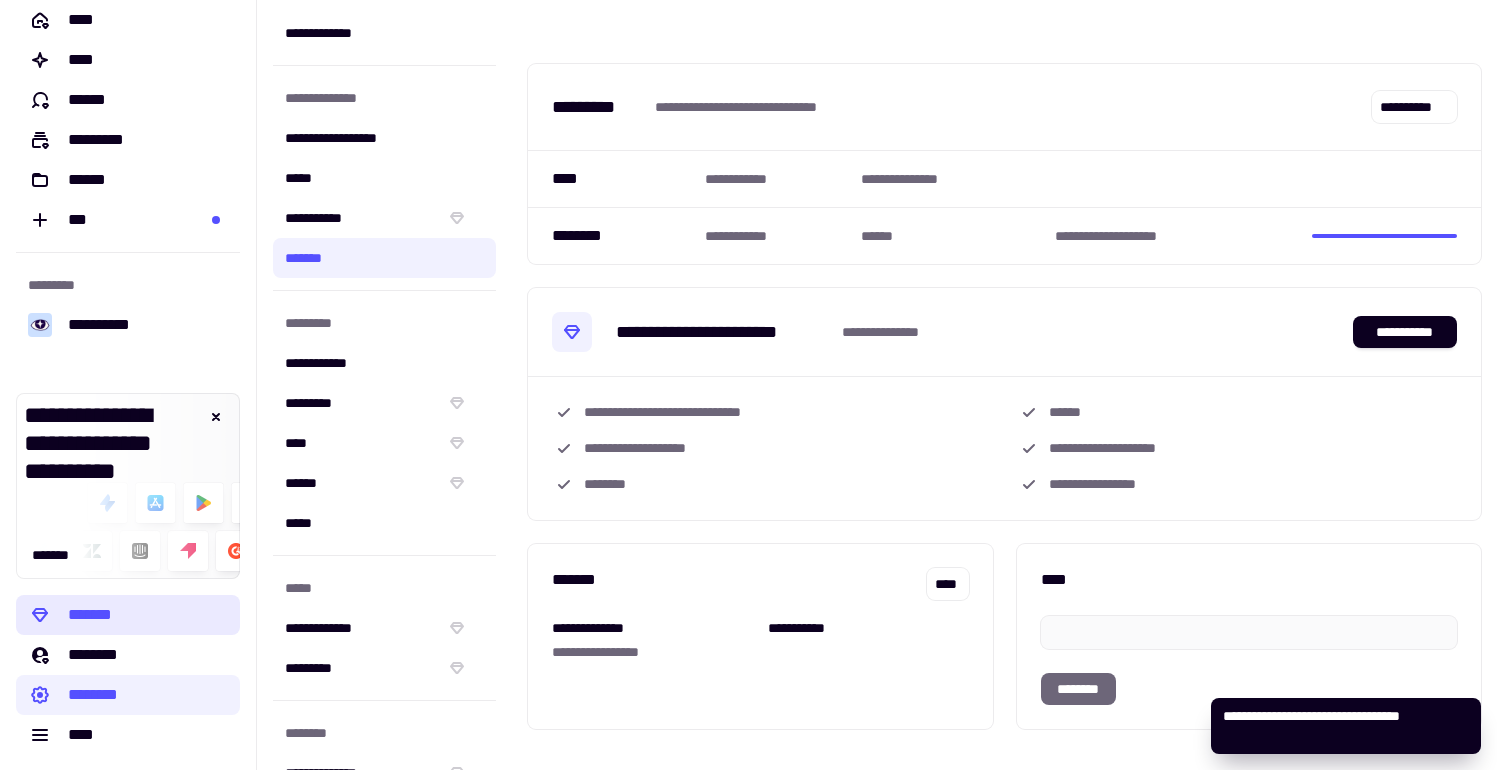 scroll, scrollTop: 17, scrollLeft: 0, axis: vertical 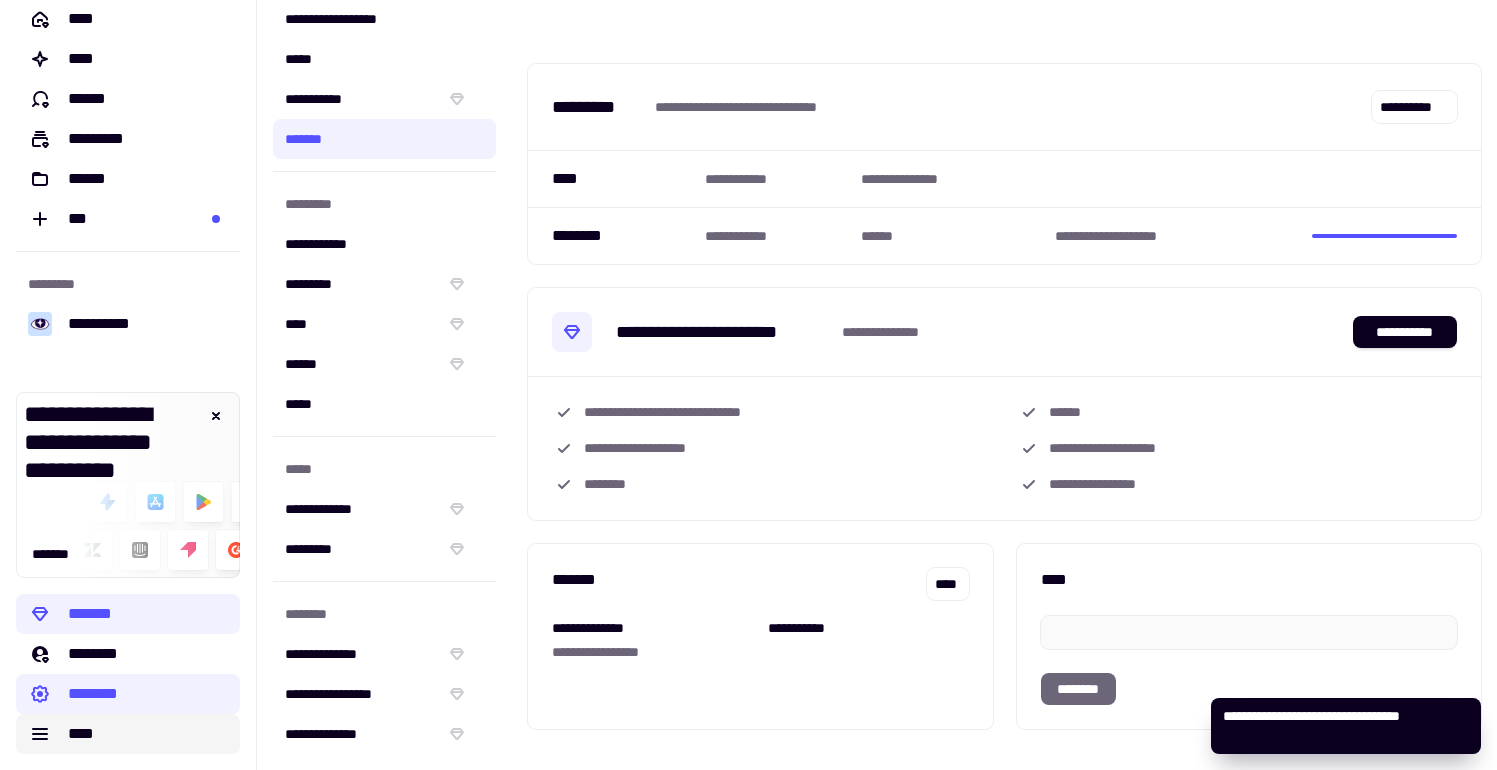 click on "****" 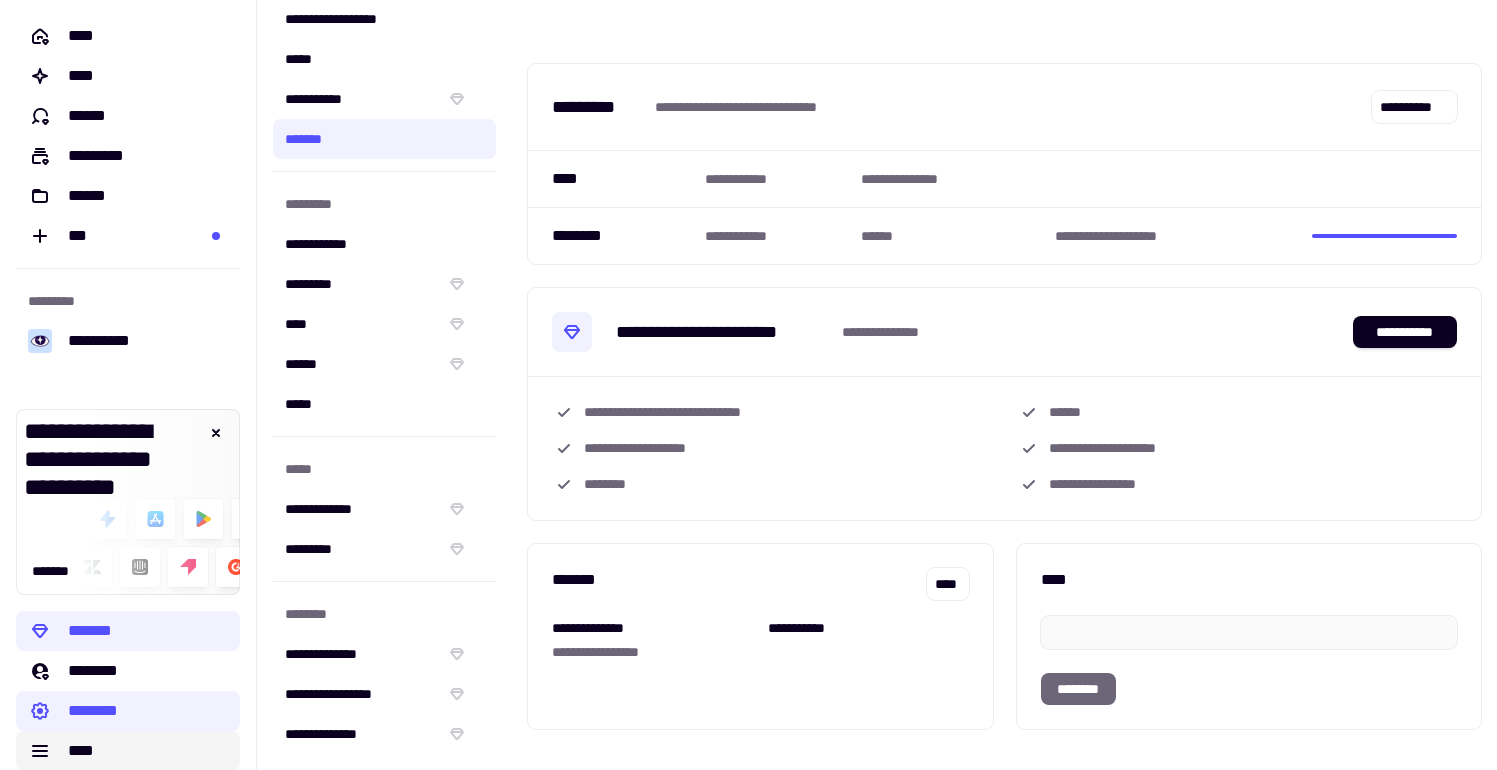 click on "****" 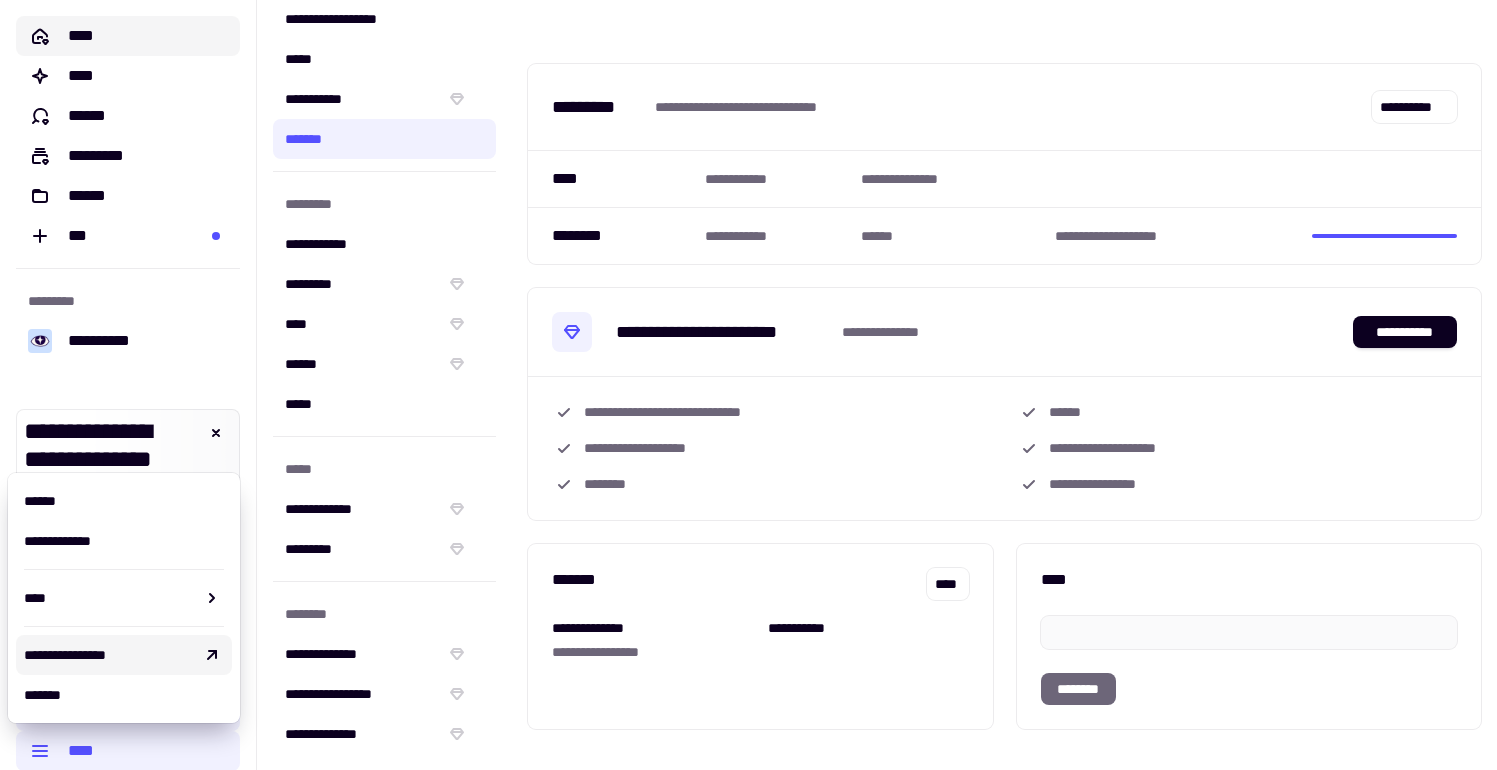 click on "****" 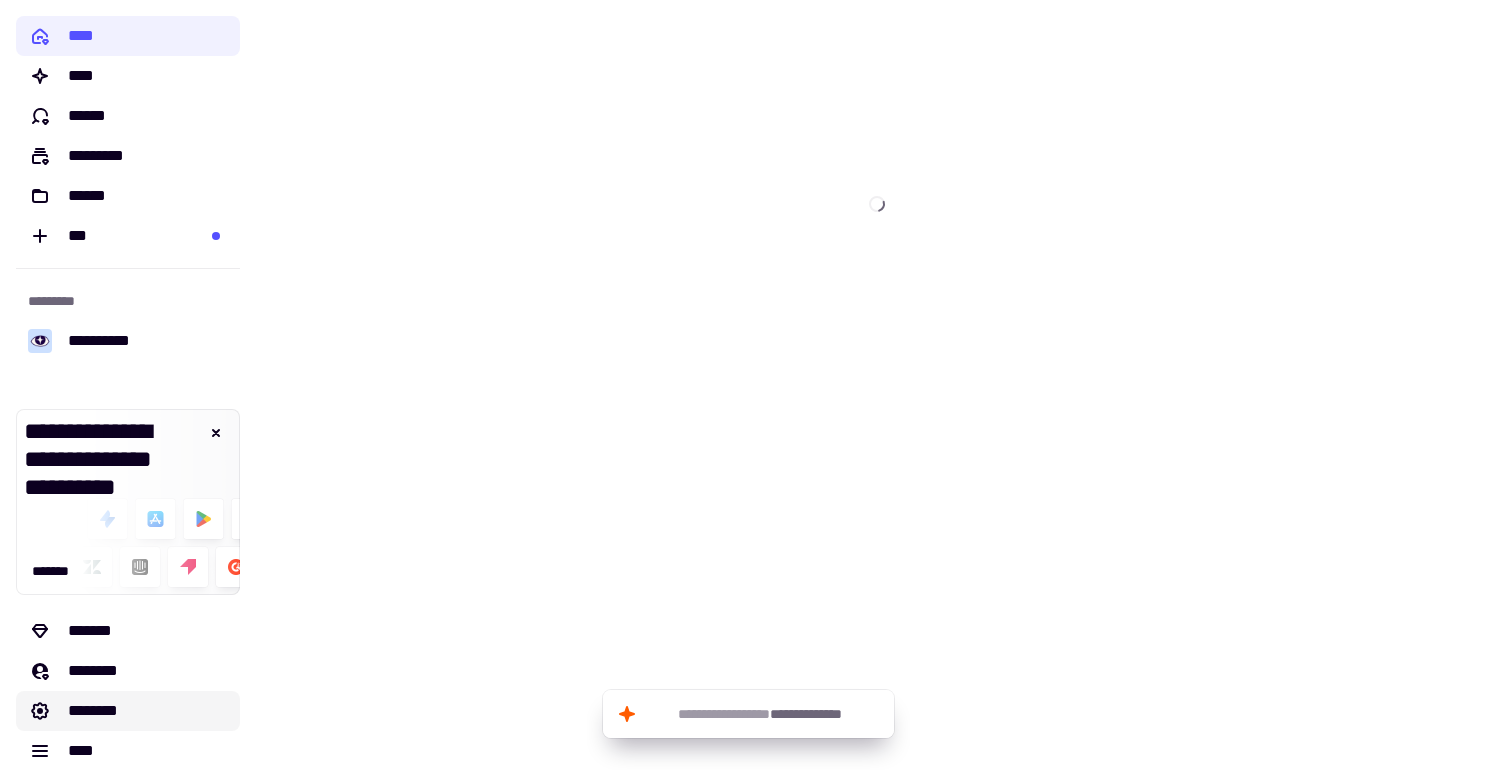click on "********" 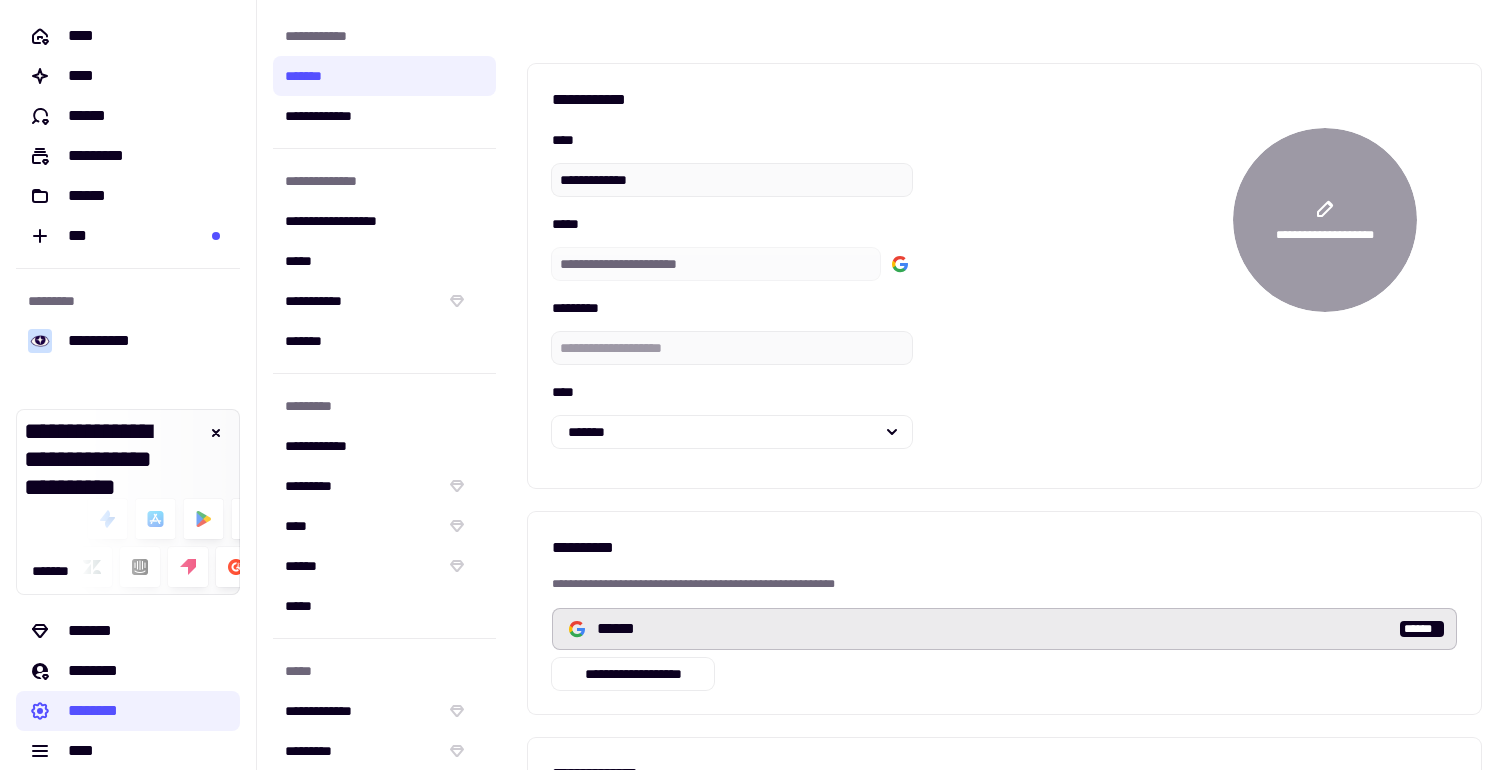 click on "**********" at bounding box center (1004, 613) 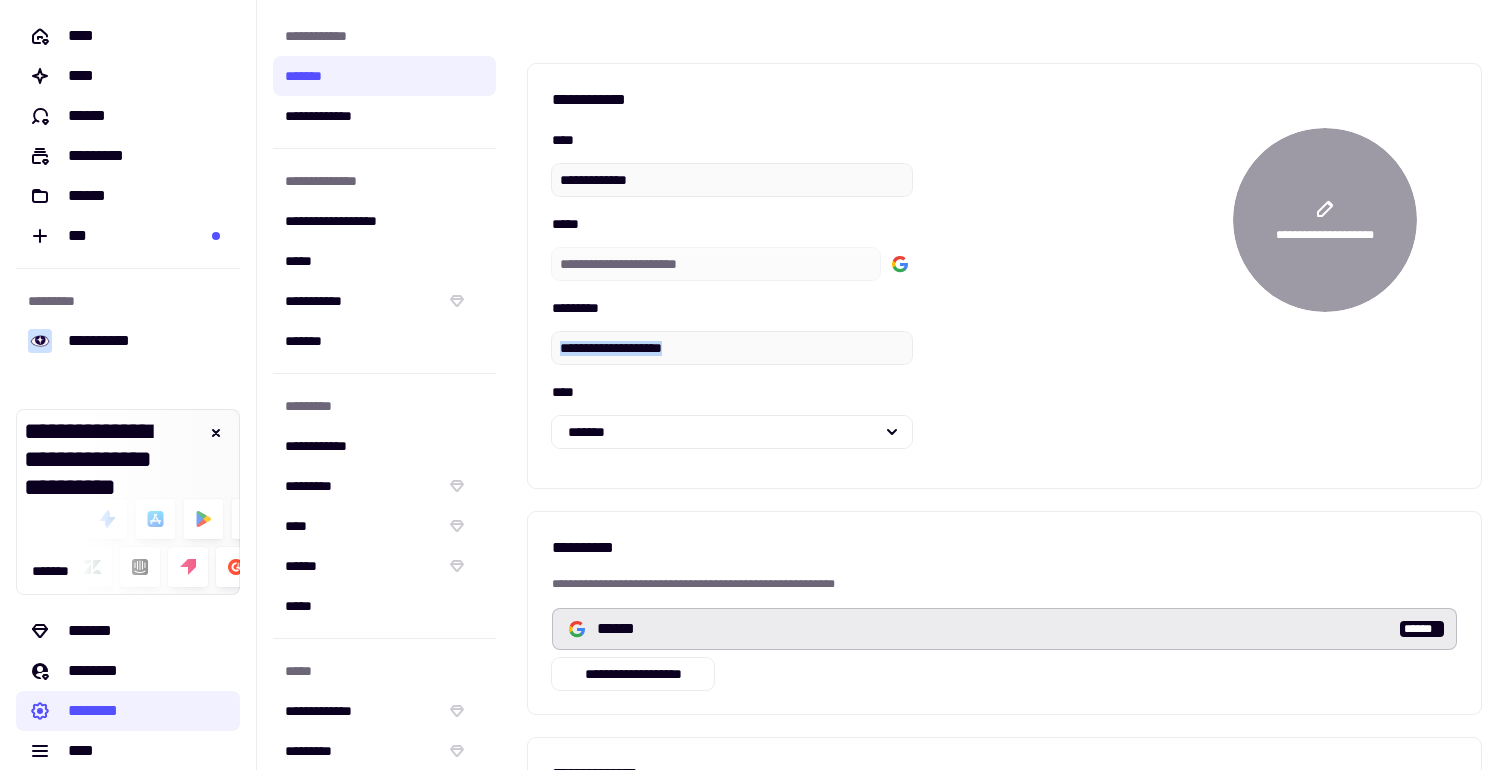 drag, startPoint x: 746, startPoint y: 367, endPoint x: 673, endPoint y: 376, distance: 73.552704 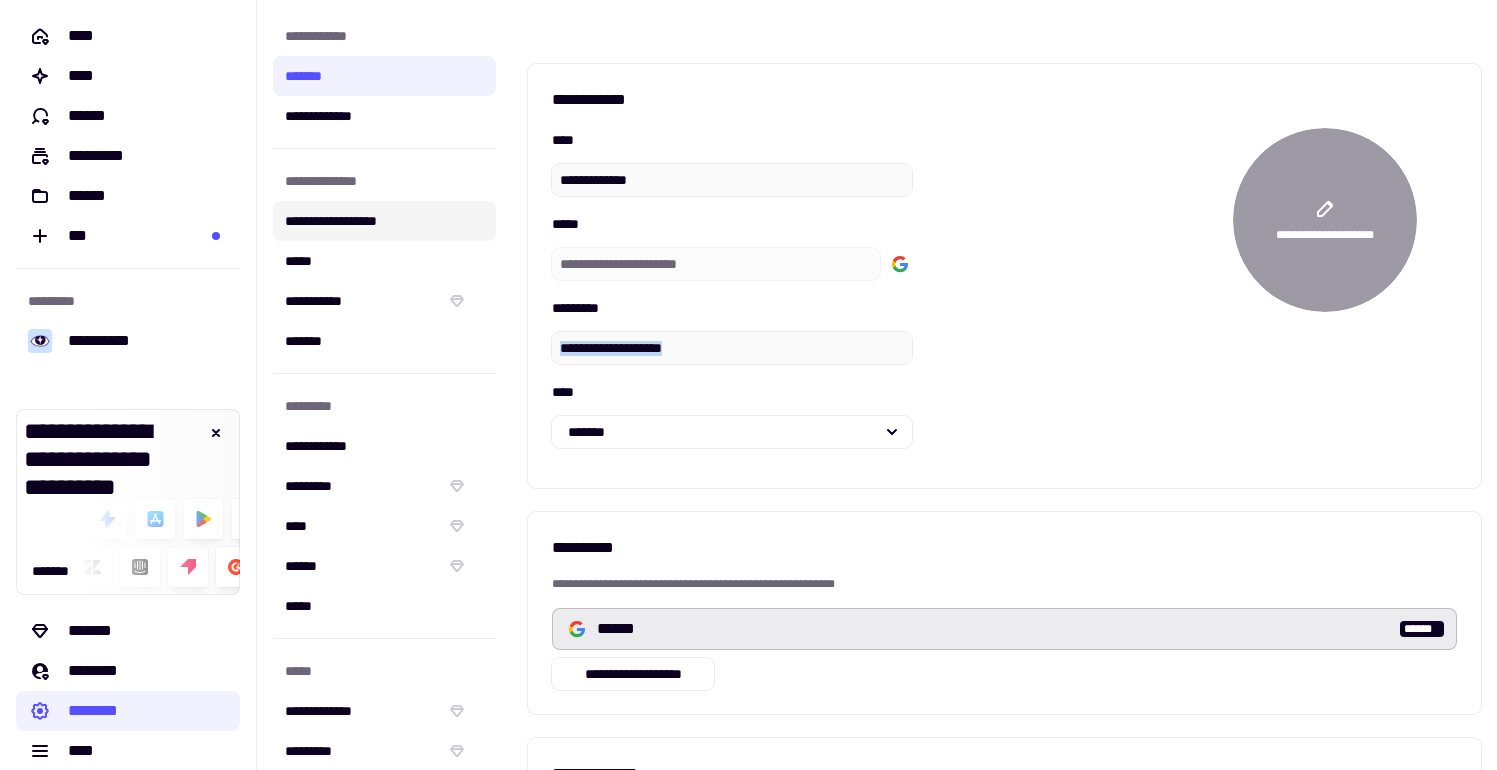 click on "**********" 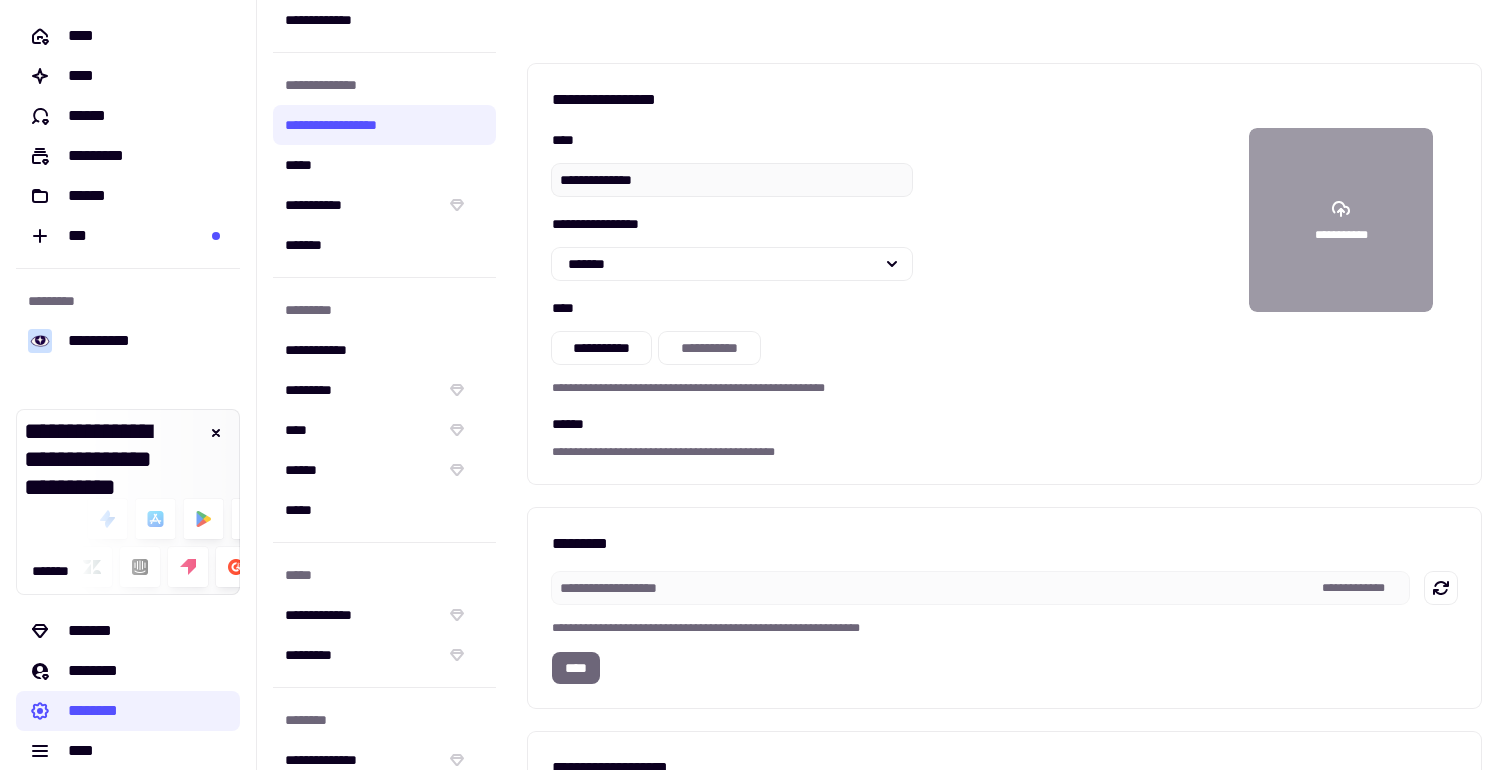 scroll, scrollTop: 202, scrollLeft: 0, axis: vertical 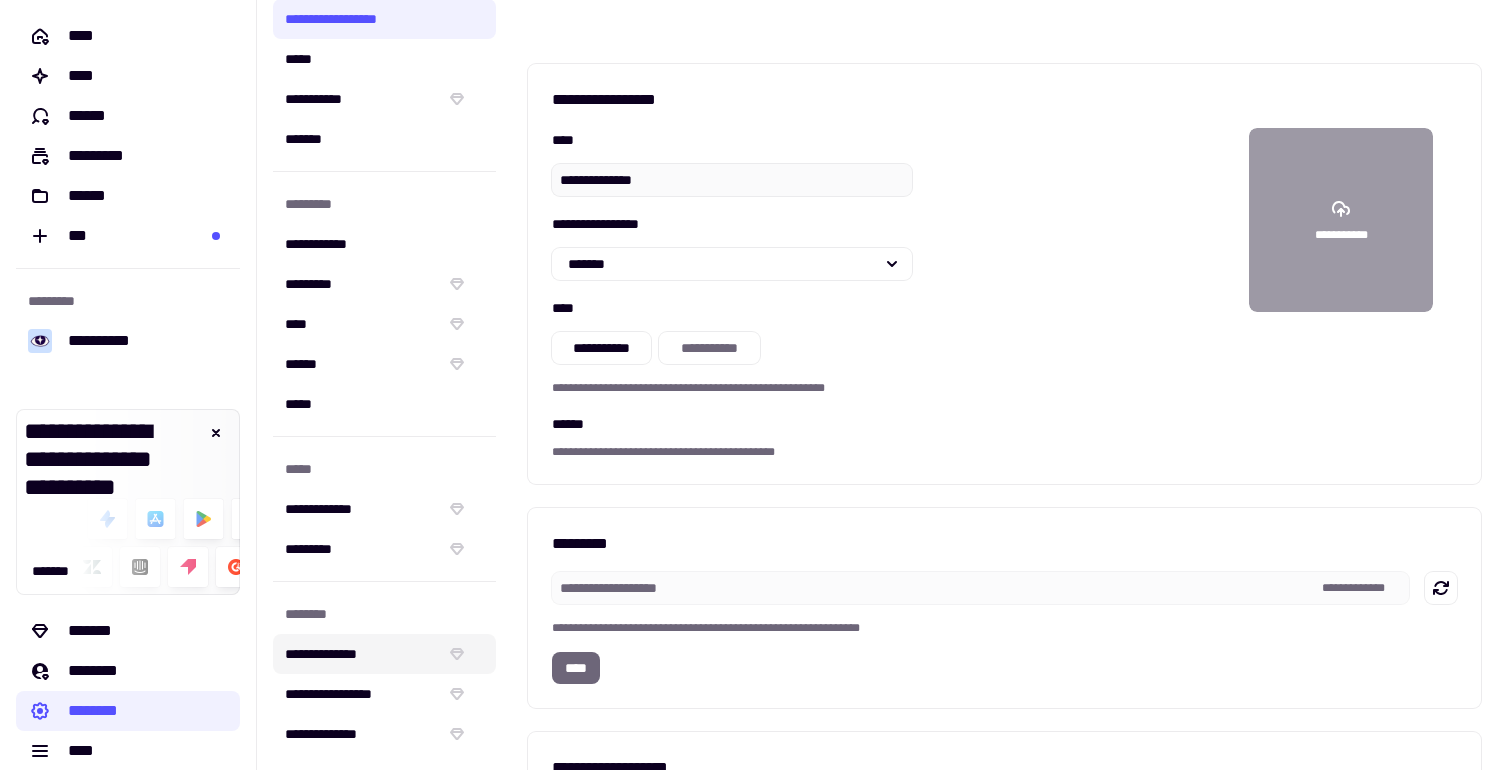 click on "**********" 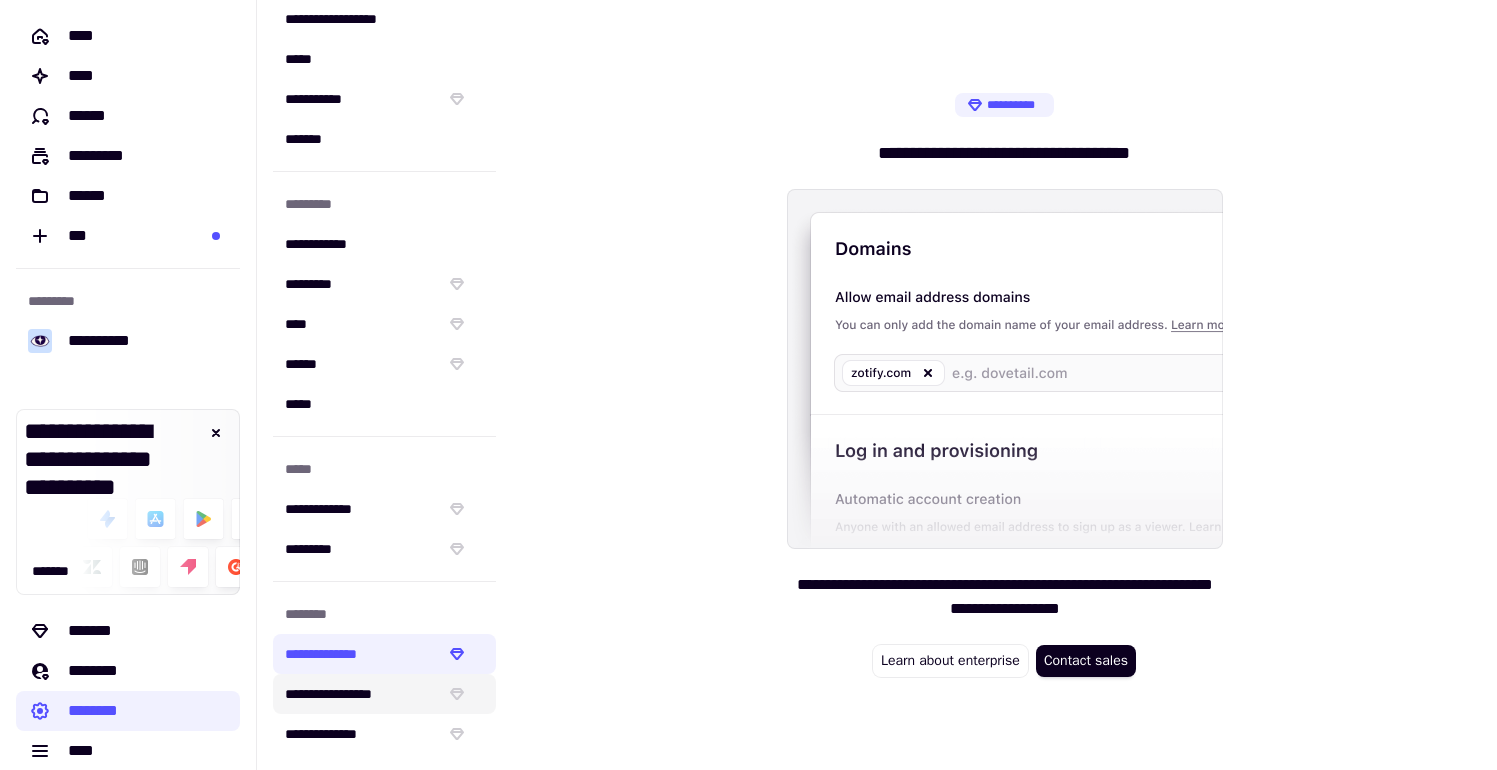 click on "**********" 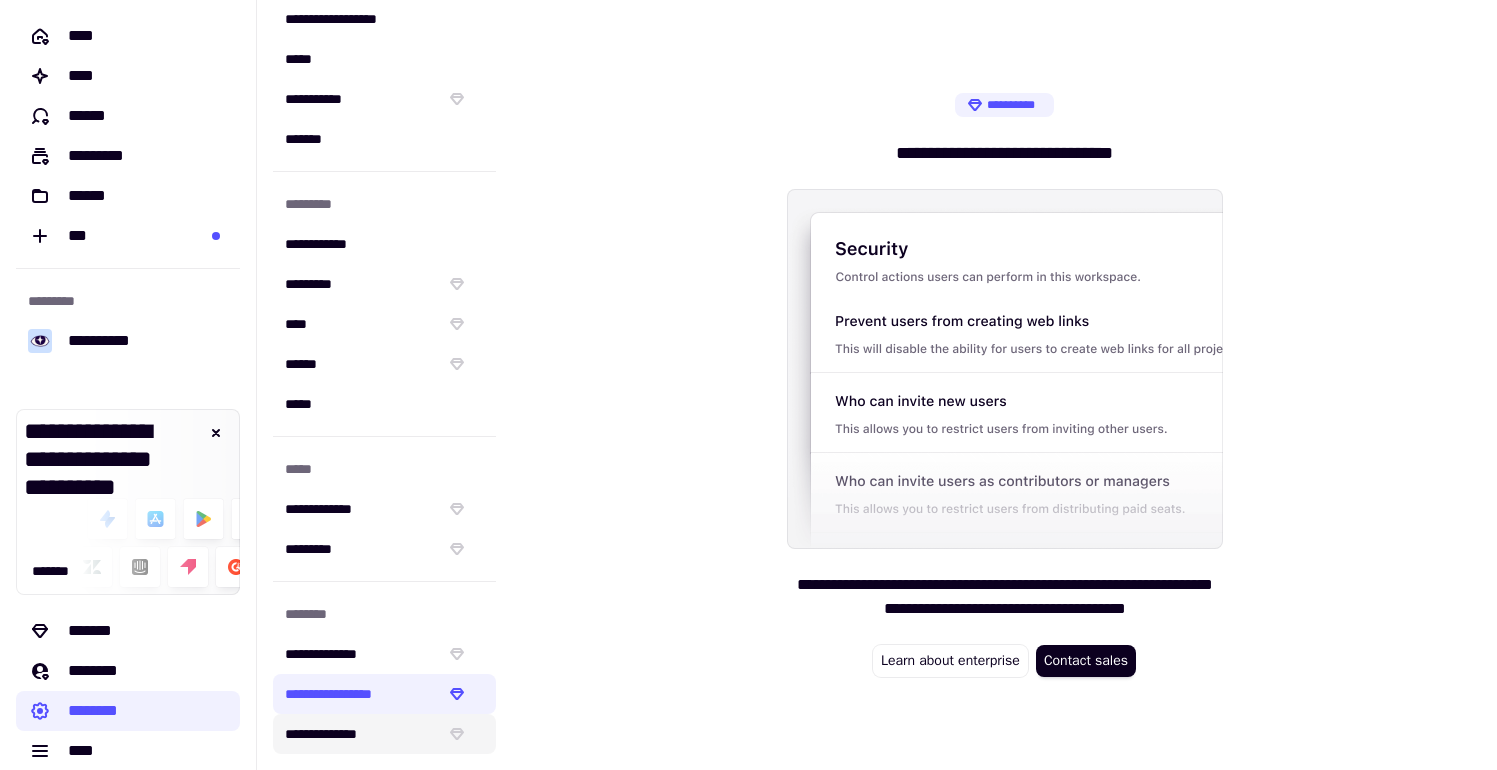 click on "**********" 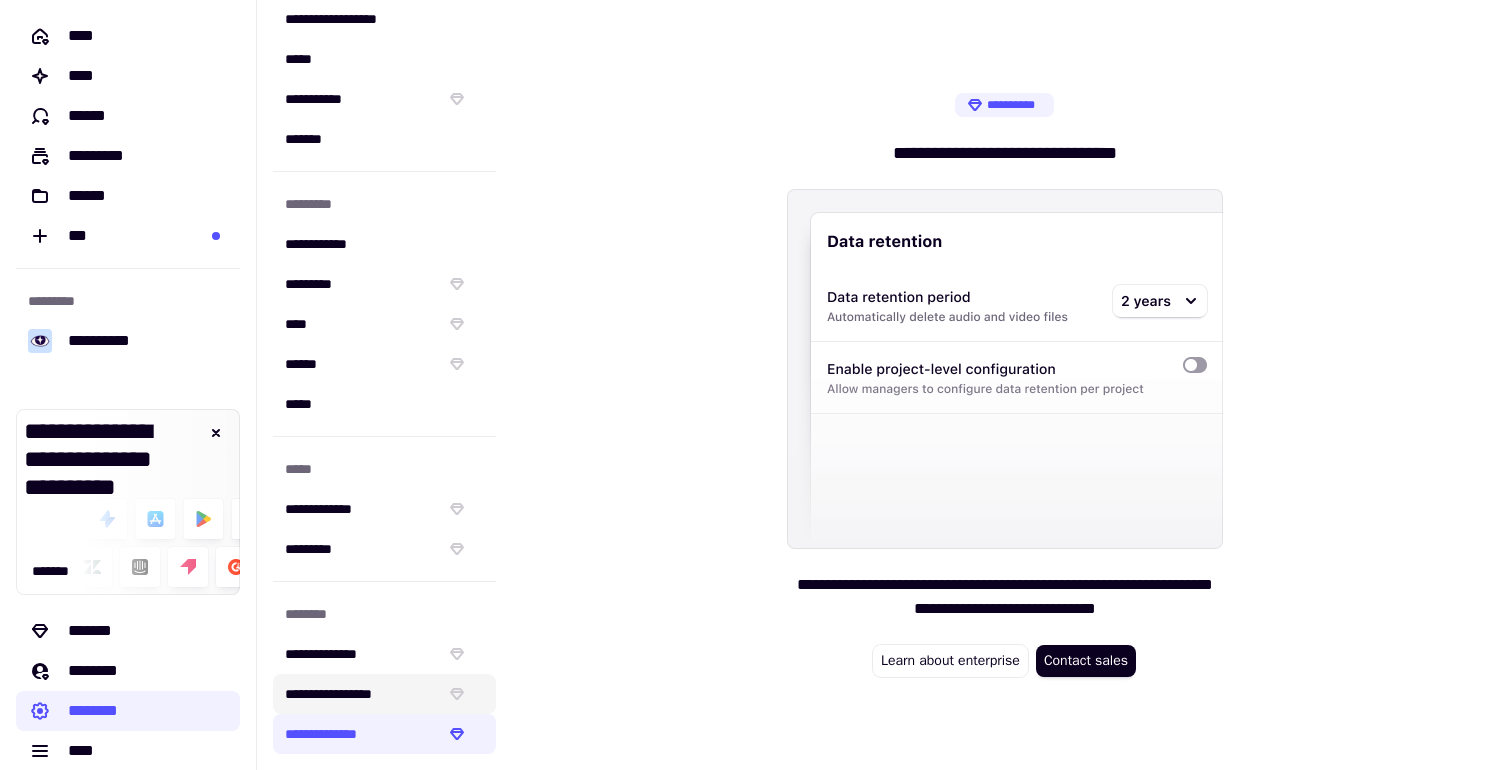 click on "**********" 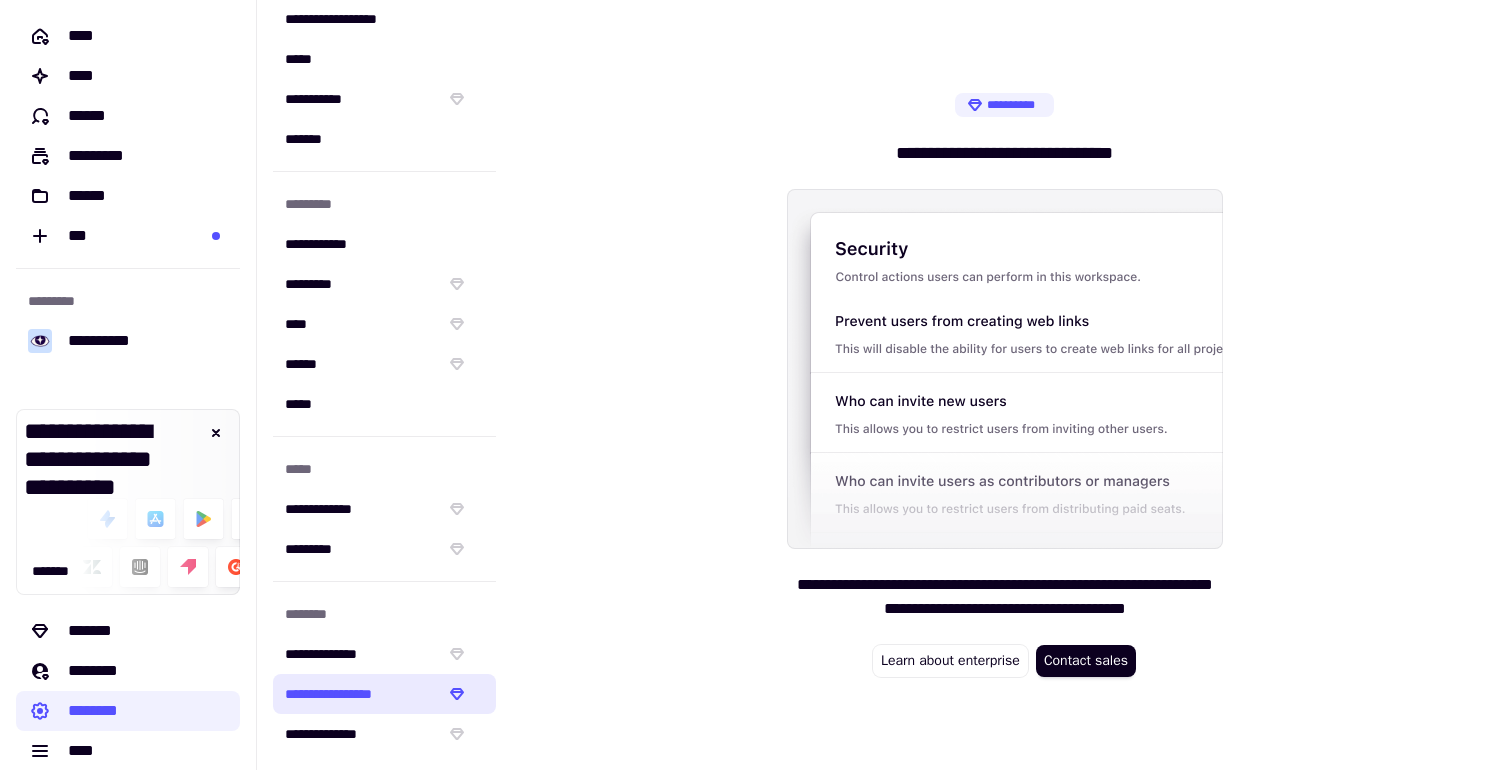 click on "**********" 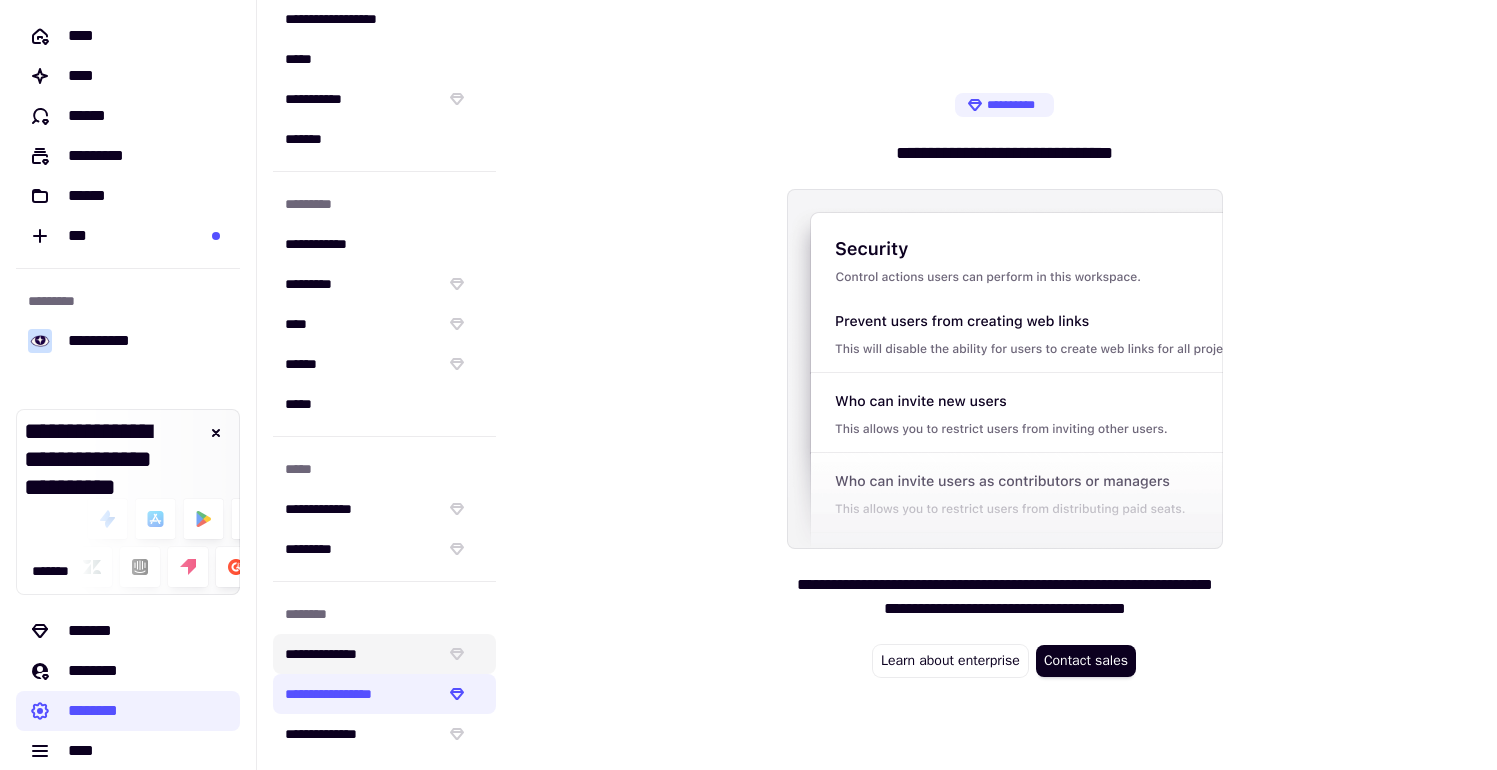 click on "**********" 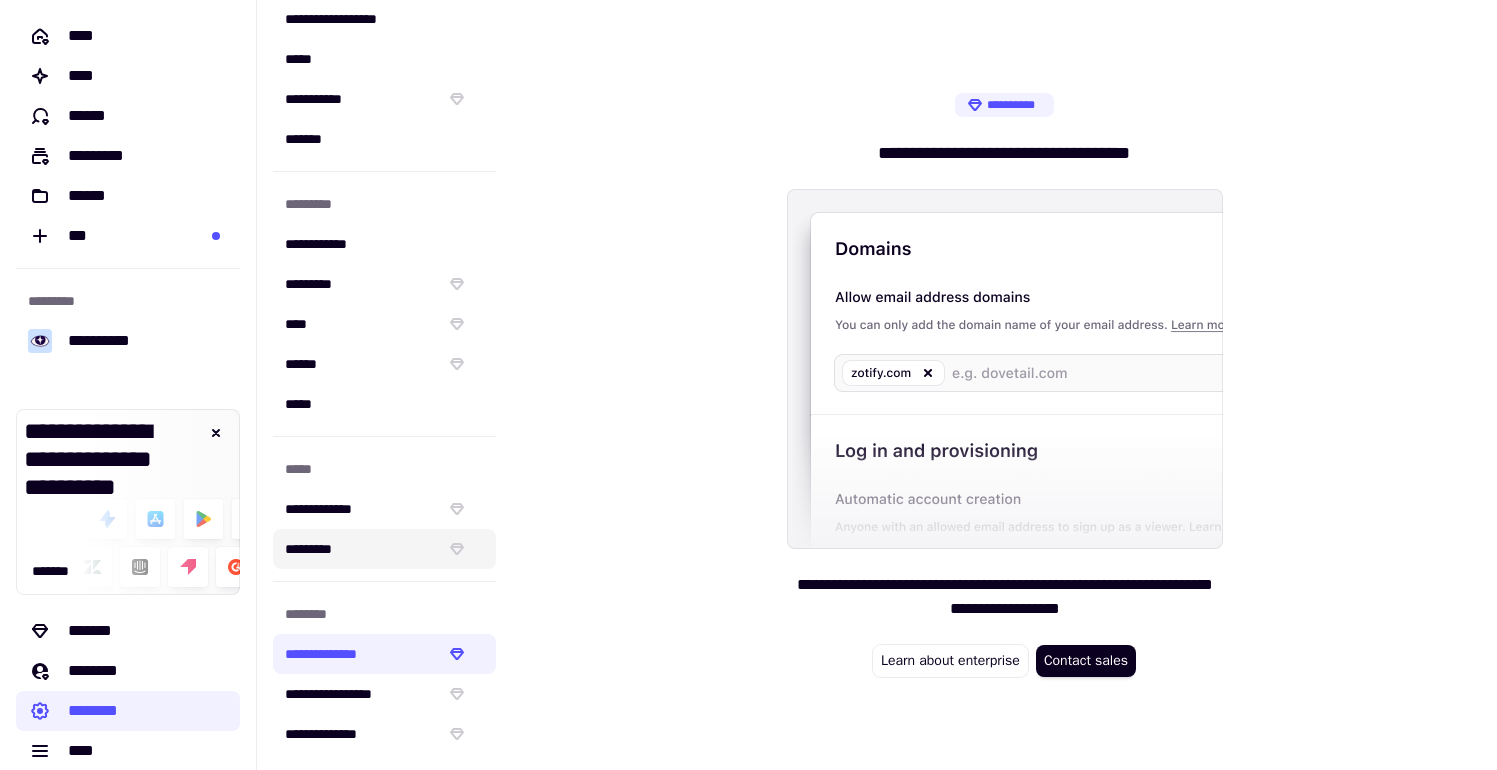 click on "*********" 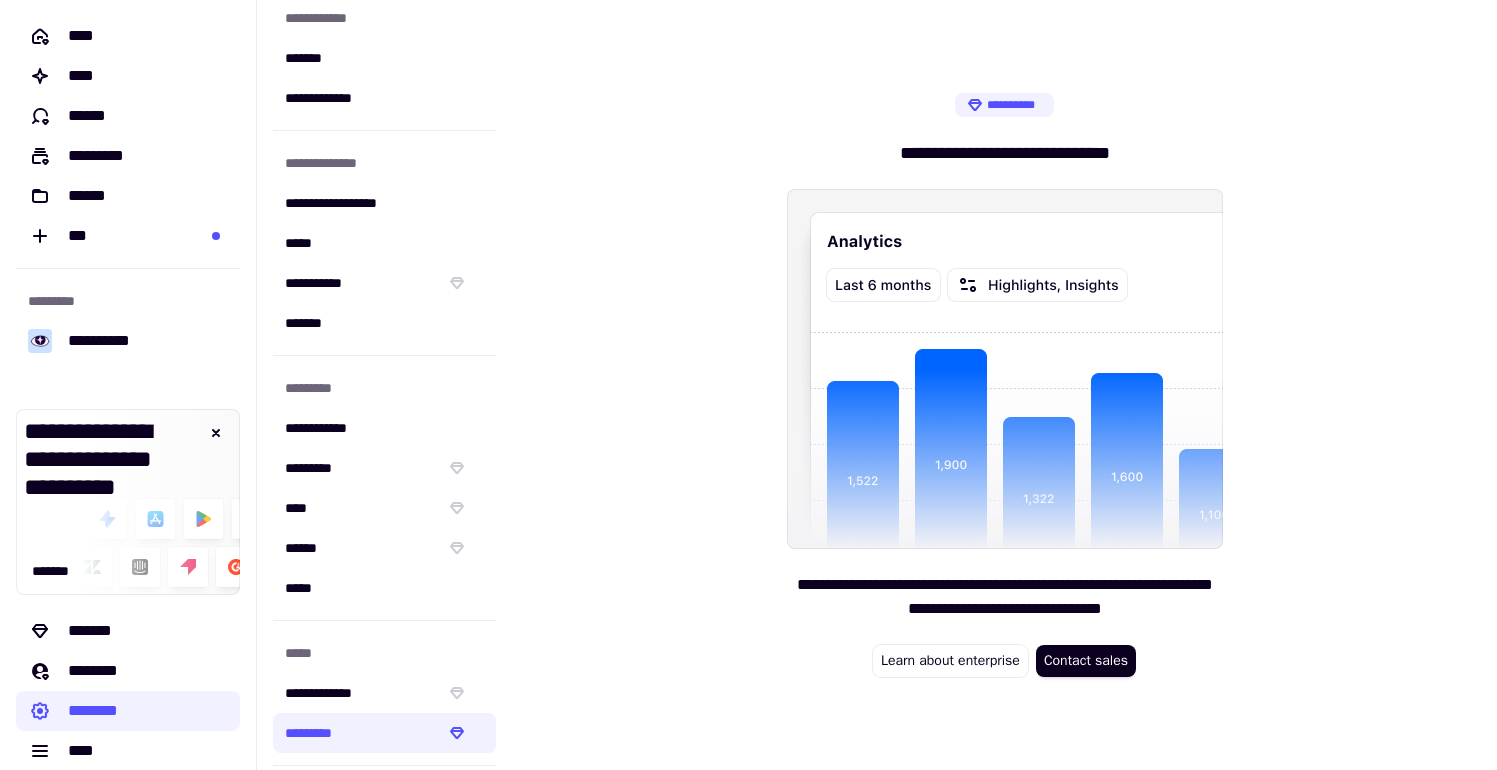 scroll, scrollTop: 0, scrollLeft: 0, axis: both 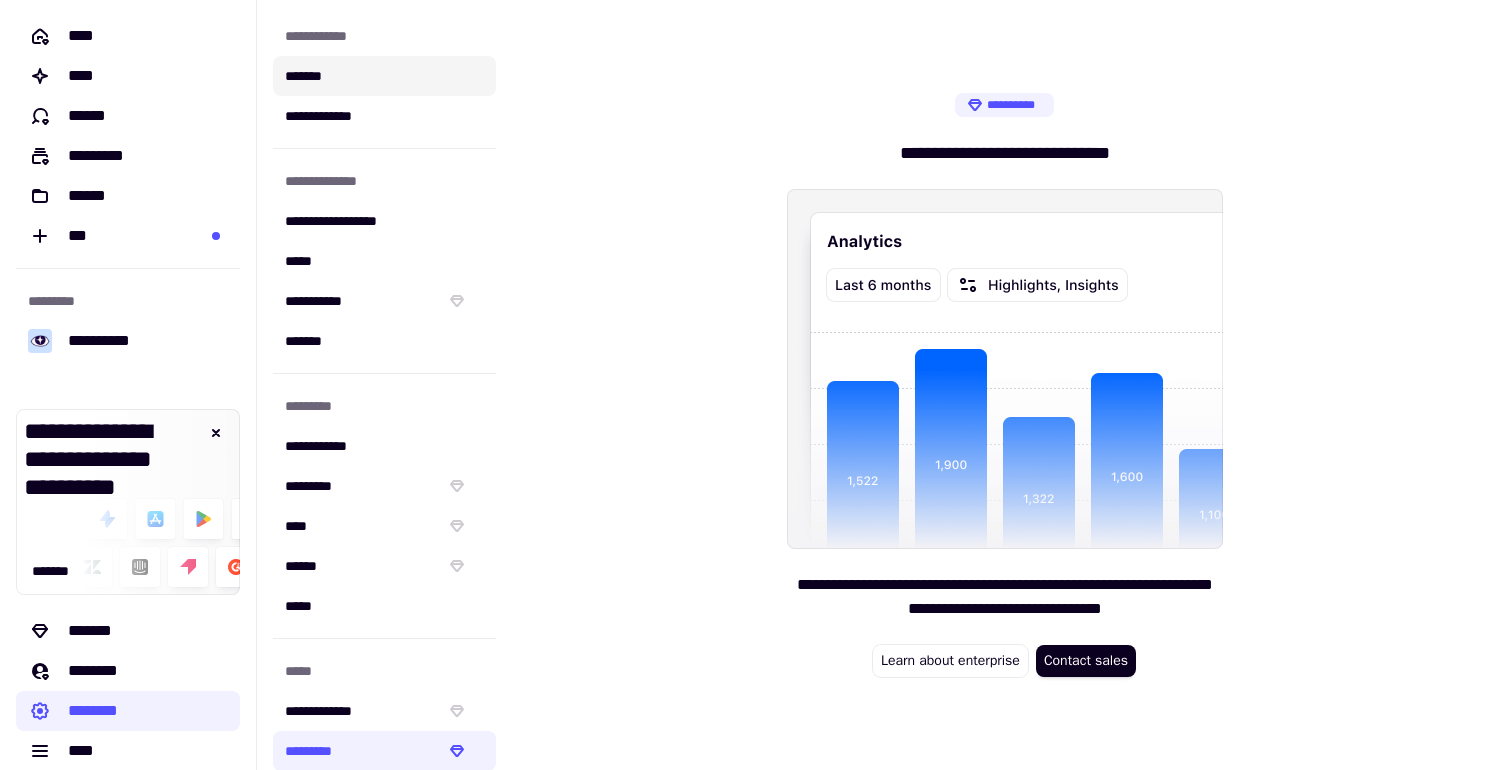 click on "*******" 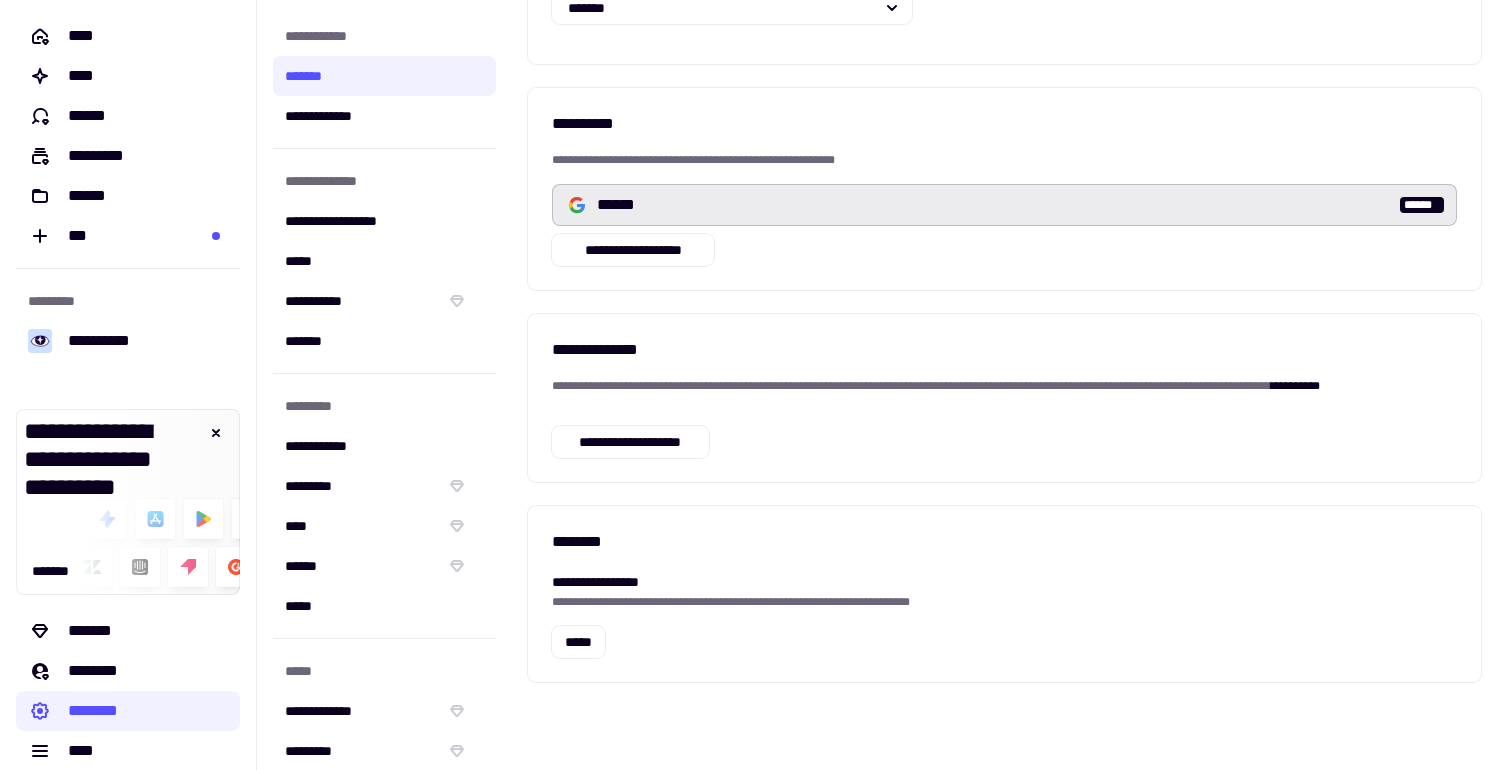 scroll, scrollTop: 439, scrollLeft: 0, axis: vertical 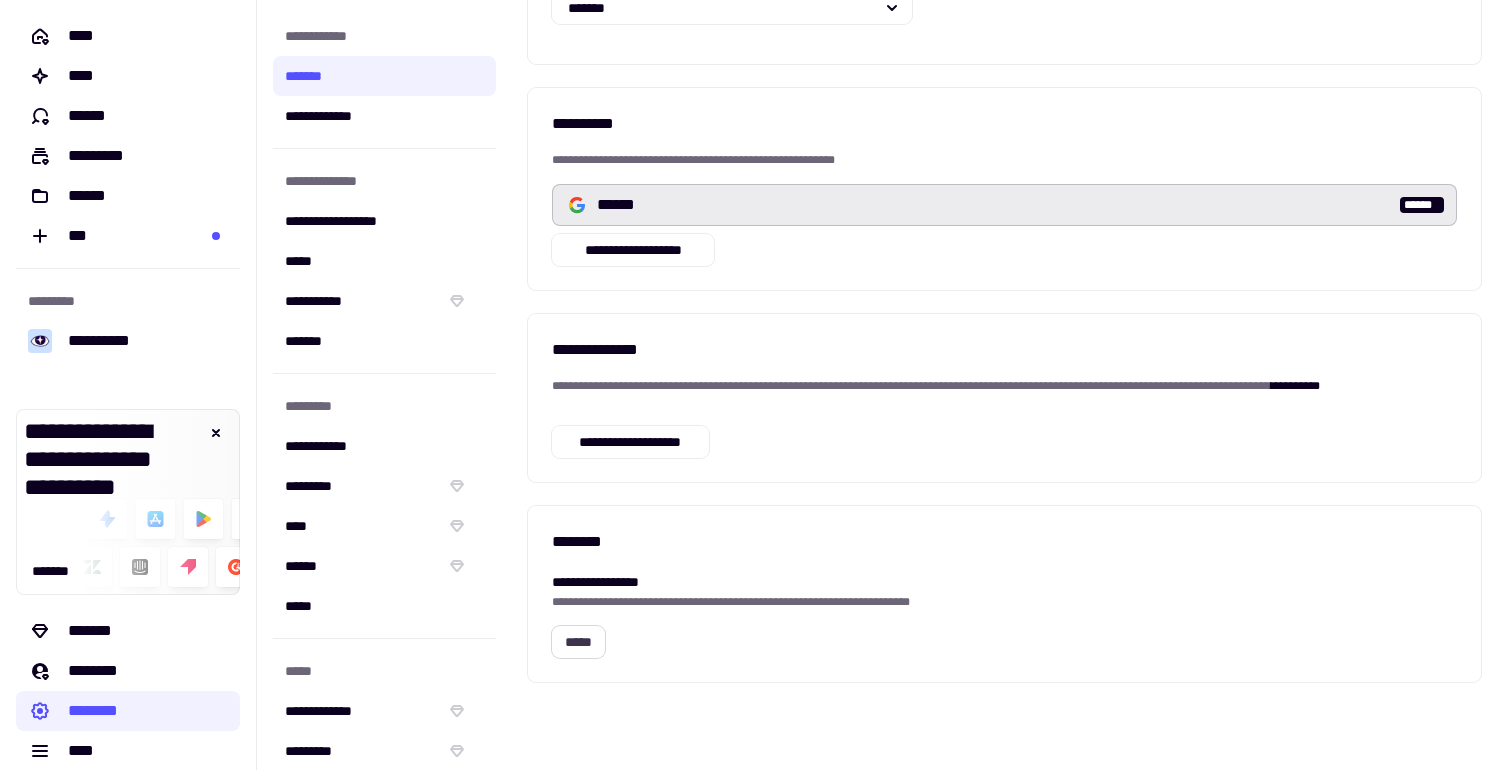 click on "*****" 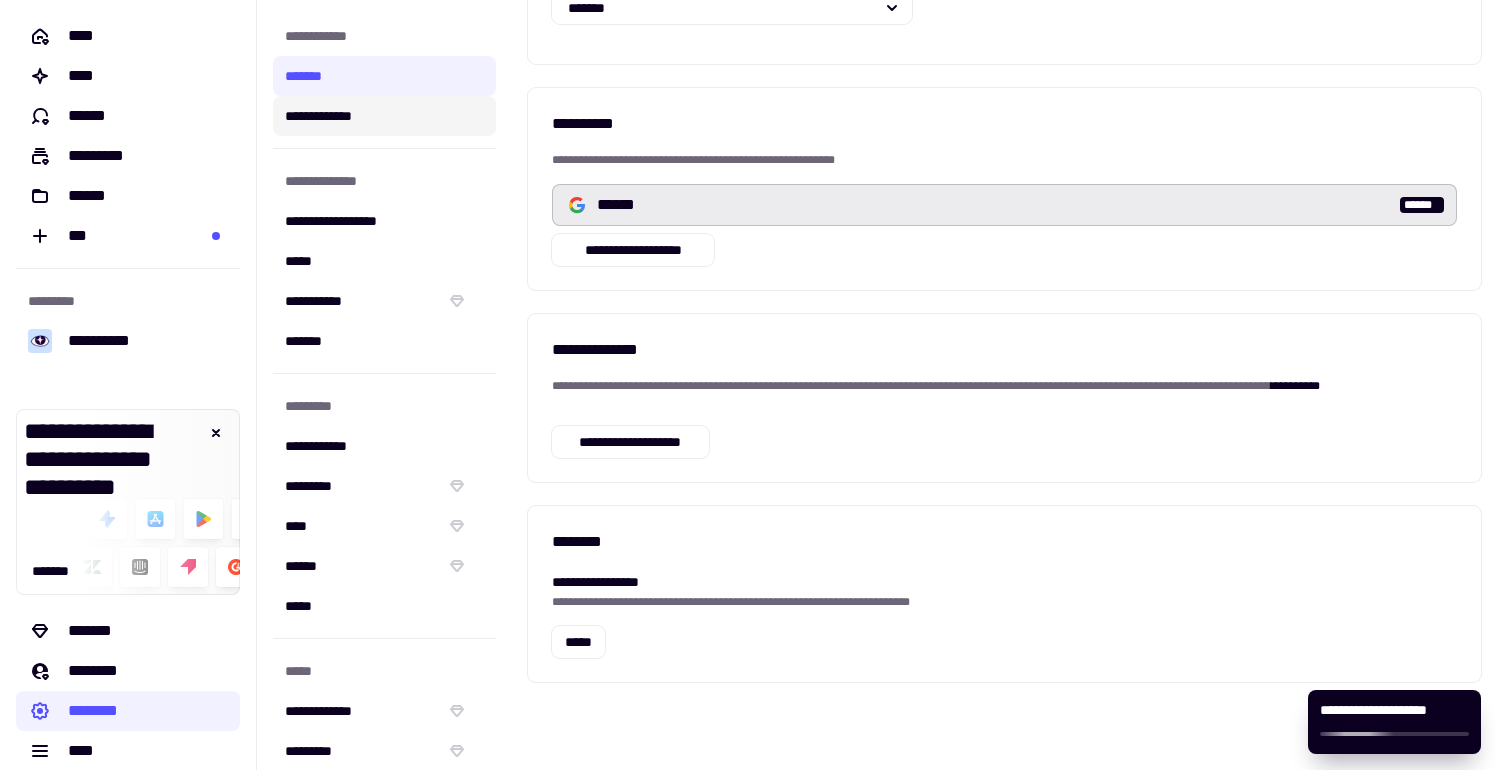 click on "**********" 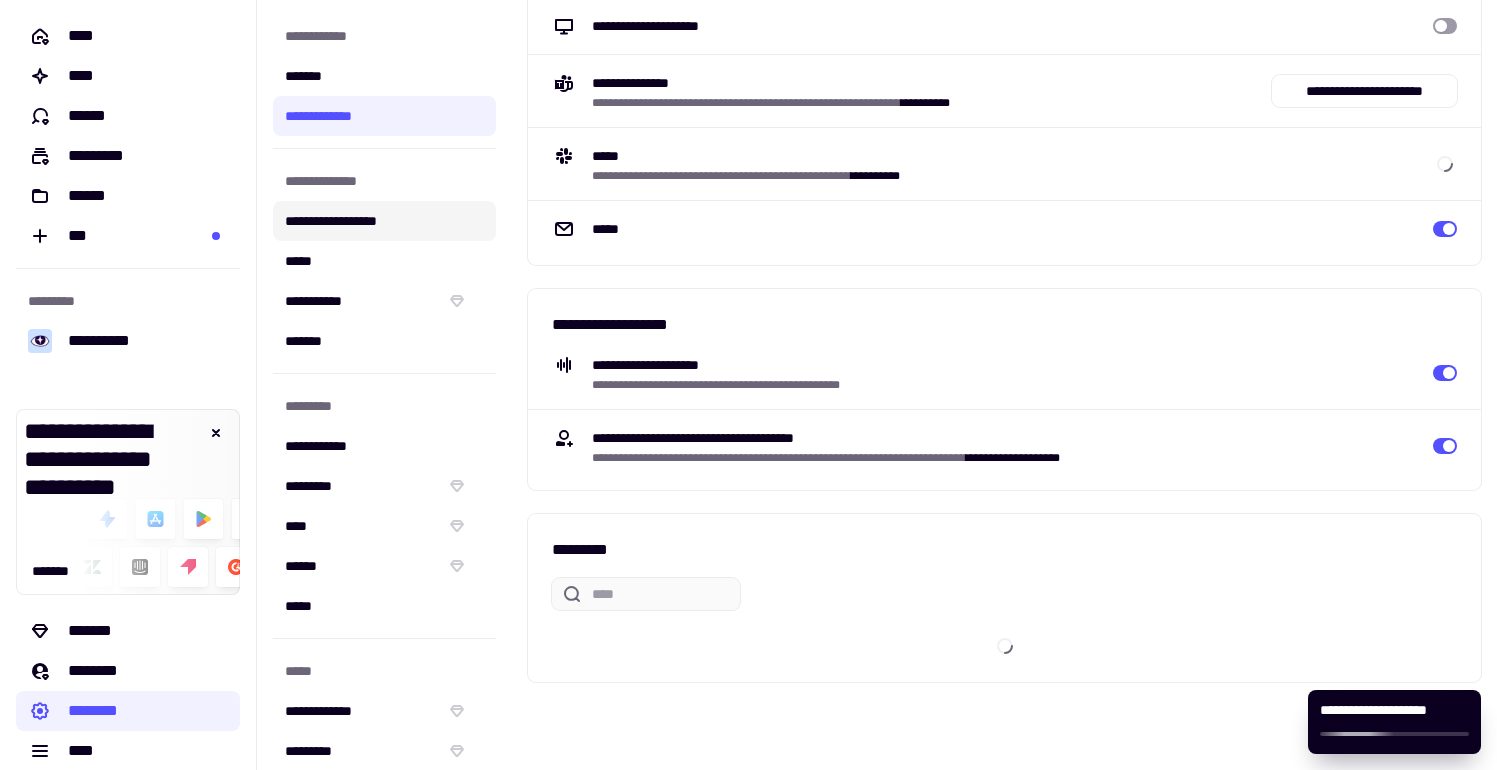 click on "**********" 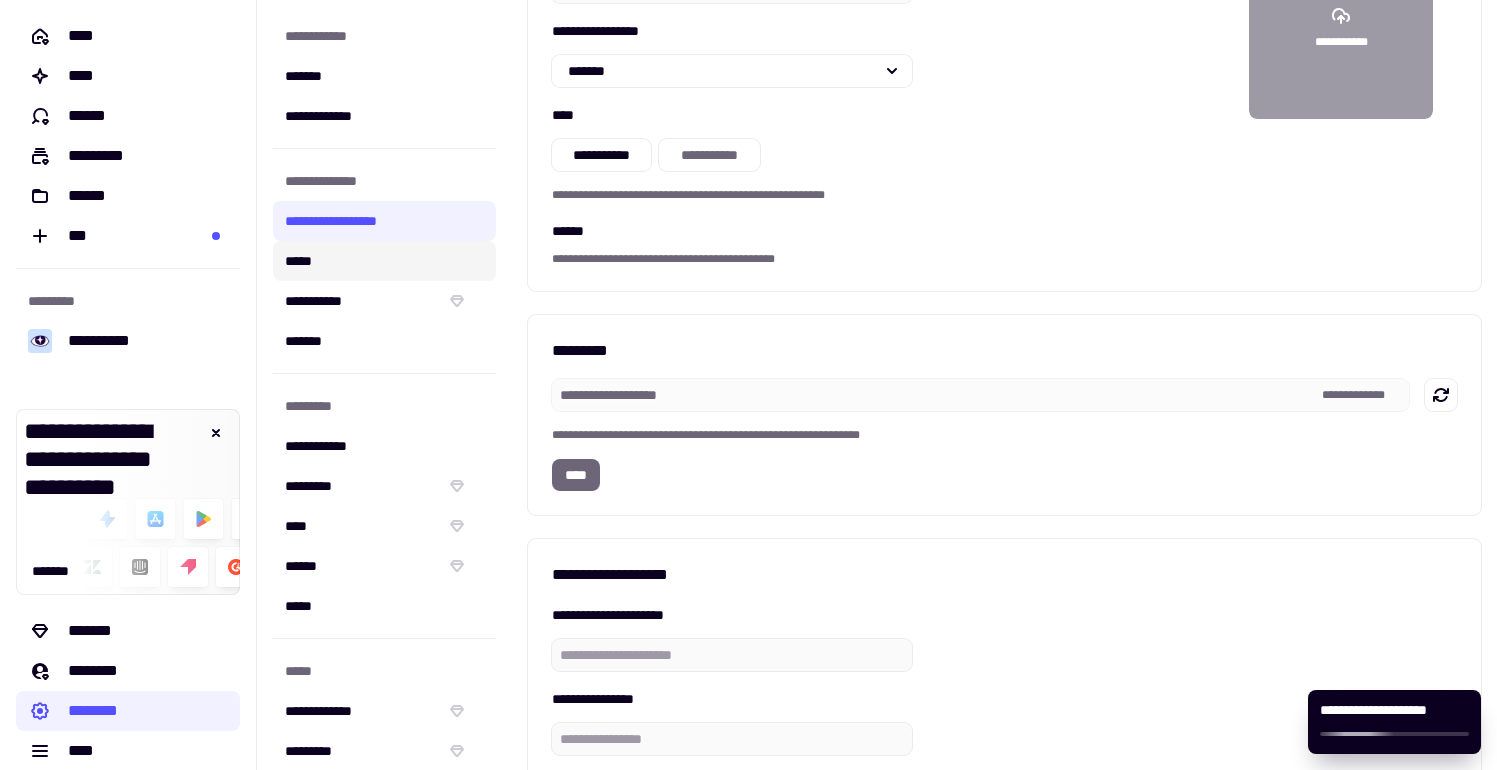 click on "*****" 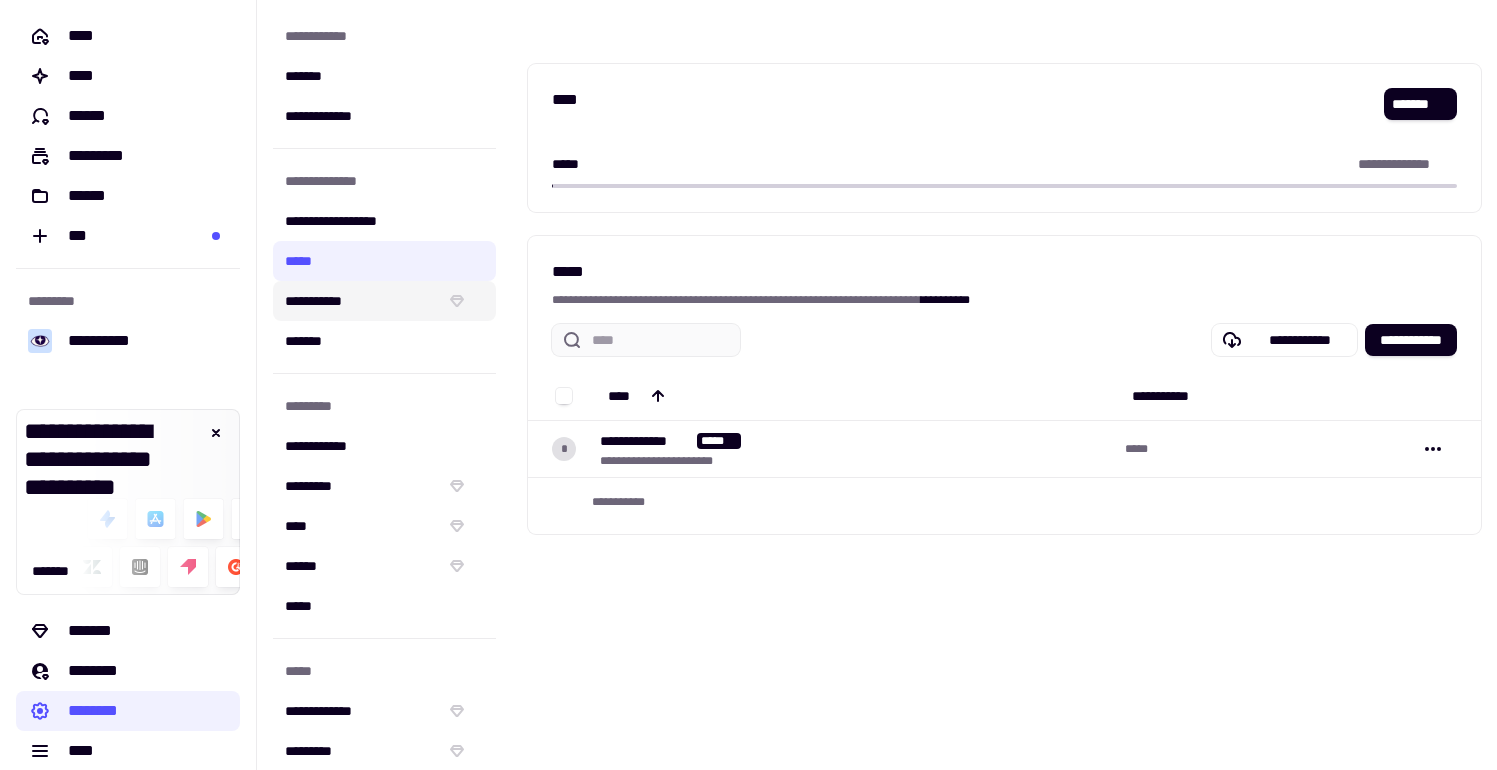 click on "**********" 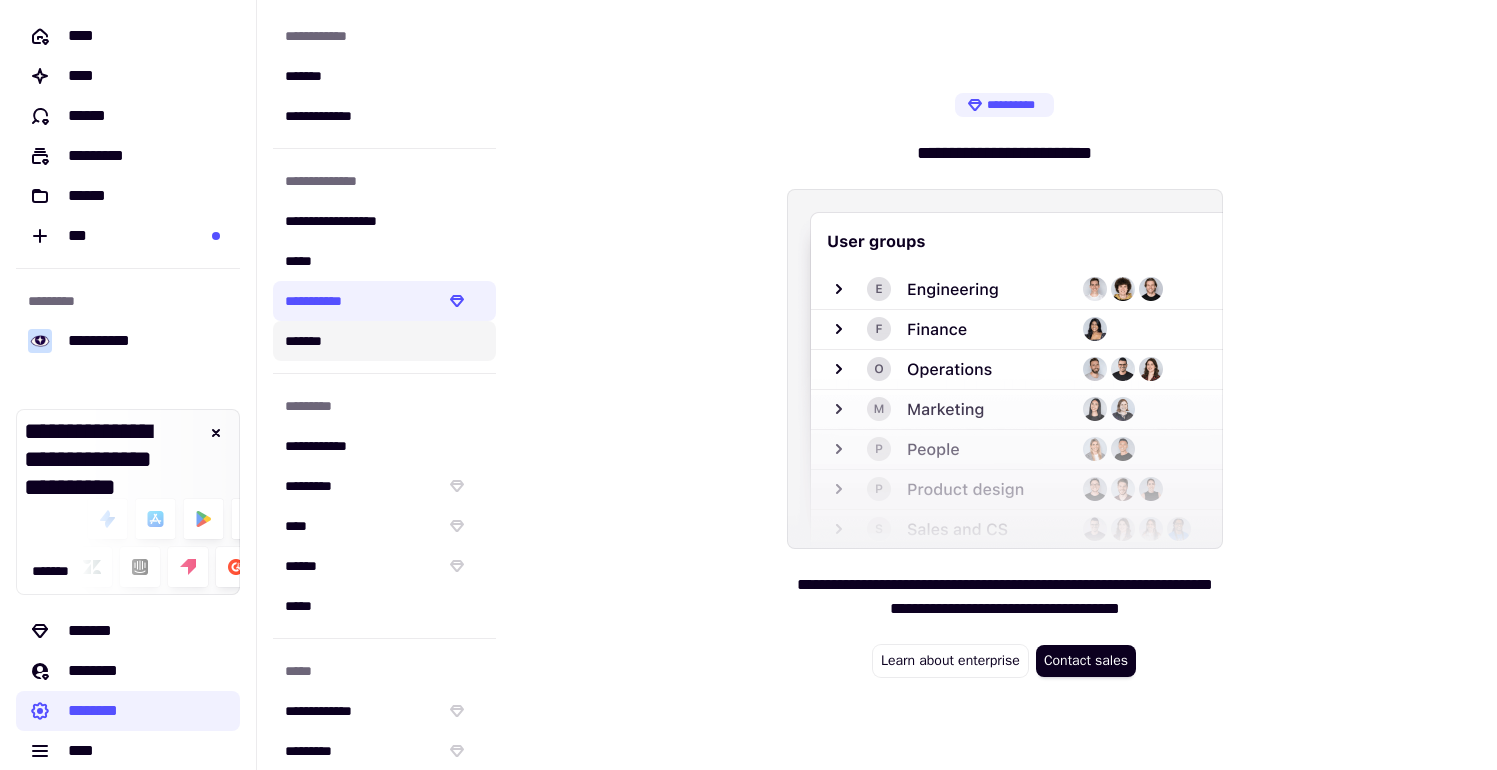 click on "*******" 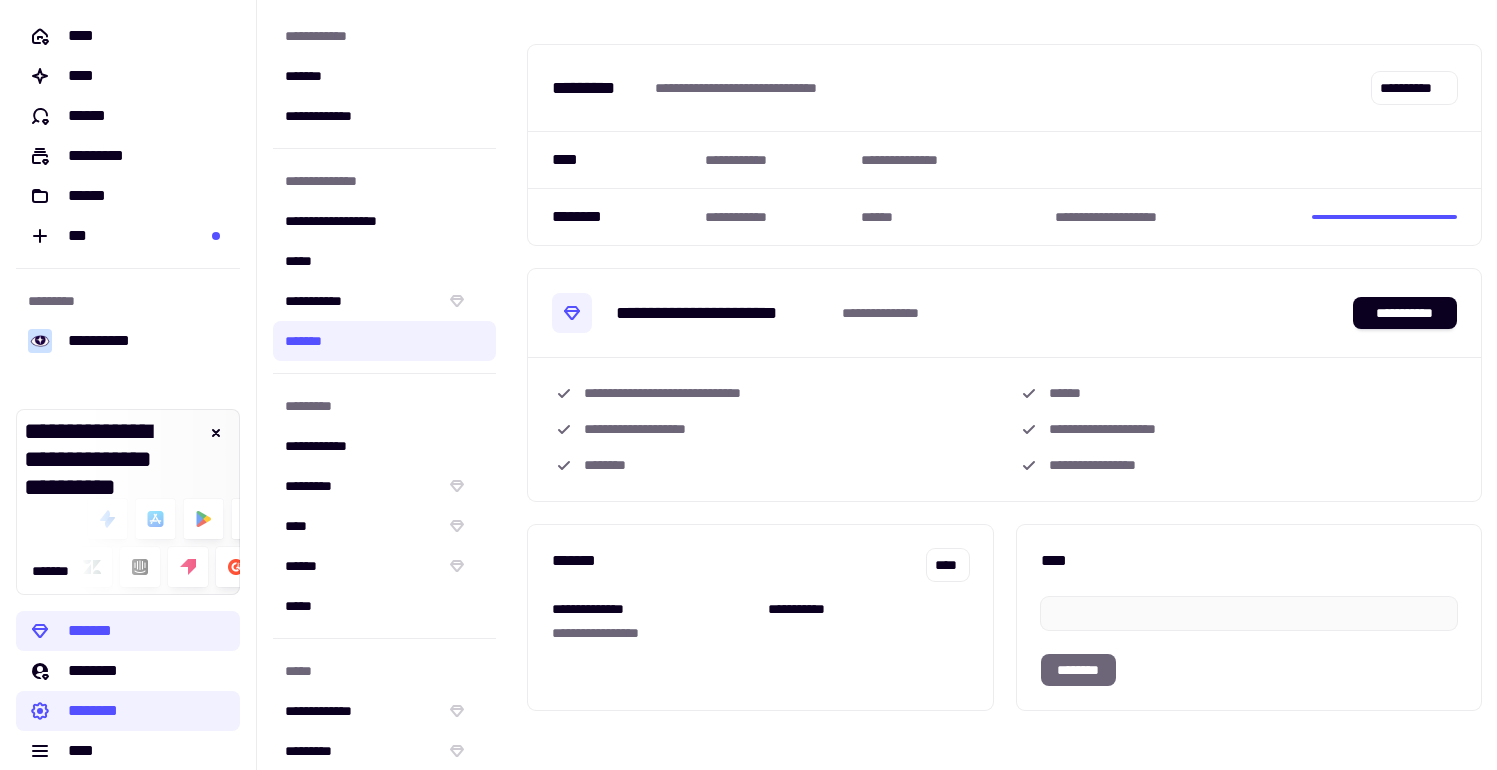 scroll, scrollTop: 0, scrollLeft: 0, axis: both 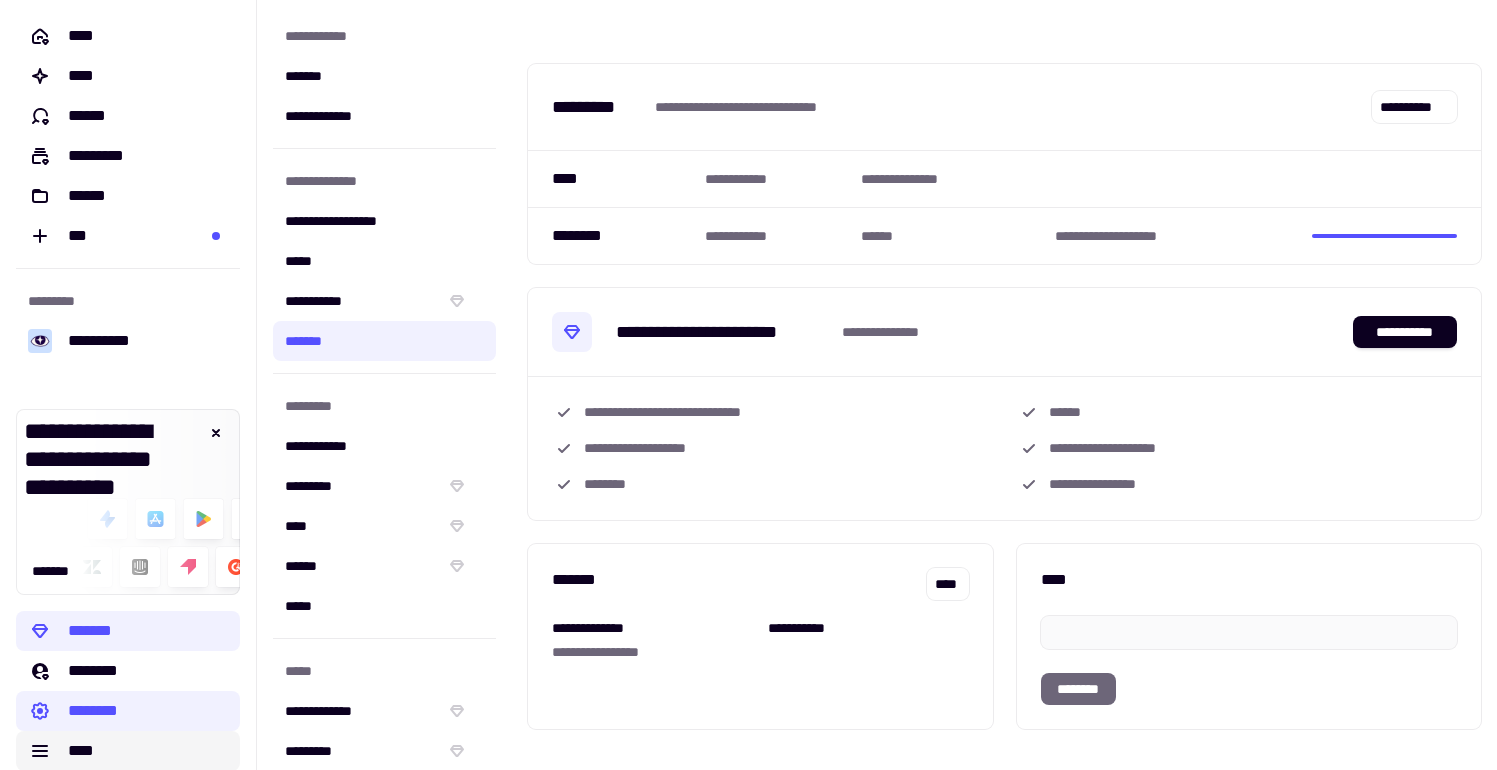 click on "****" 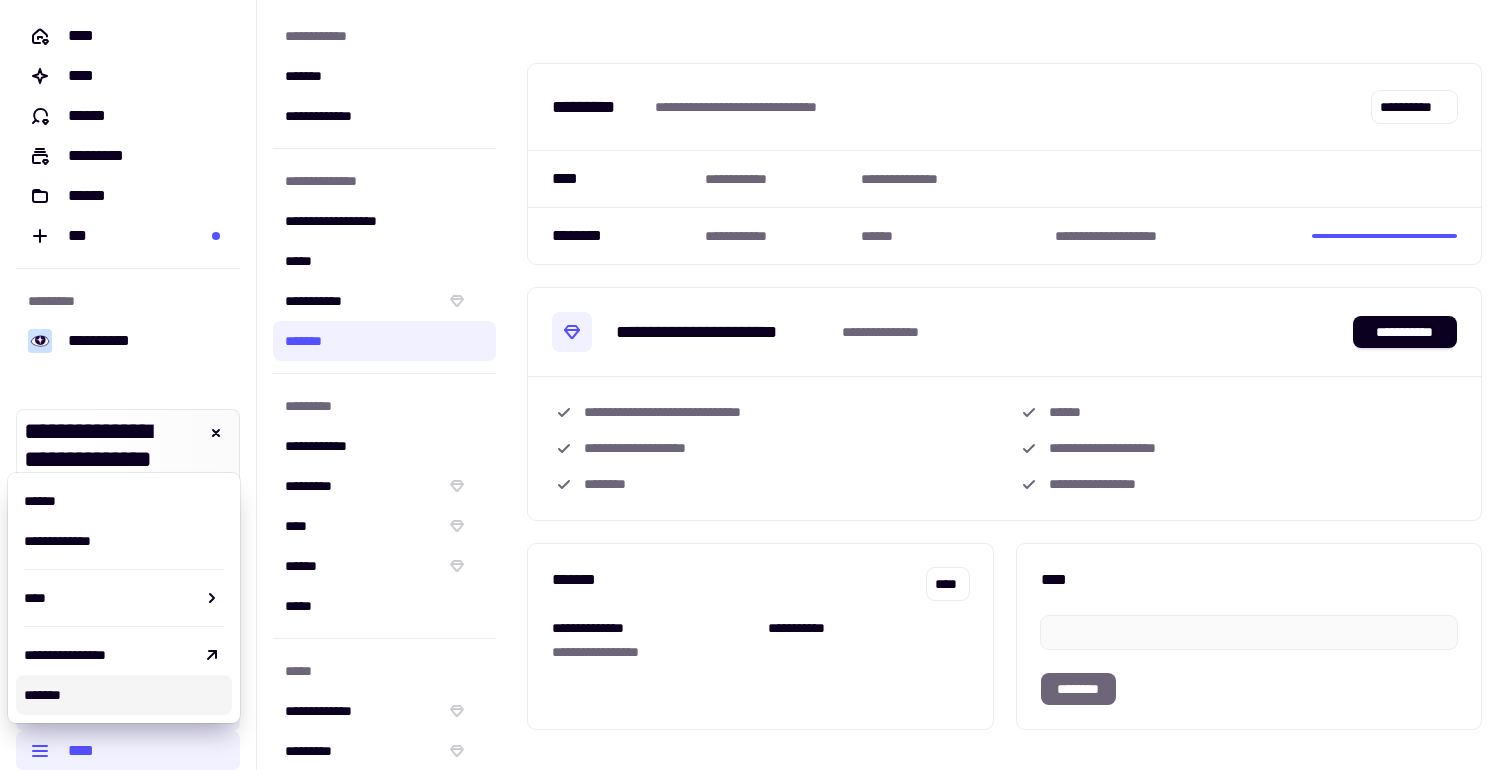 click on "*******" at bounding box center [124, 695] 